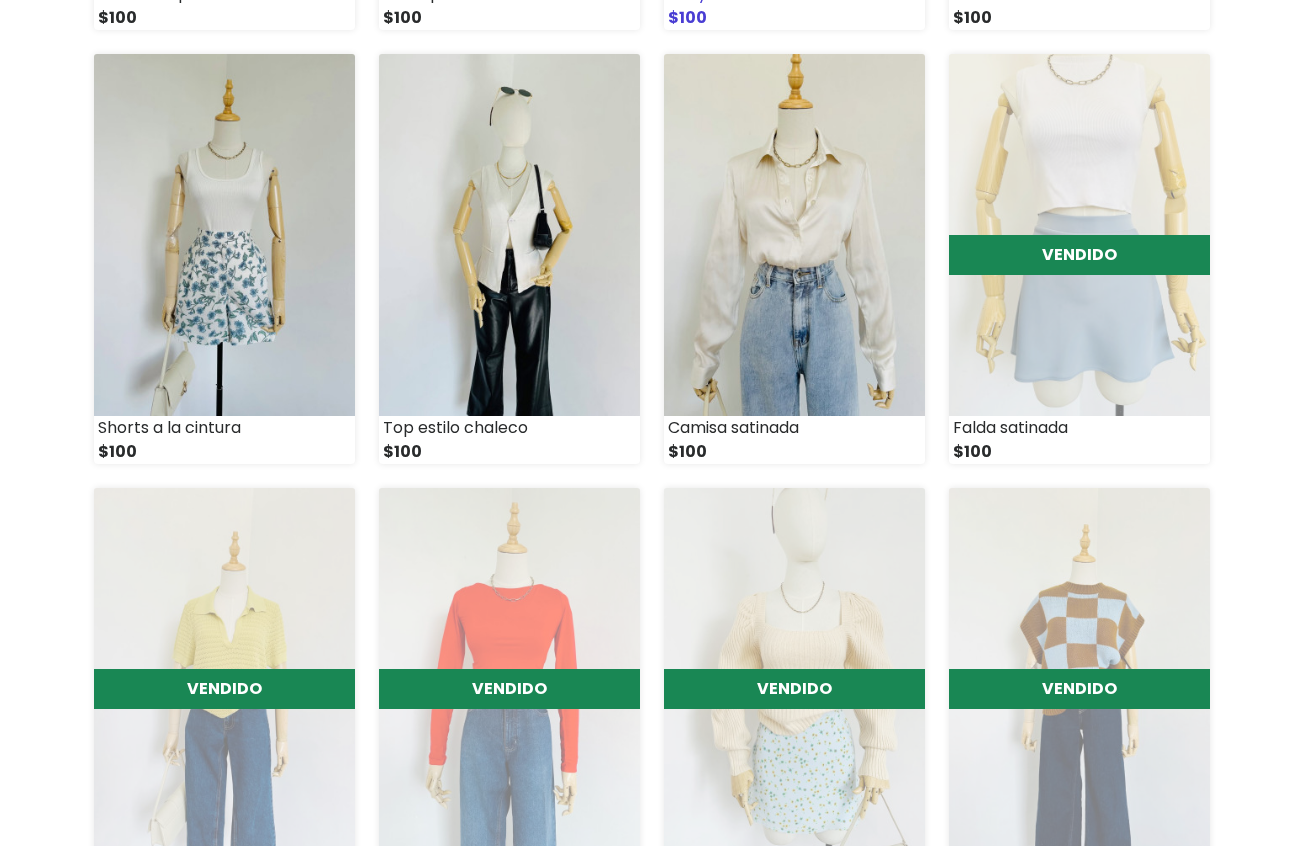 scroll, scrollTop: 714, scrollLeft: 0, axis: vertical 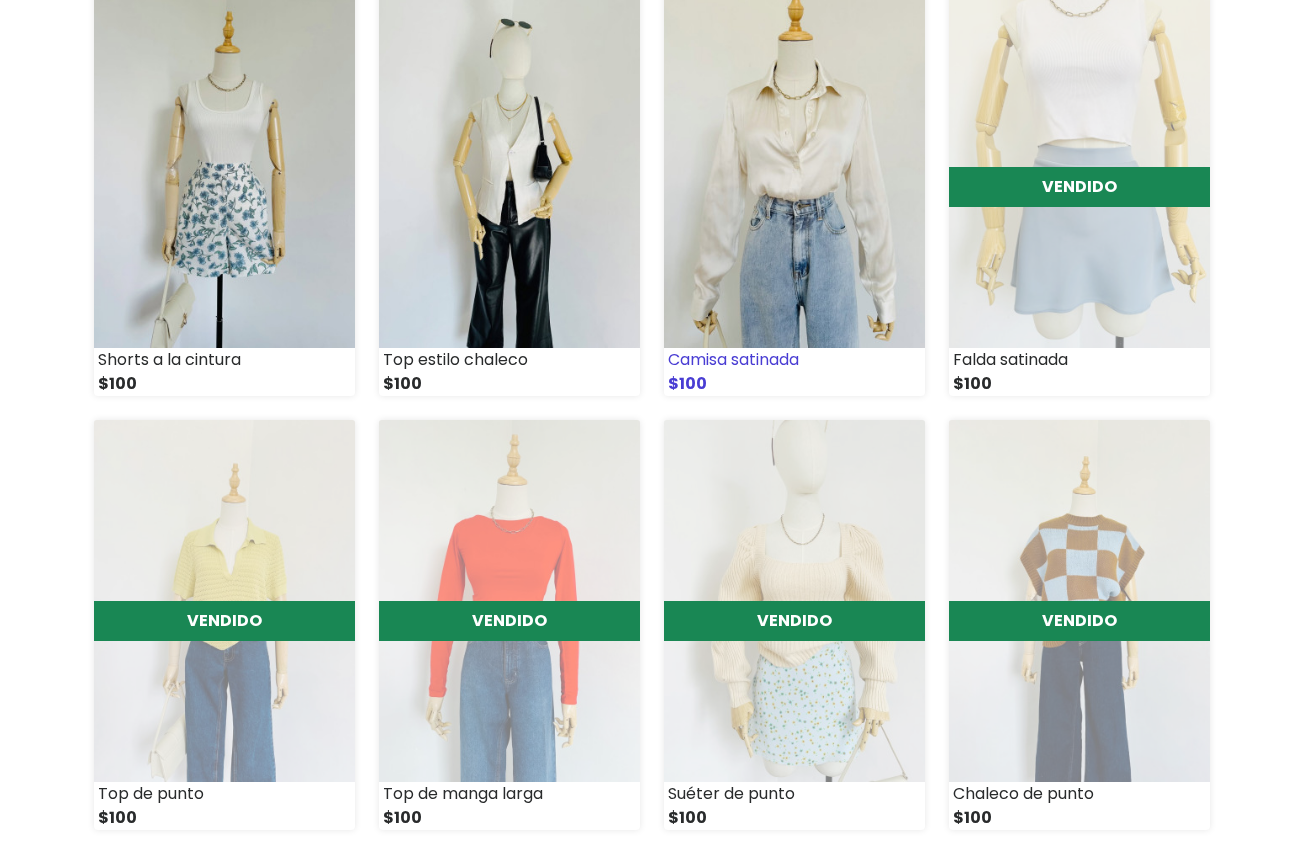 click at bounding box center (794, 167) 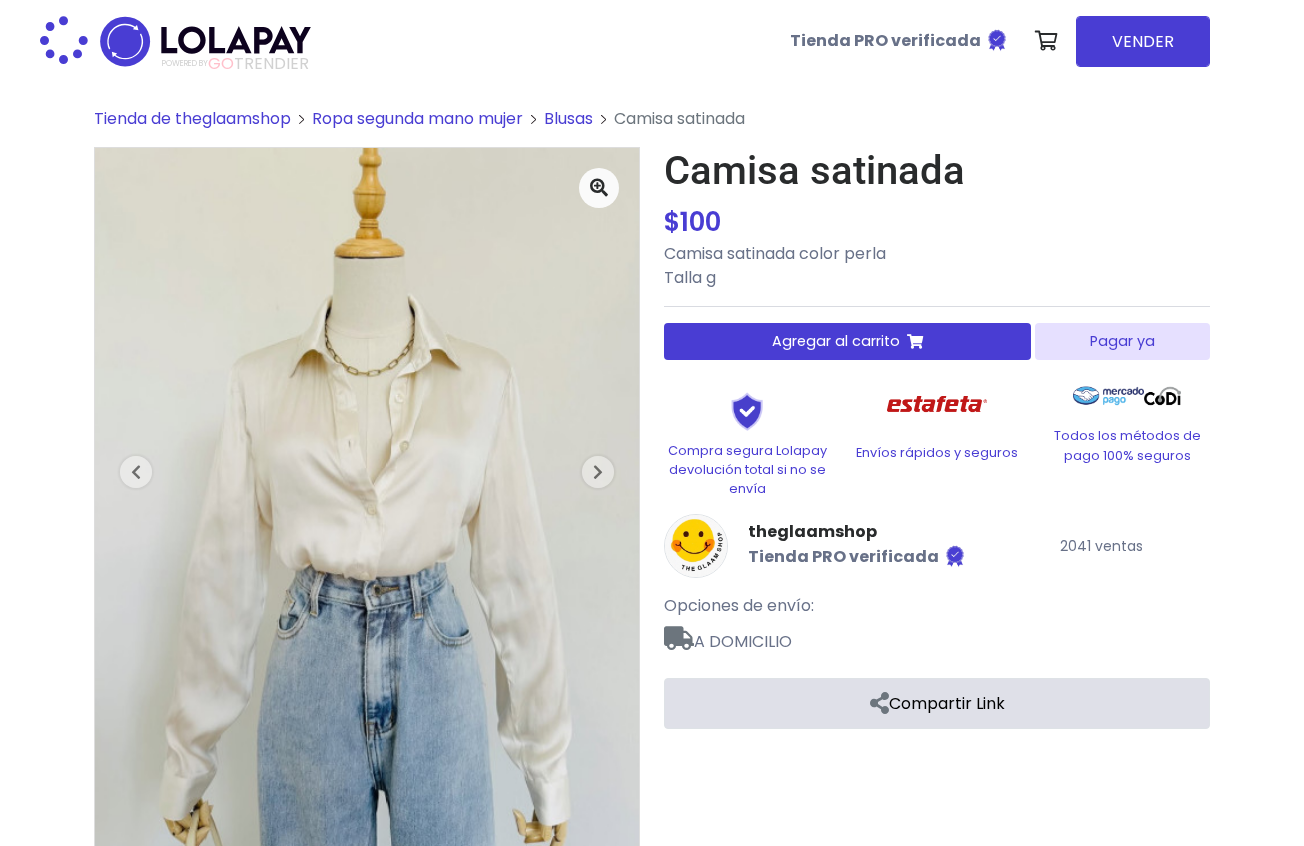 scroll, scrollTop: 0, scrollLeft: 0, axis: both 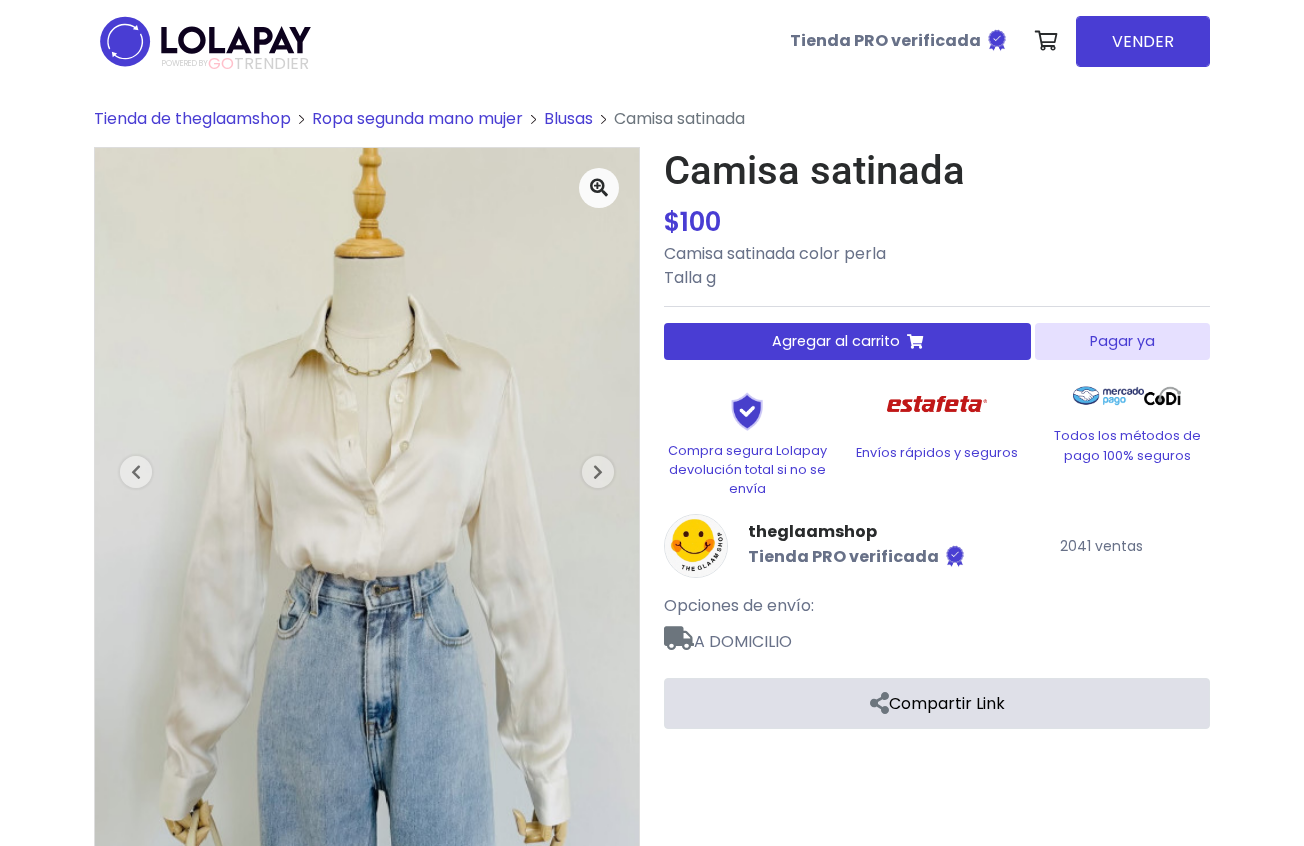 click on "Pagar ya" at bounding box center (1122, 341) 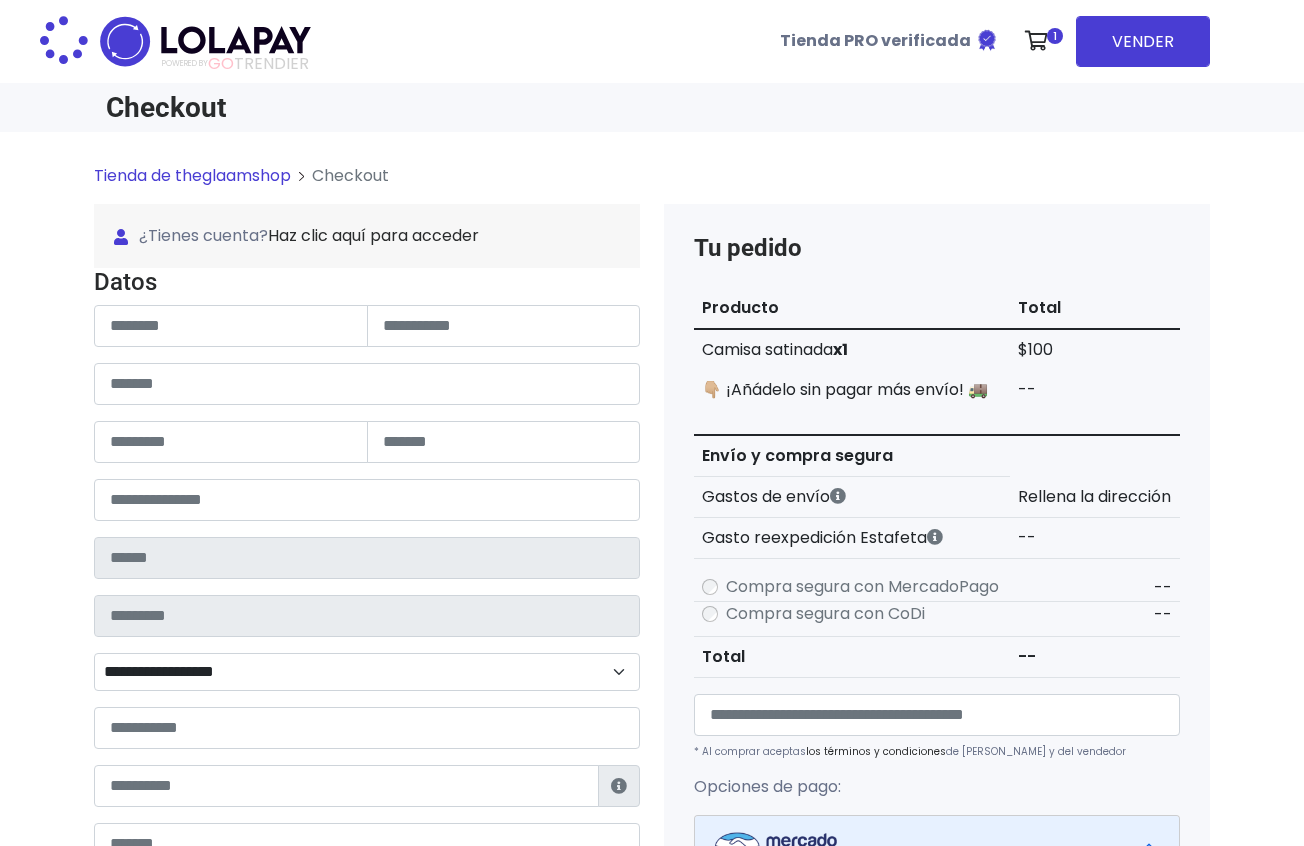 scroll, scrollTop: 0, scrollLeft: 0, axis: both 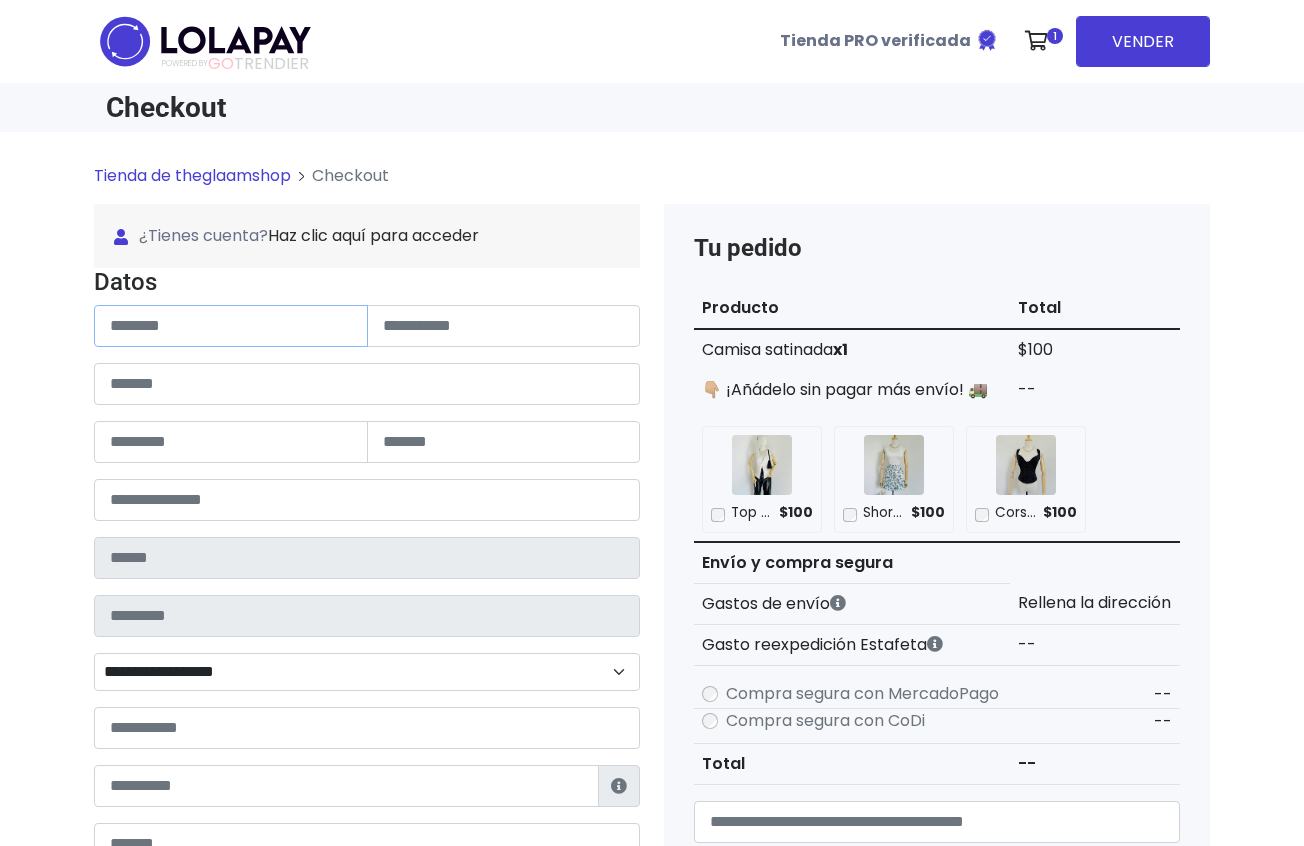 paste on "**********" 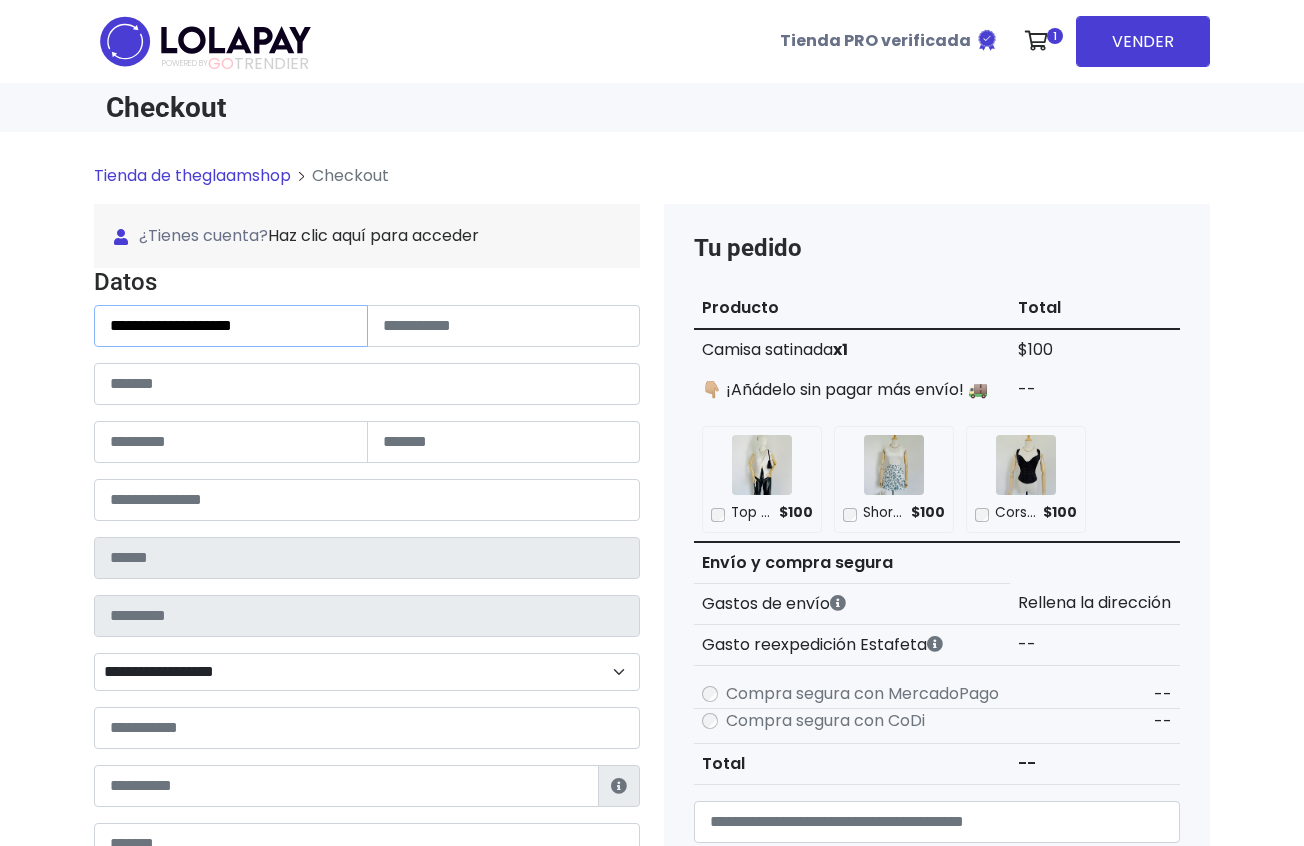 click on "**********" at bounding box center (231, 326) 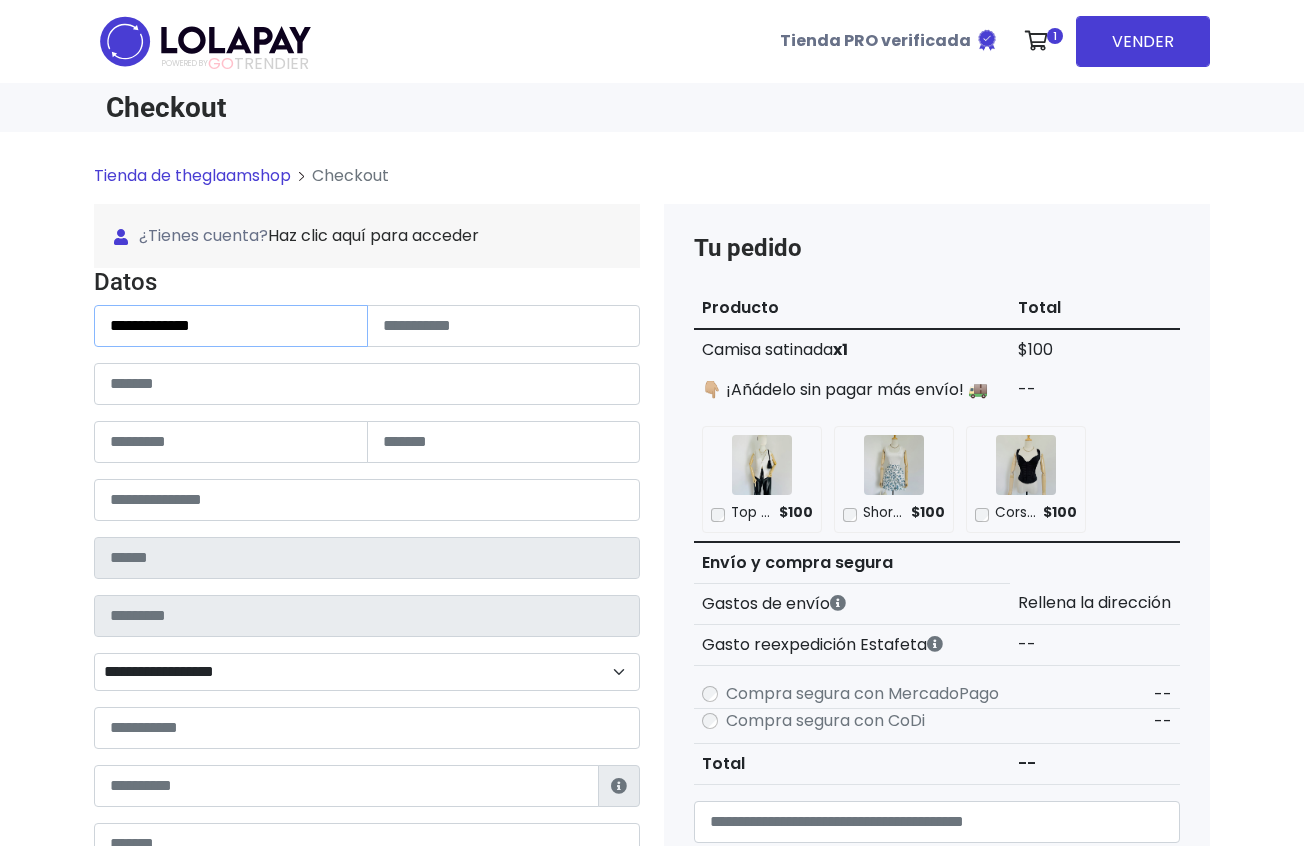type on "**********" 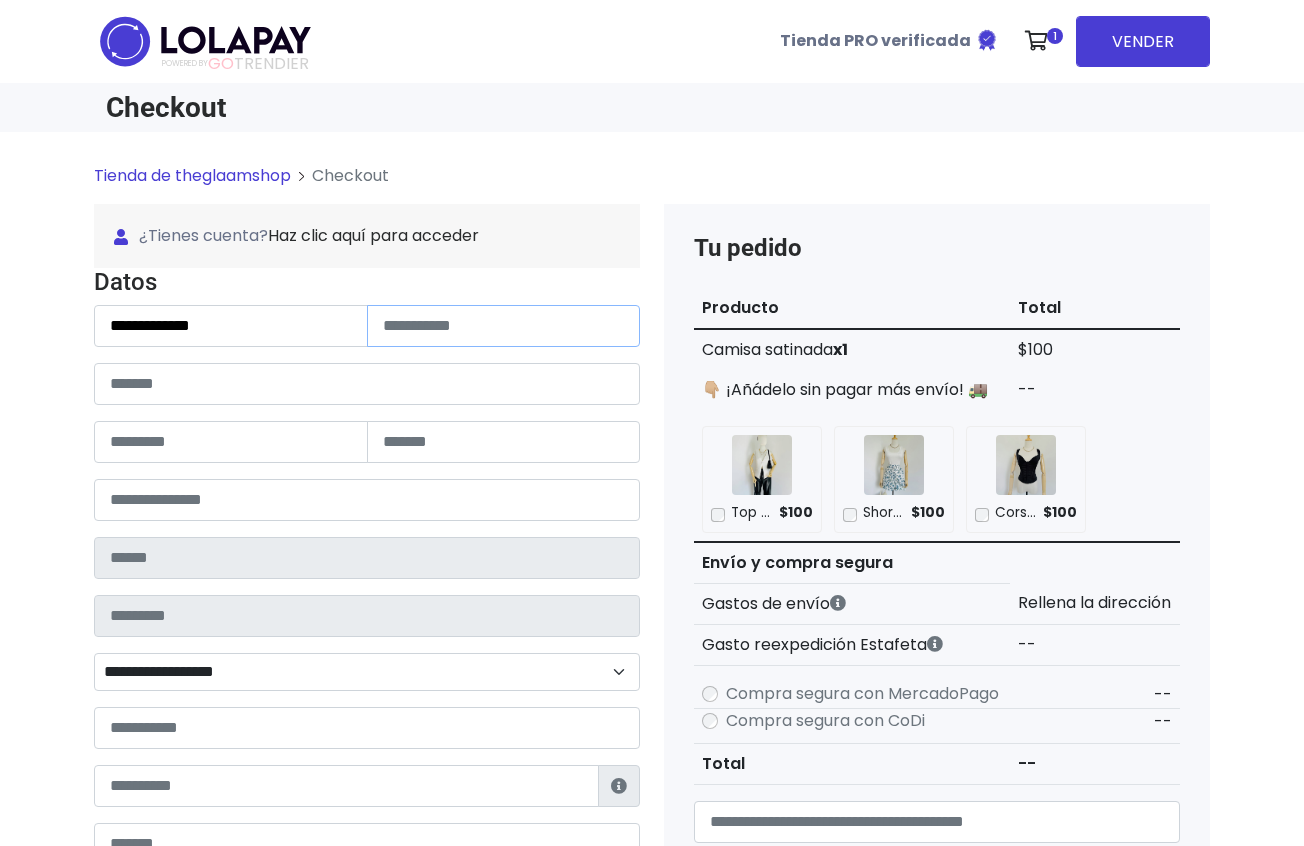 paste on "*******" 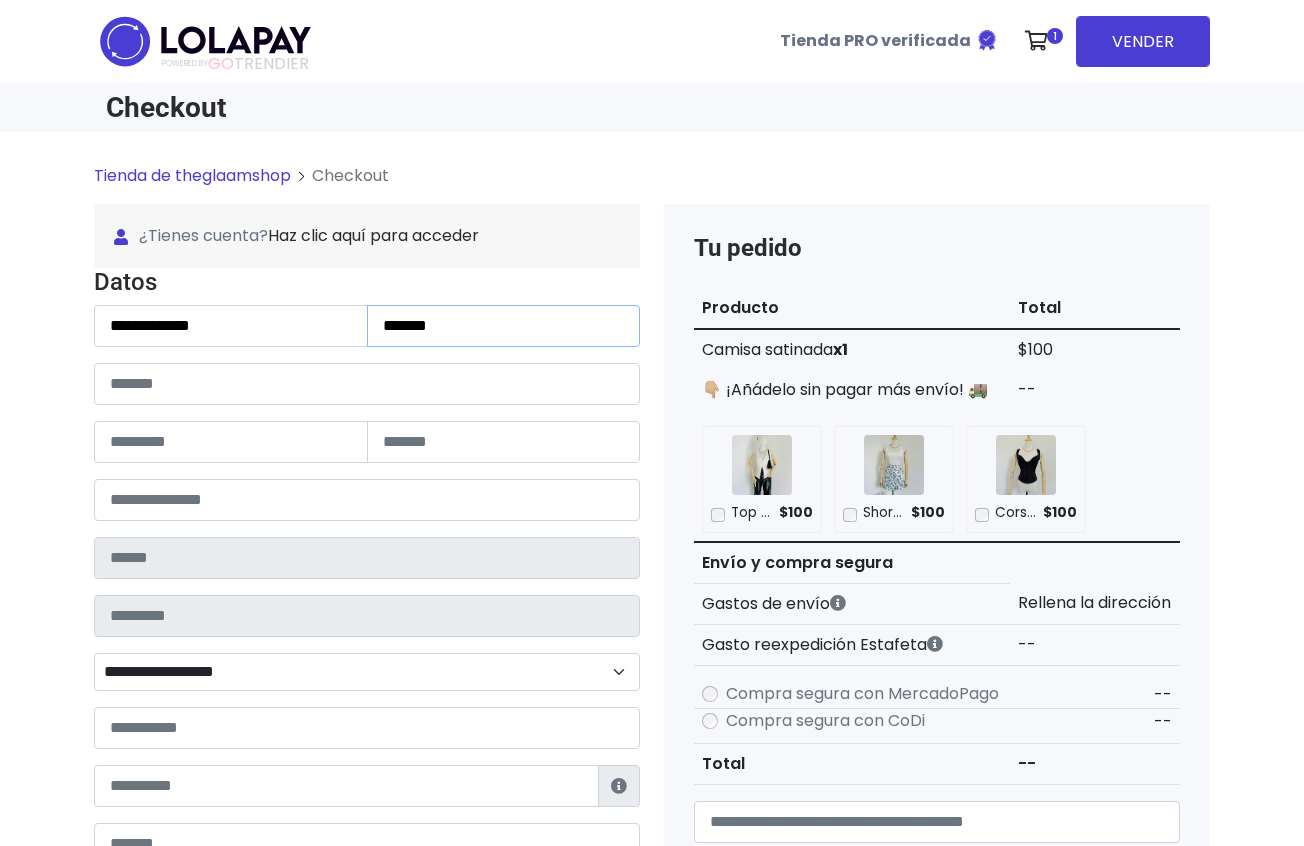 type on "*******" 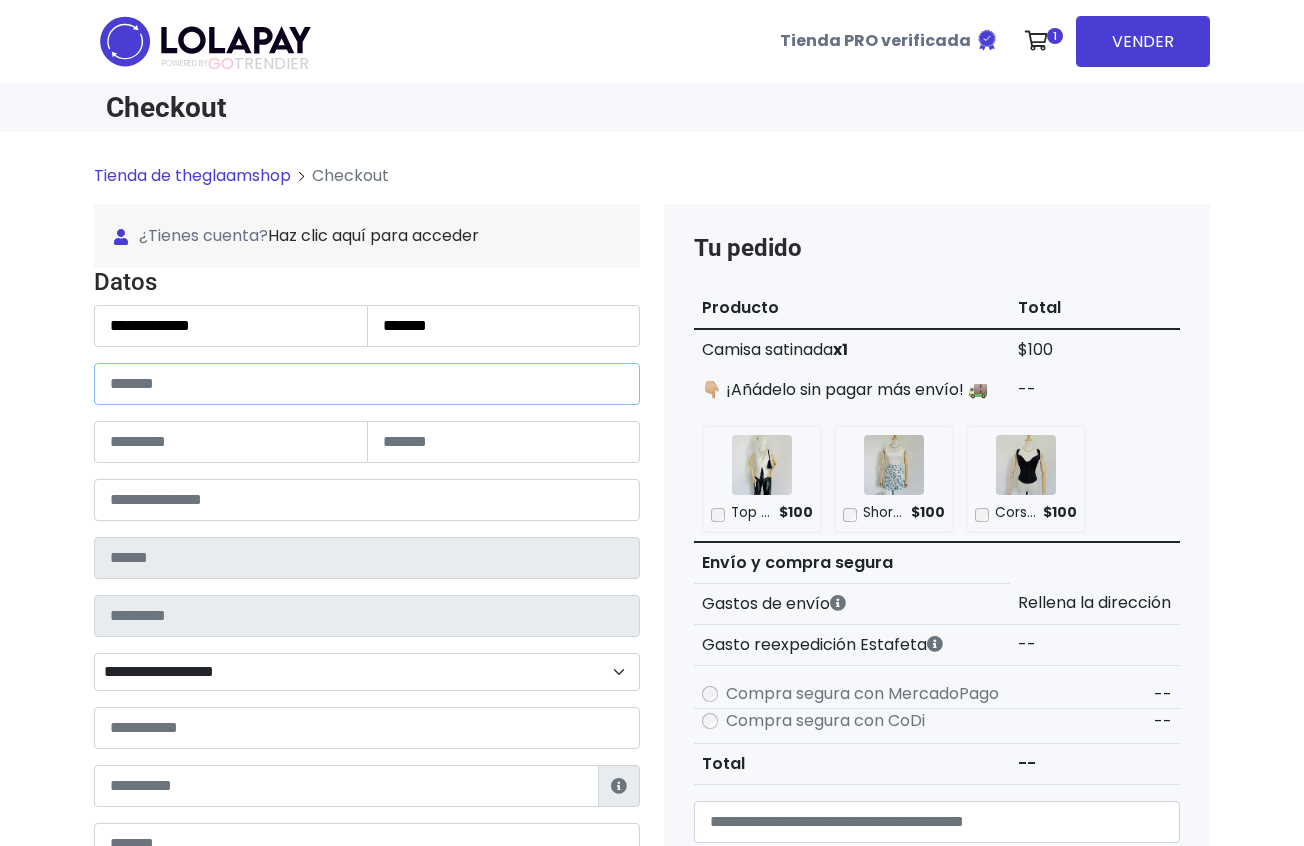 click at bounding box center (367, 384) 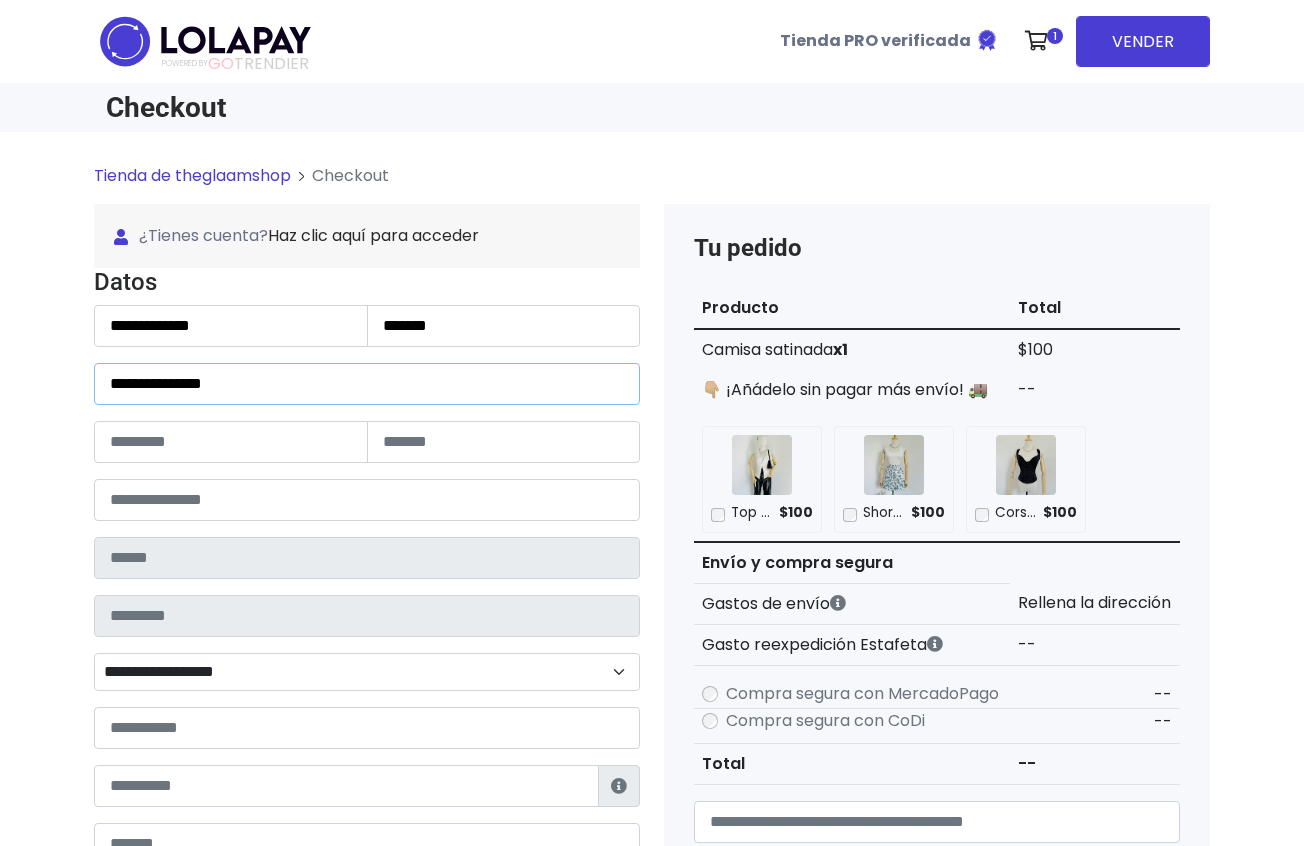click on "**********" at bounding box center (367, 384) 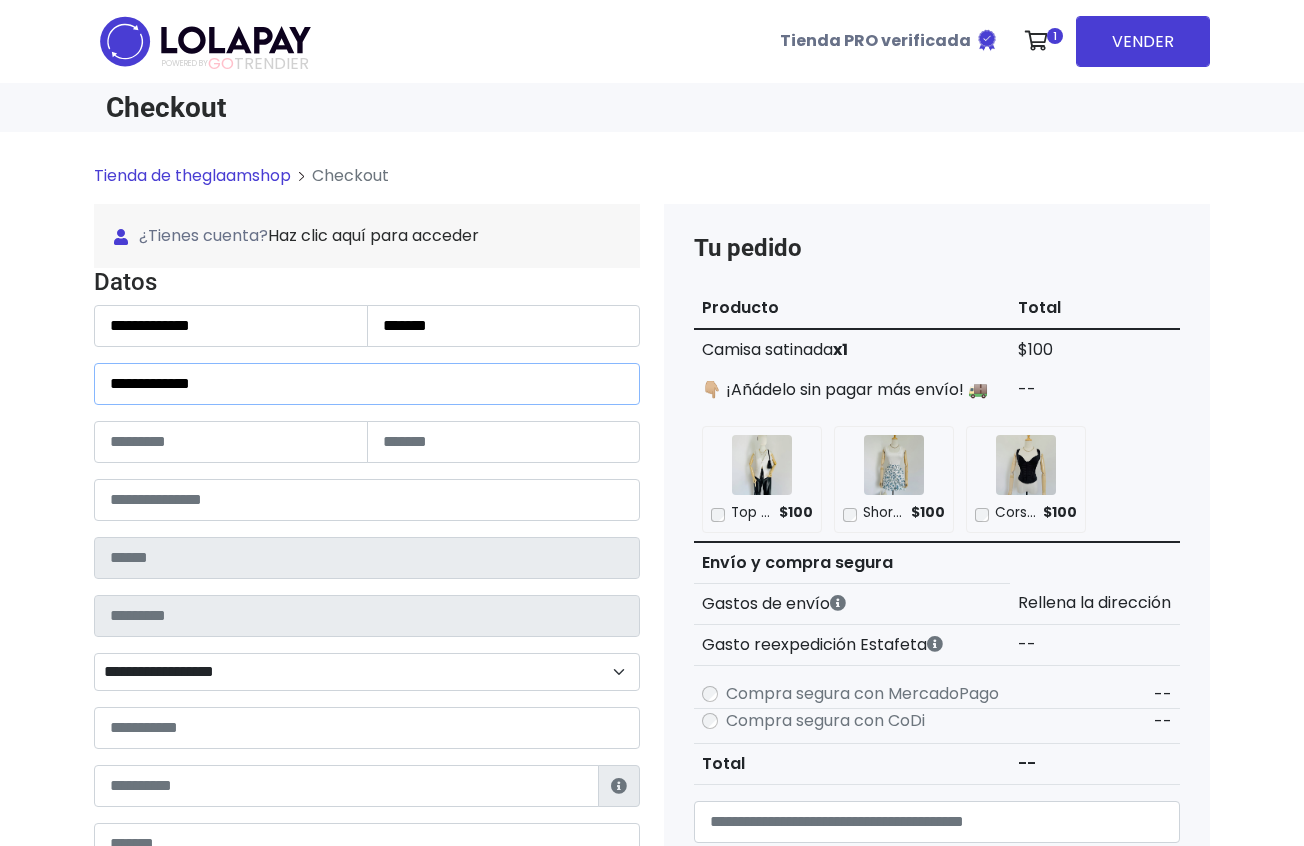 type on "**********" 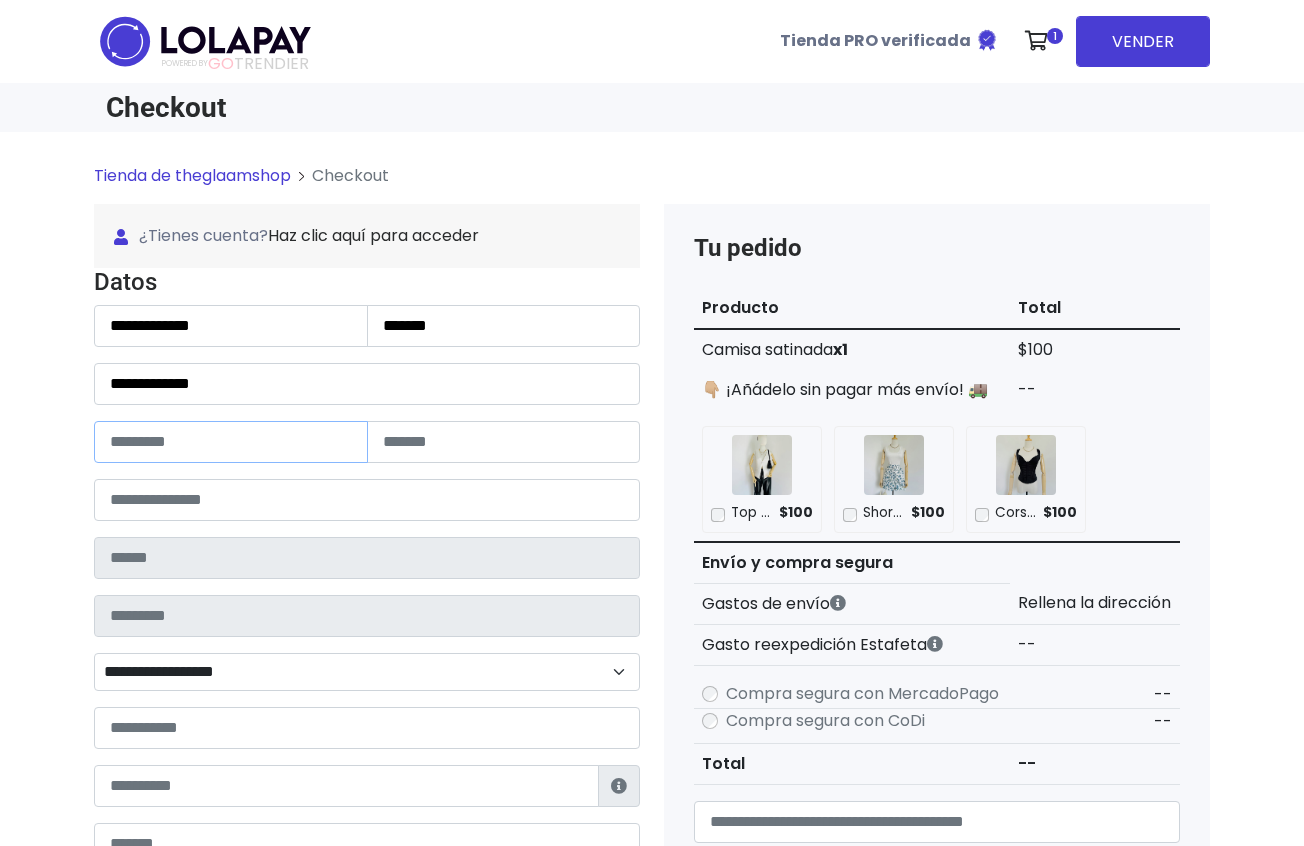 click at bounding box center [231, 442] 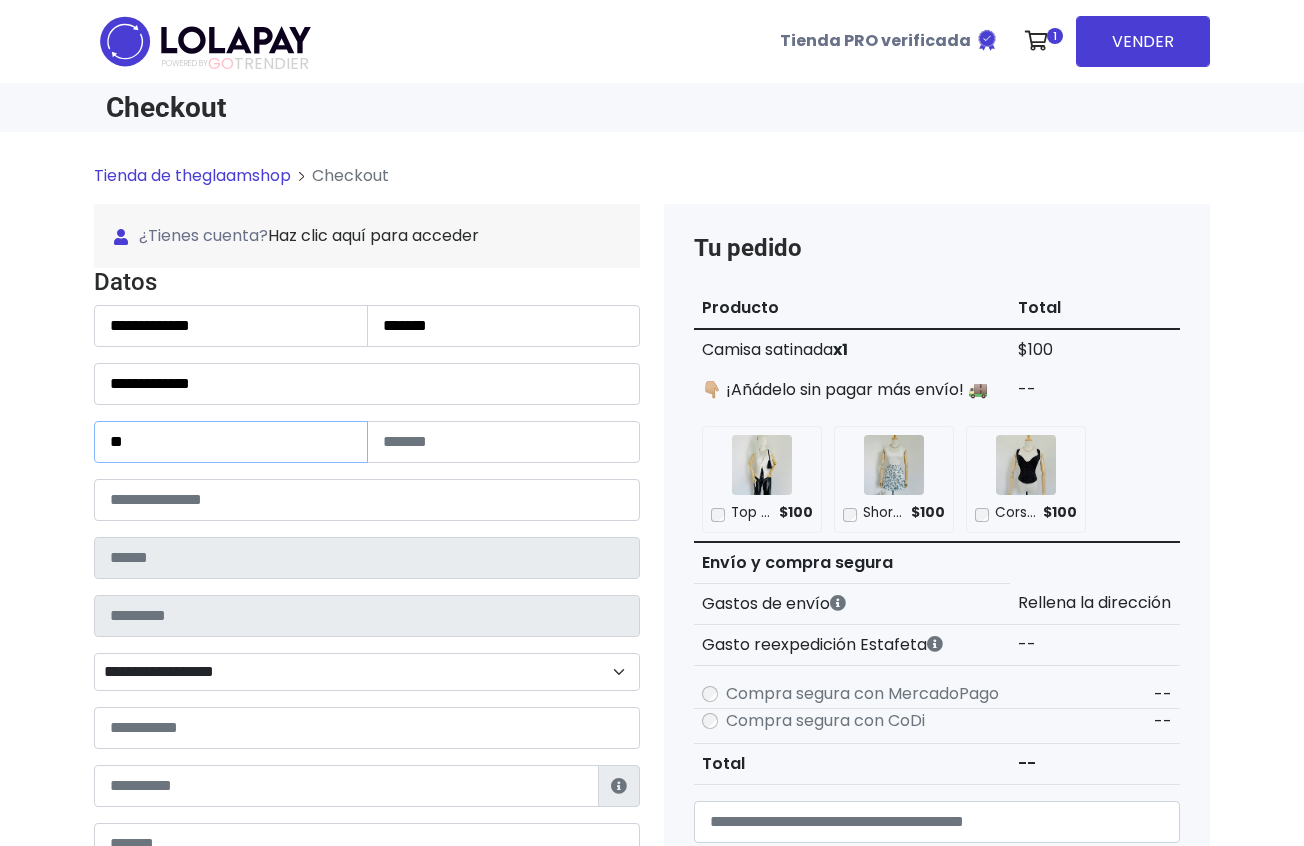type on "**" 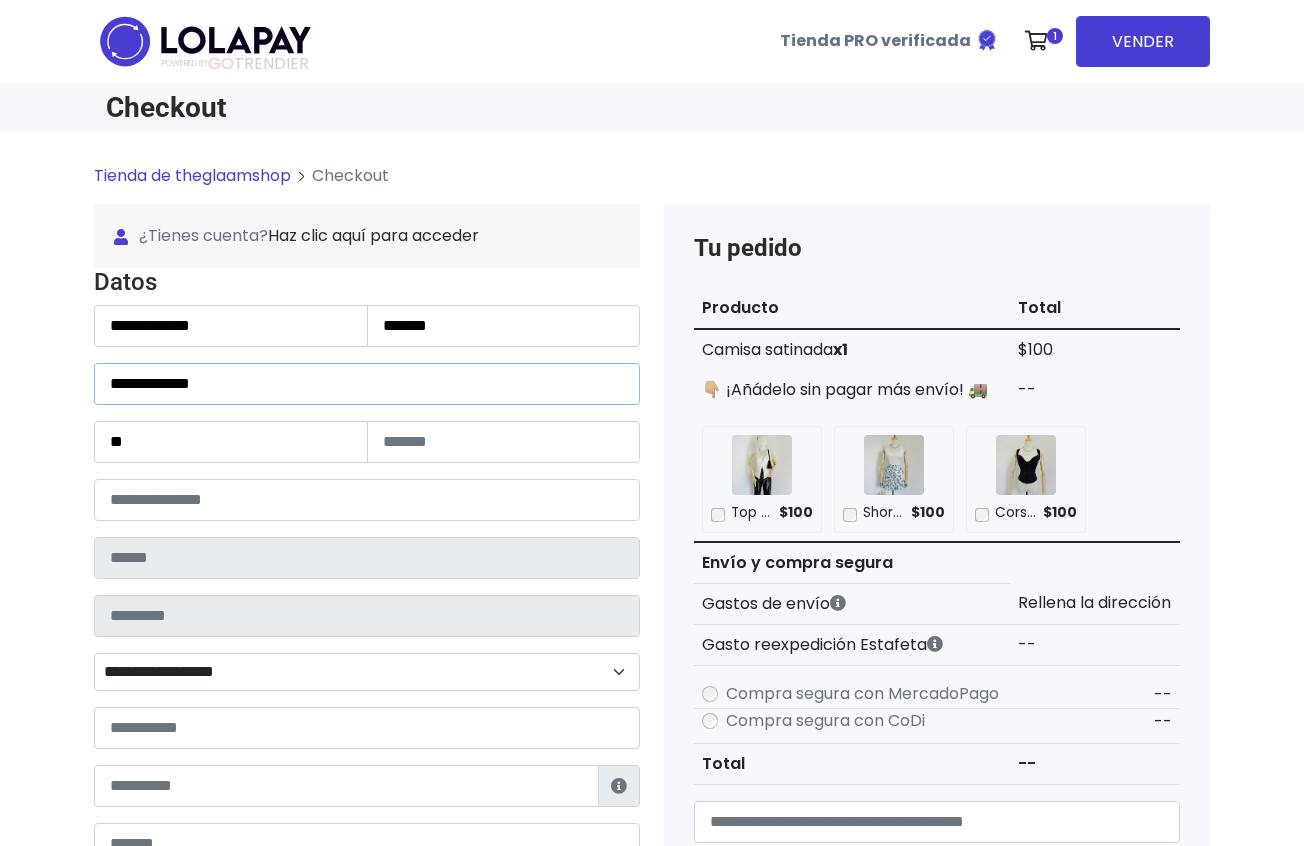 click on "**********" at bounding box center [367, 384] 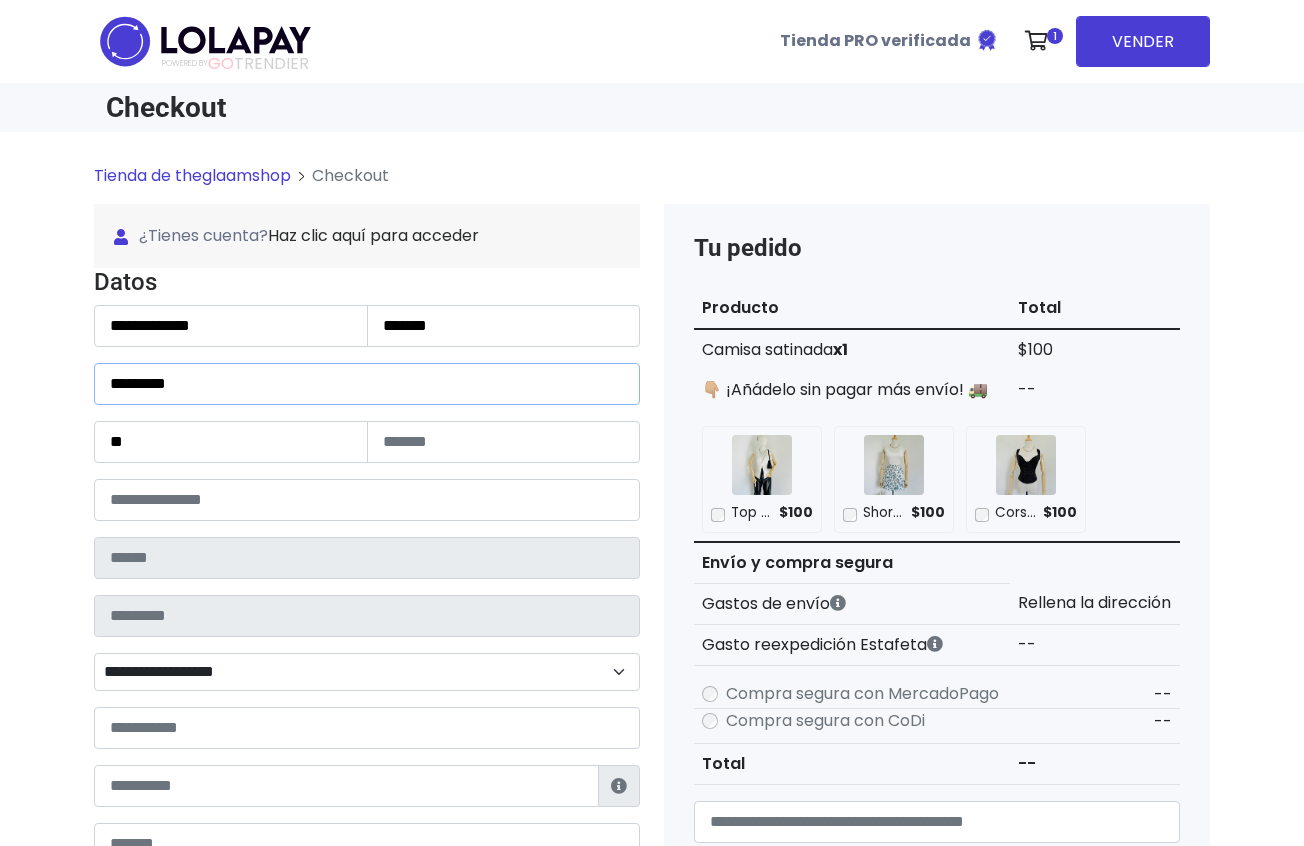 type on "*********" 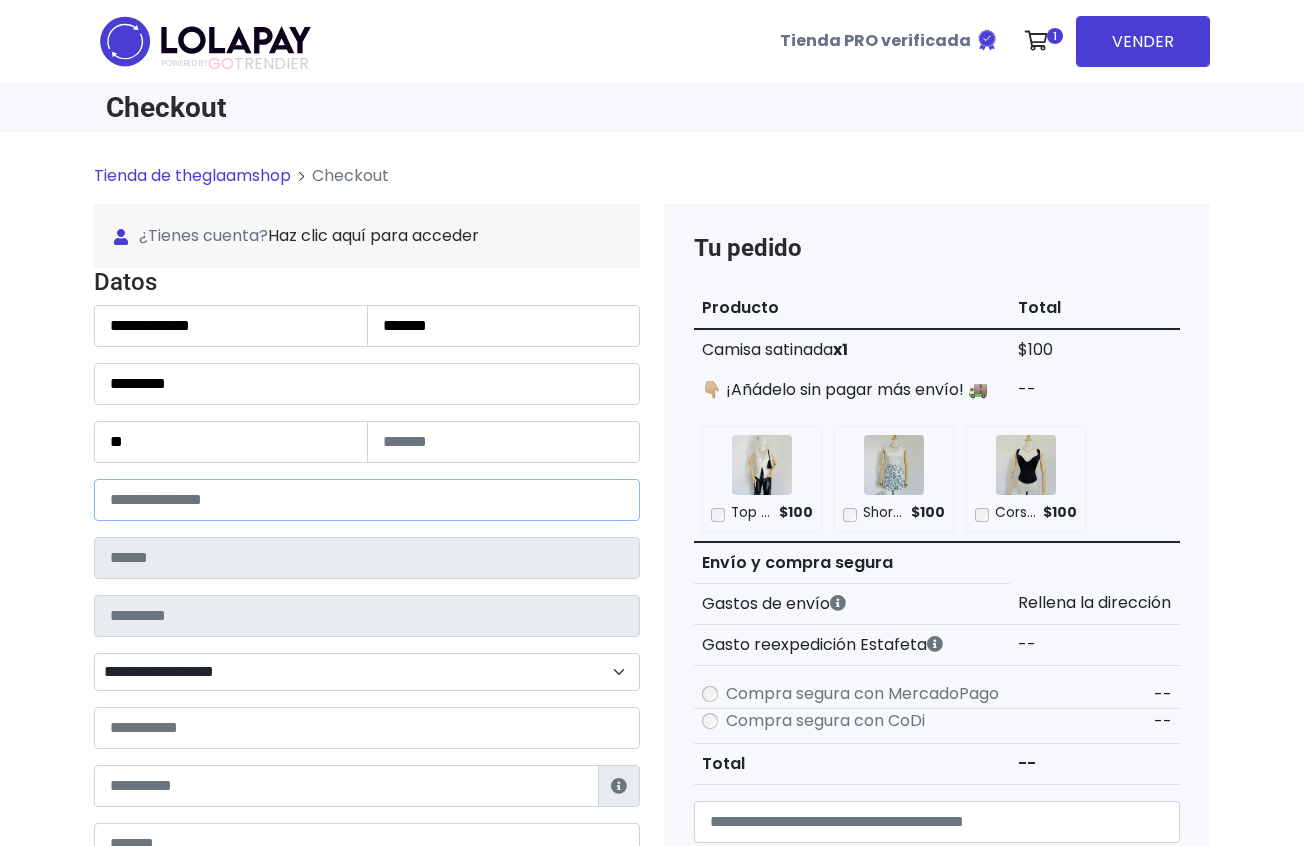 paste on "*****" 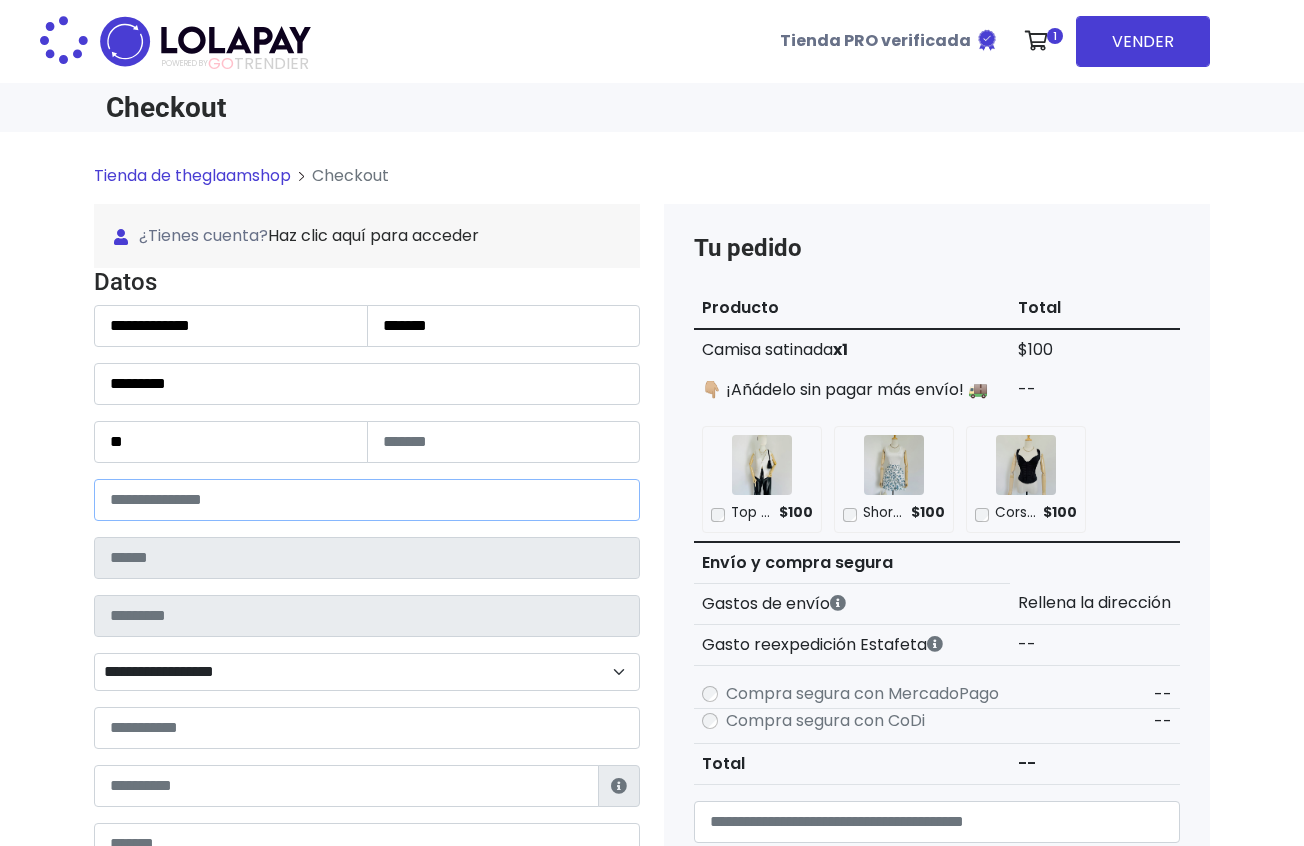 type on "*******" 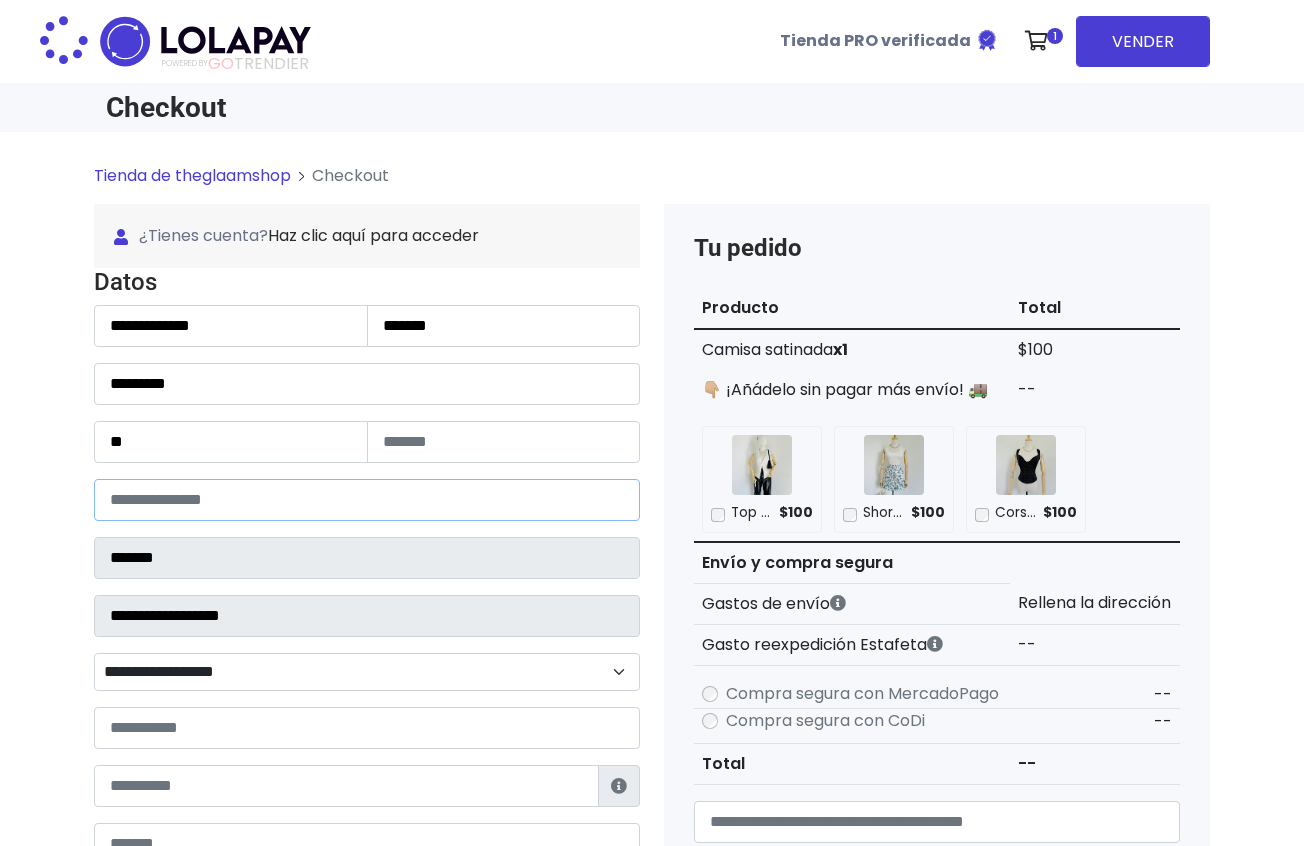select 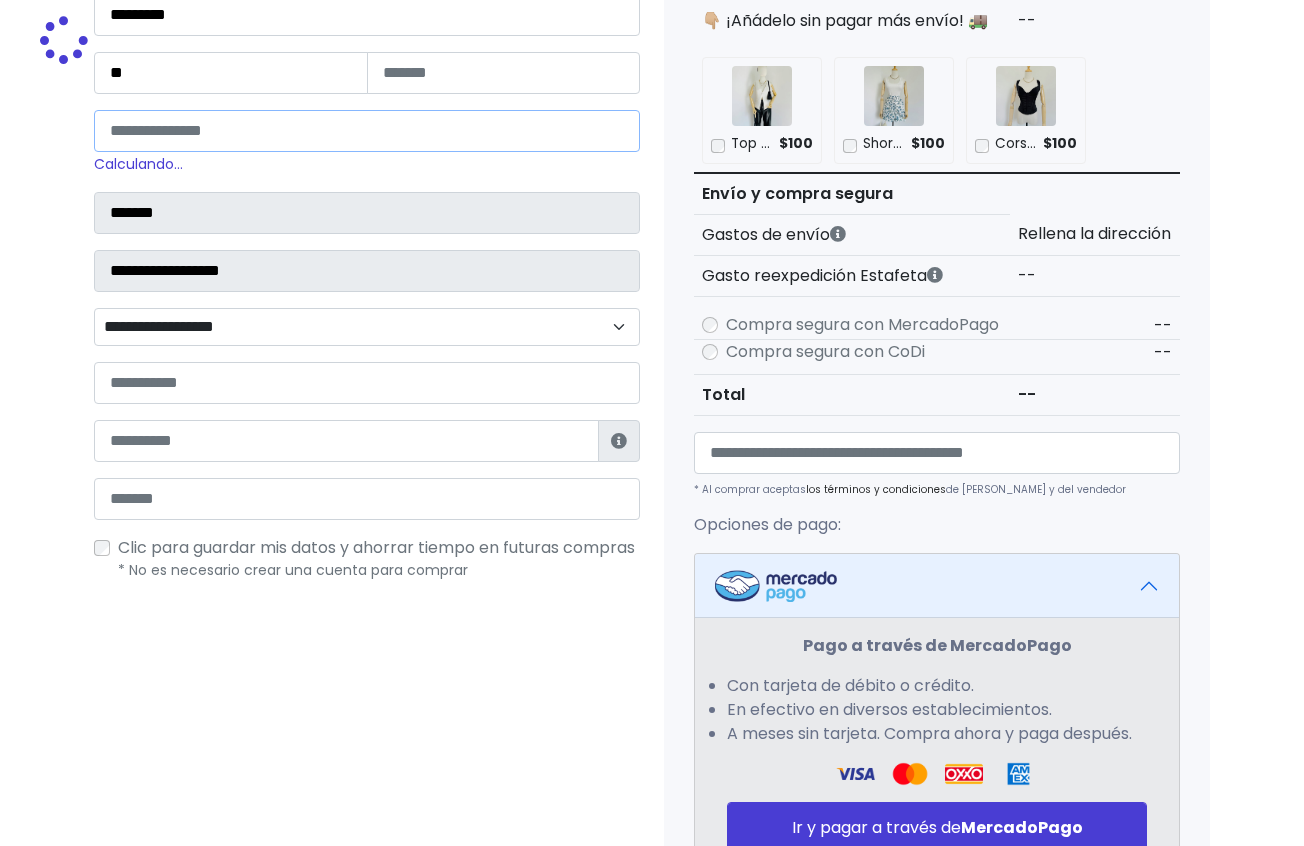 scroll, scrollTop: 370, scrollLeft: 0, axis: vertical 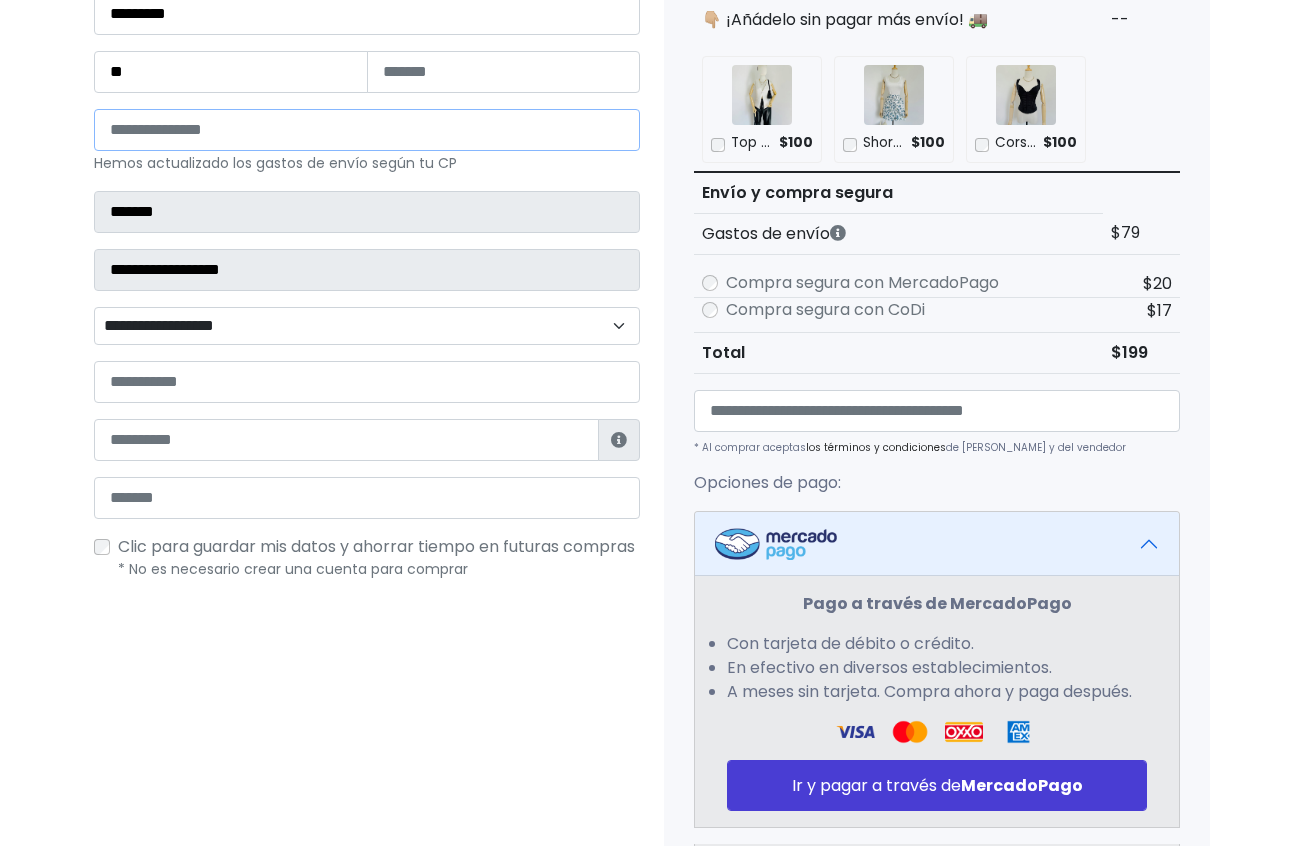 type on "*****" 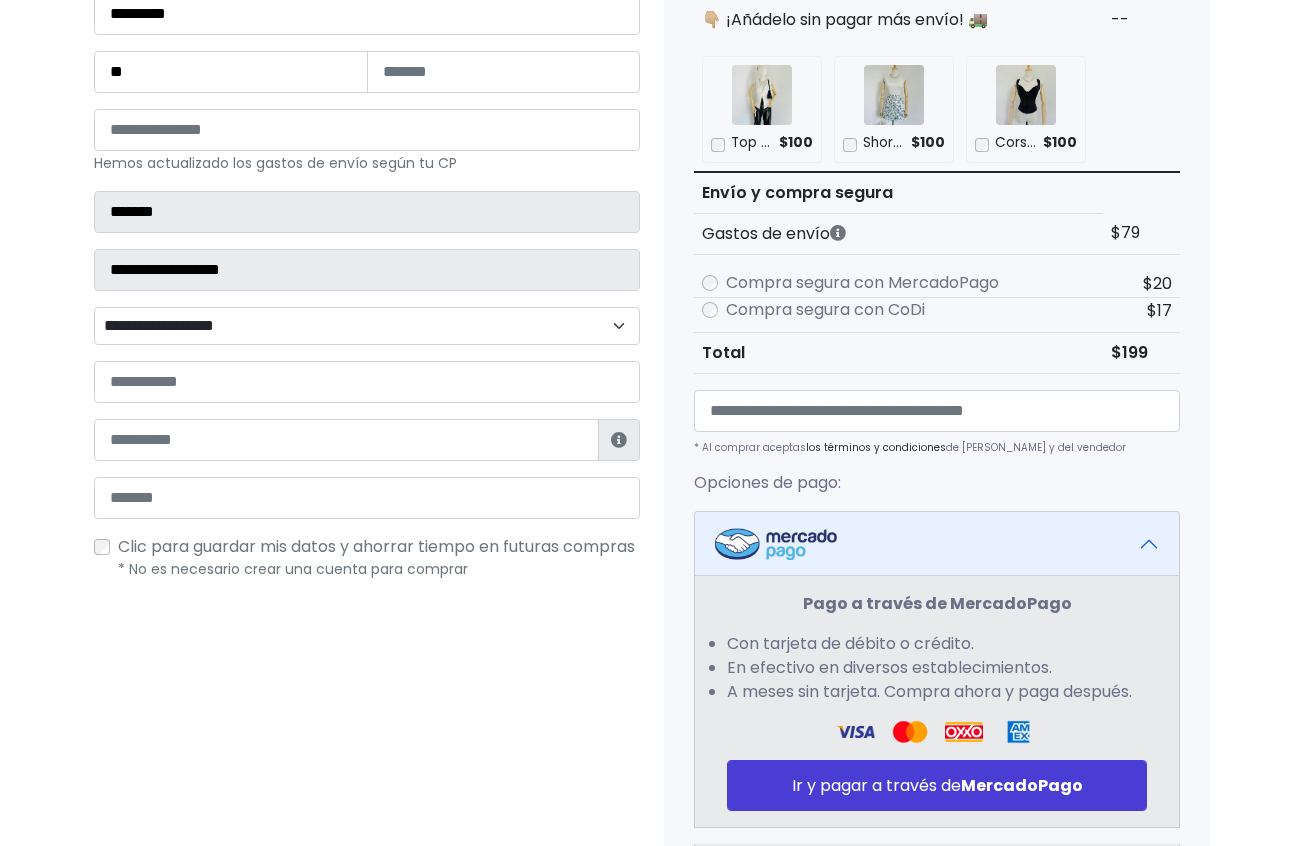 click on "**********" at bounding box center [367, 326] 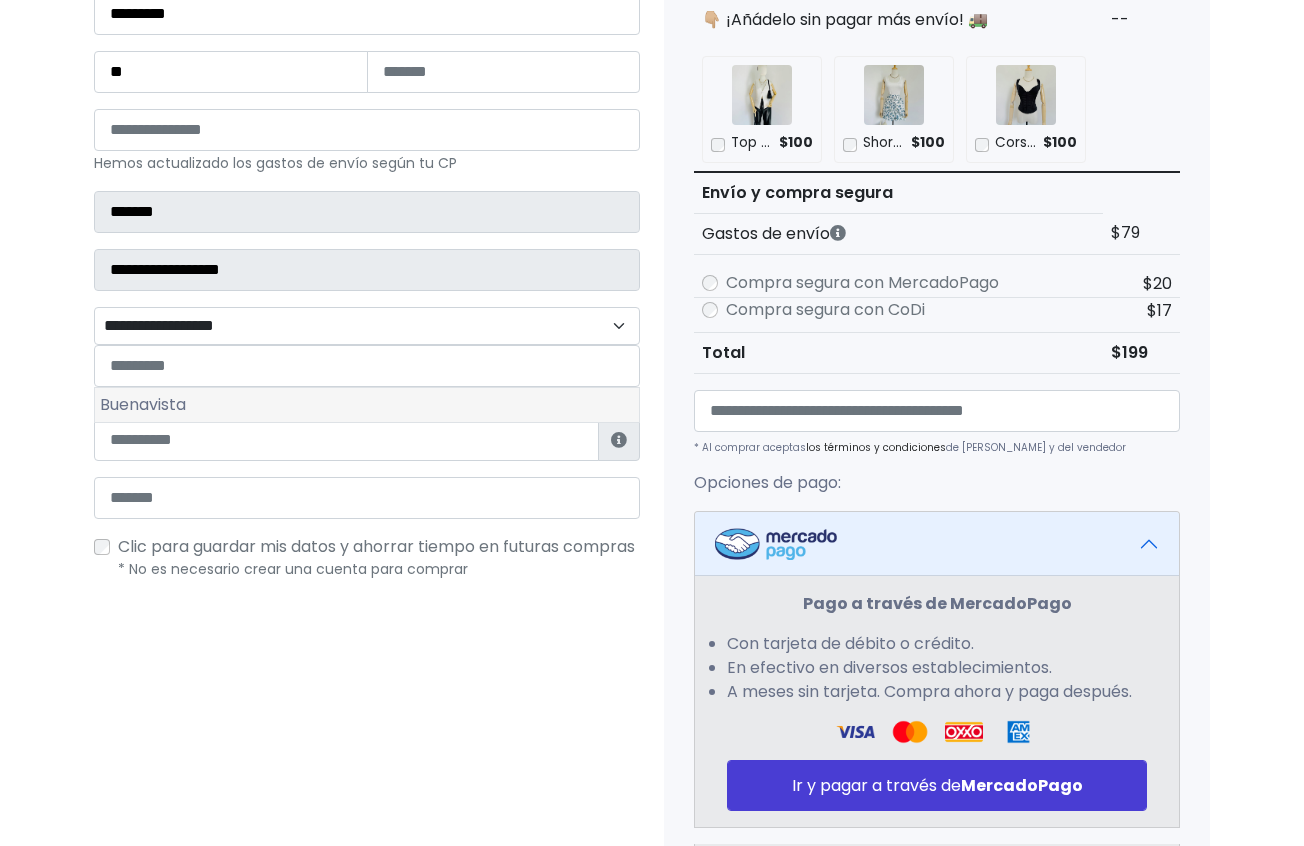 click on "Buenavista" at bounding box center [367, 405] 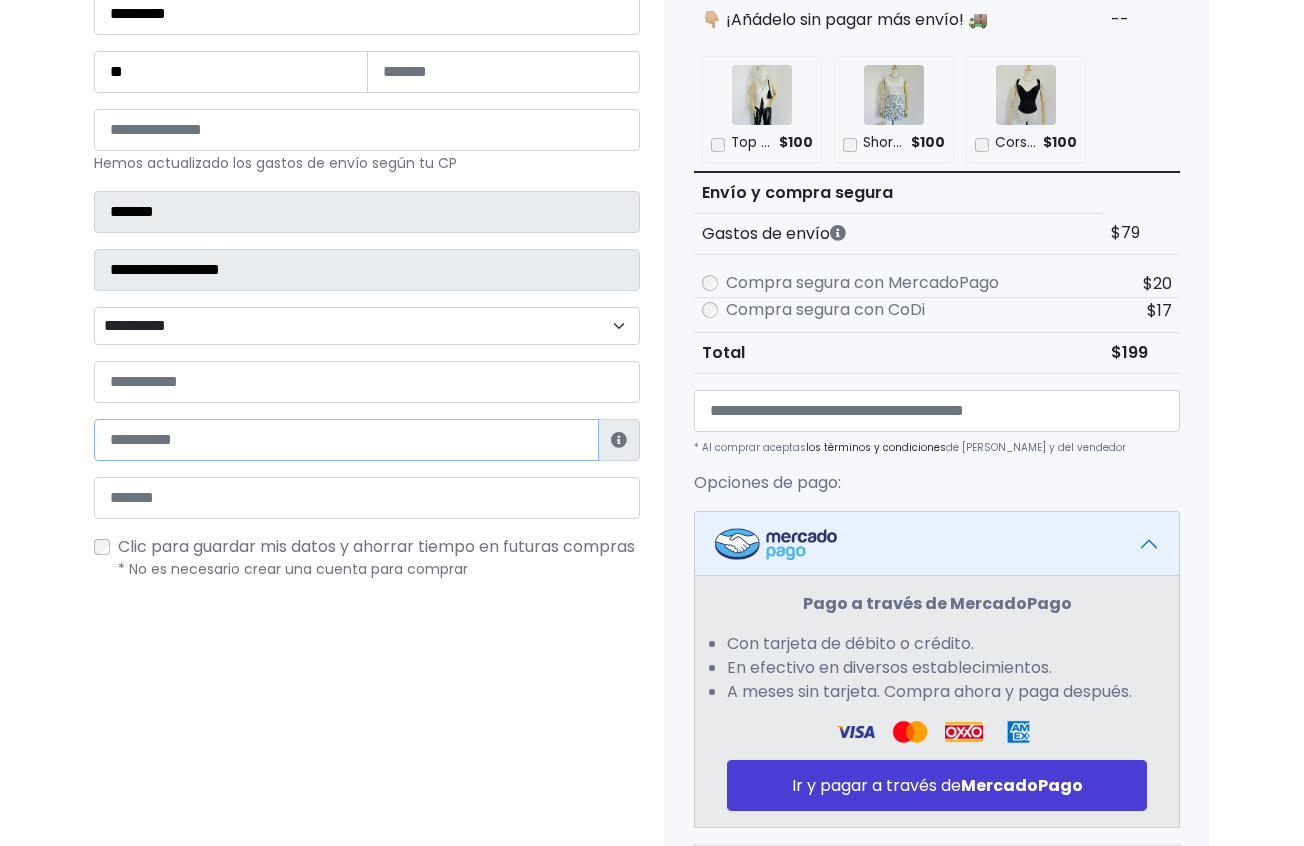 paste on "**********" 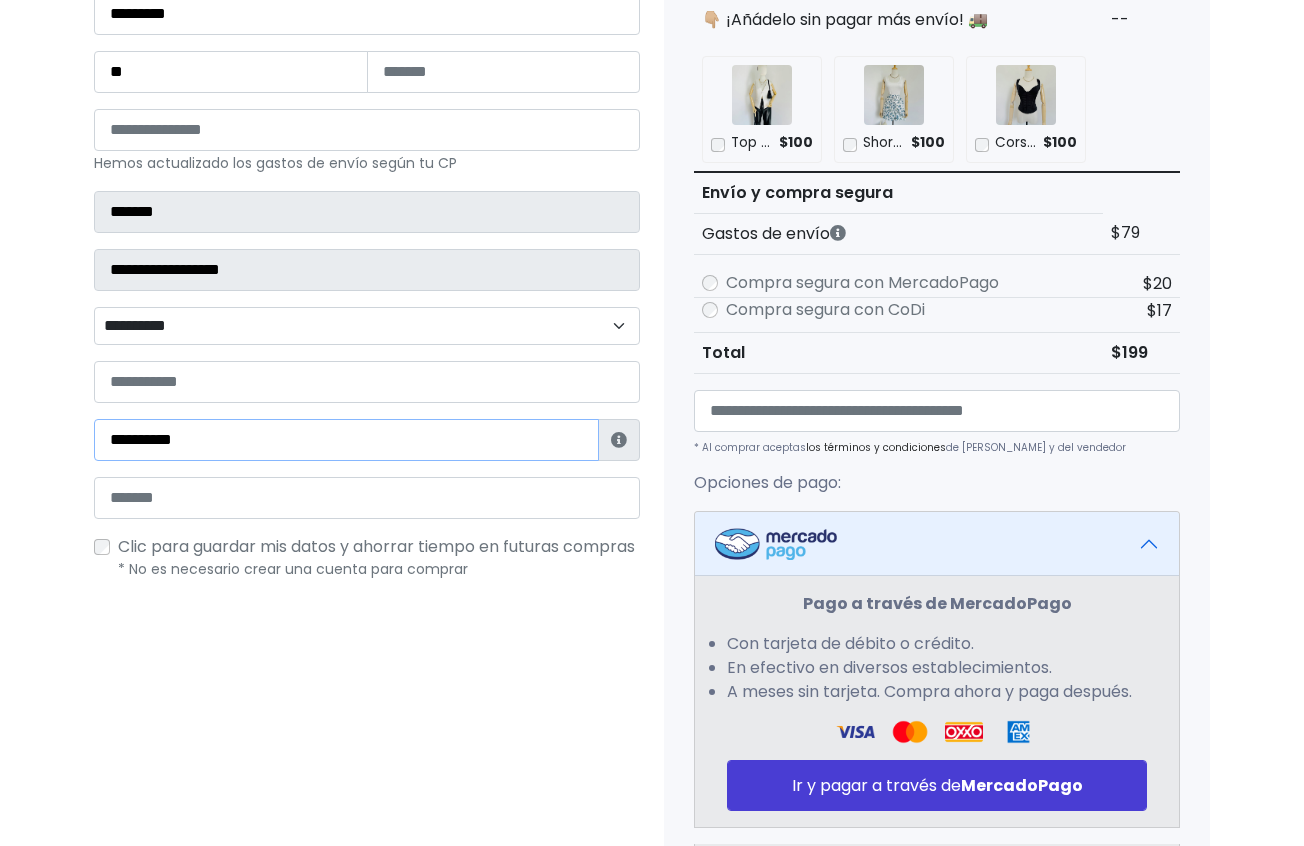 type on "**********" 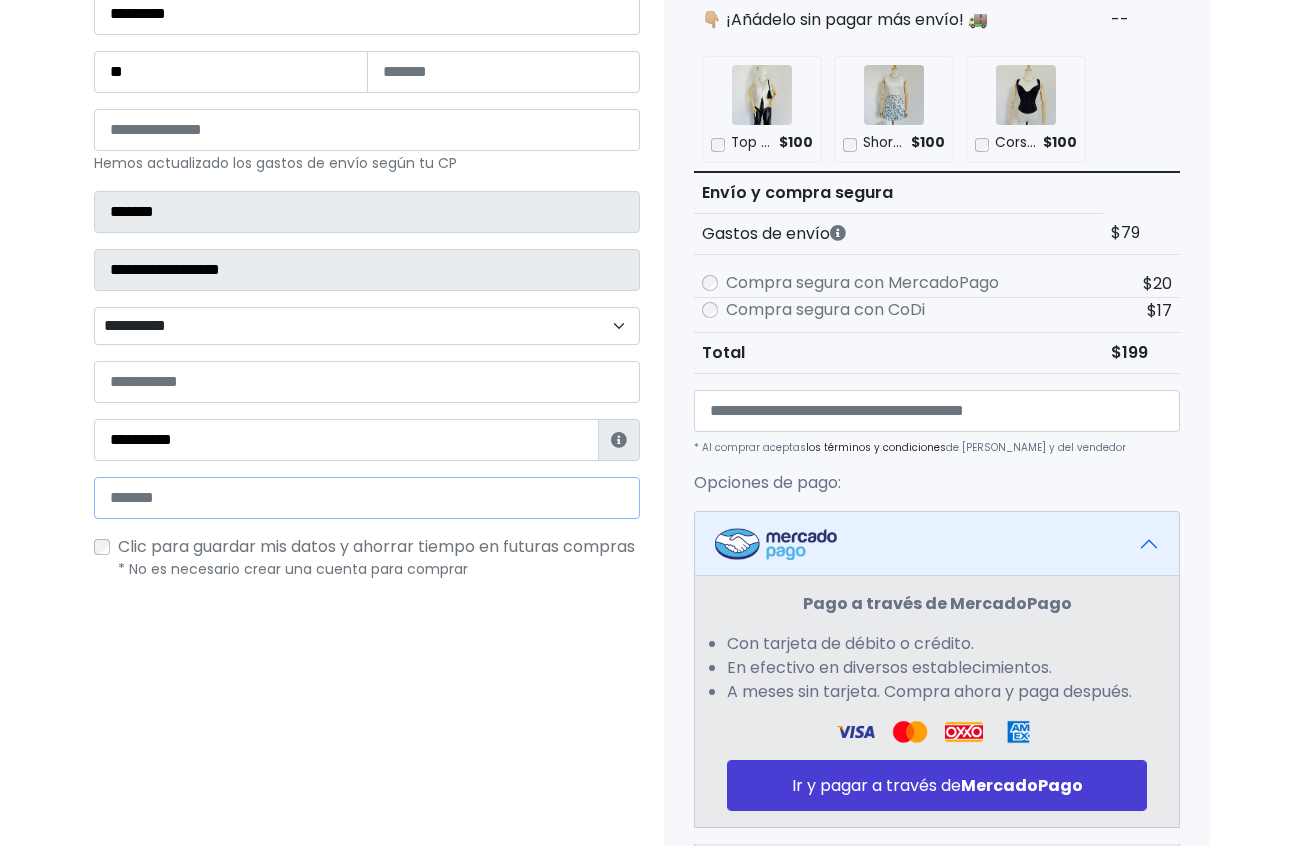 paste on "**********" 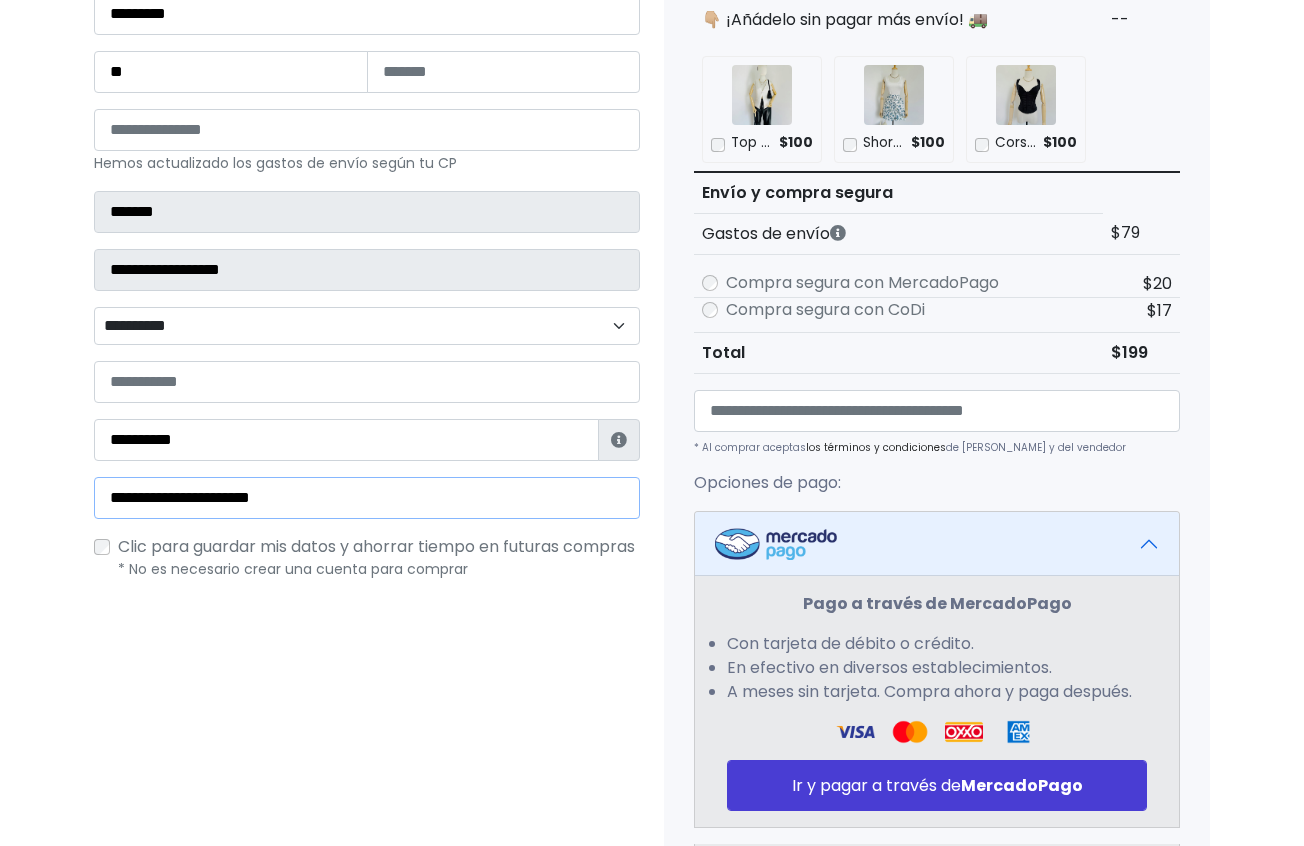 click on "**********" at bounding box center (367, 498) 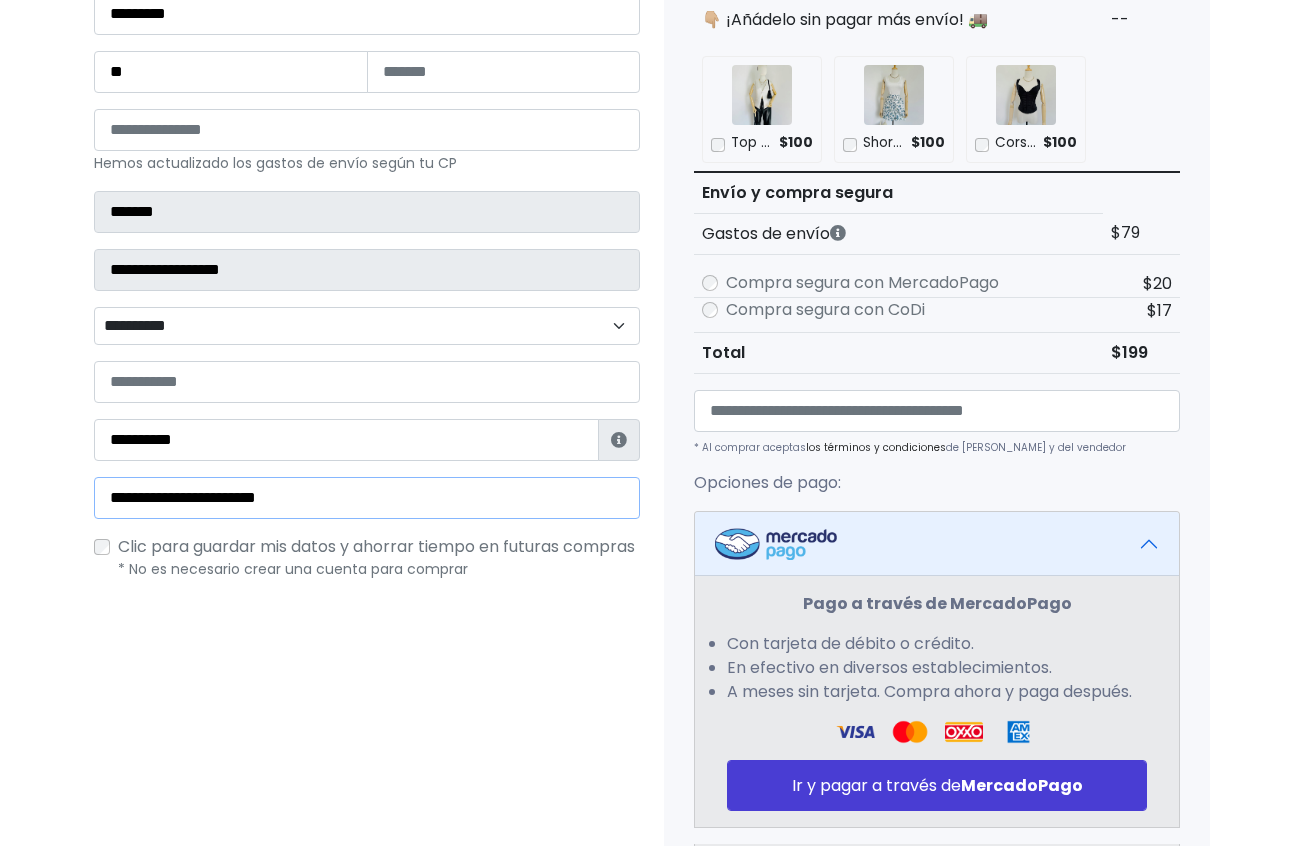 click on "**********" at bounding box center (367, 498) 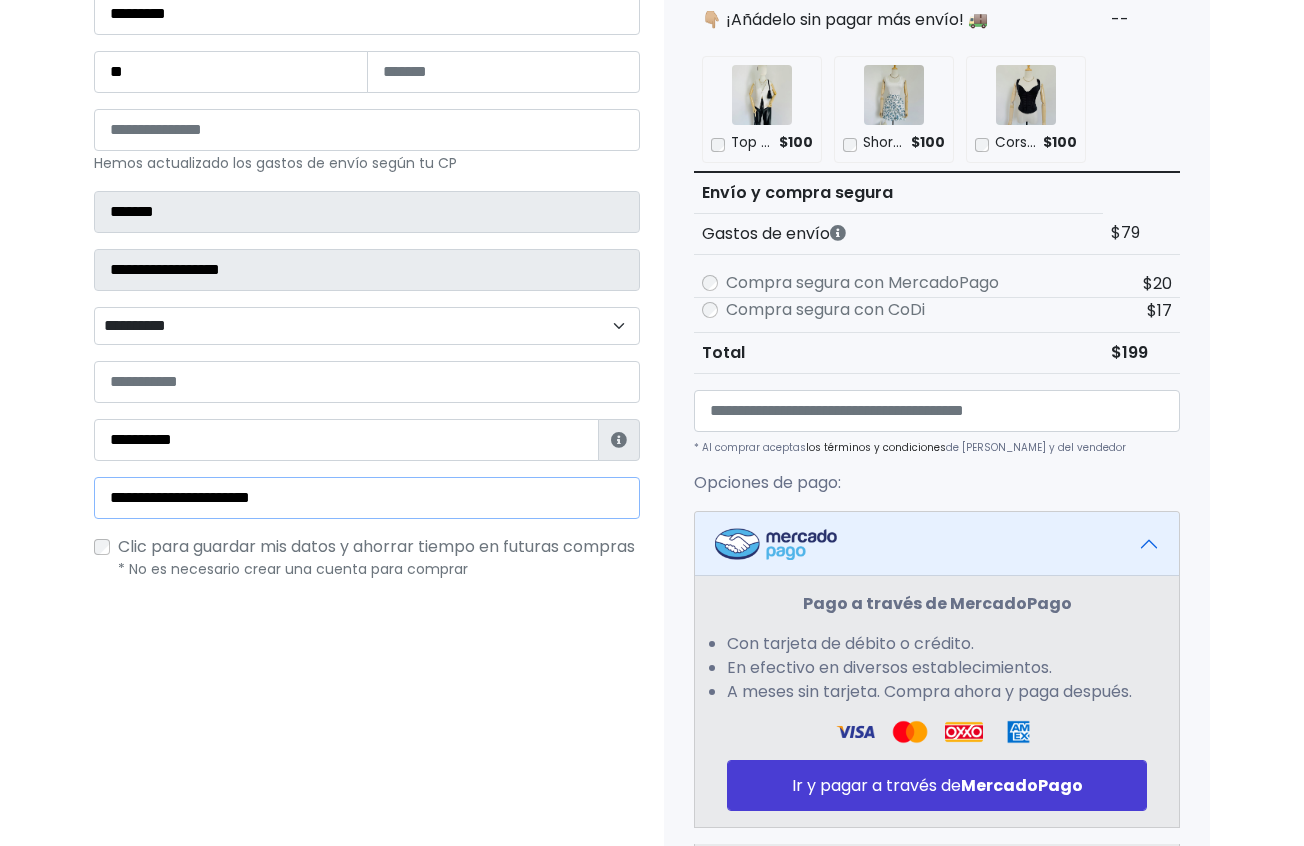 type on "**********" 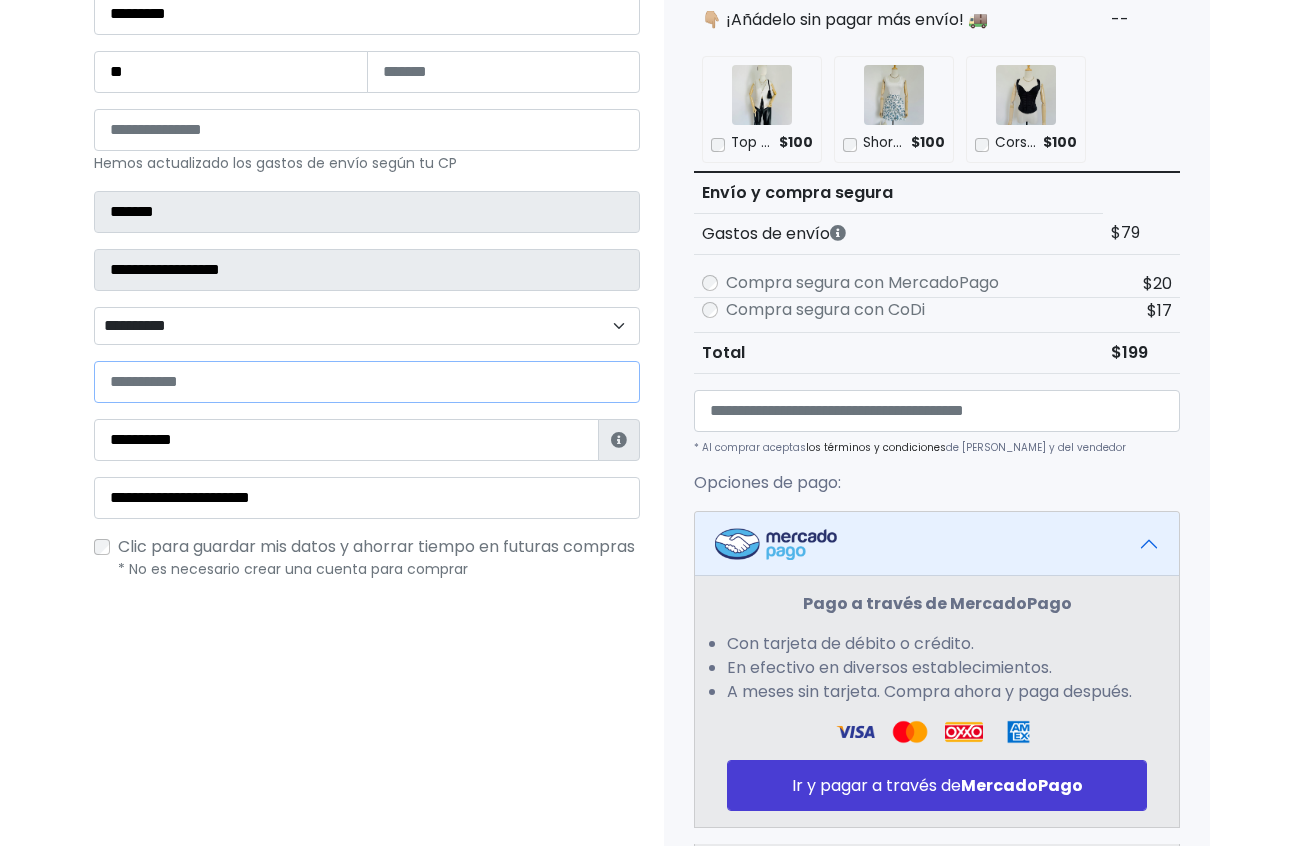 click at bounding box center (367, 382) 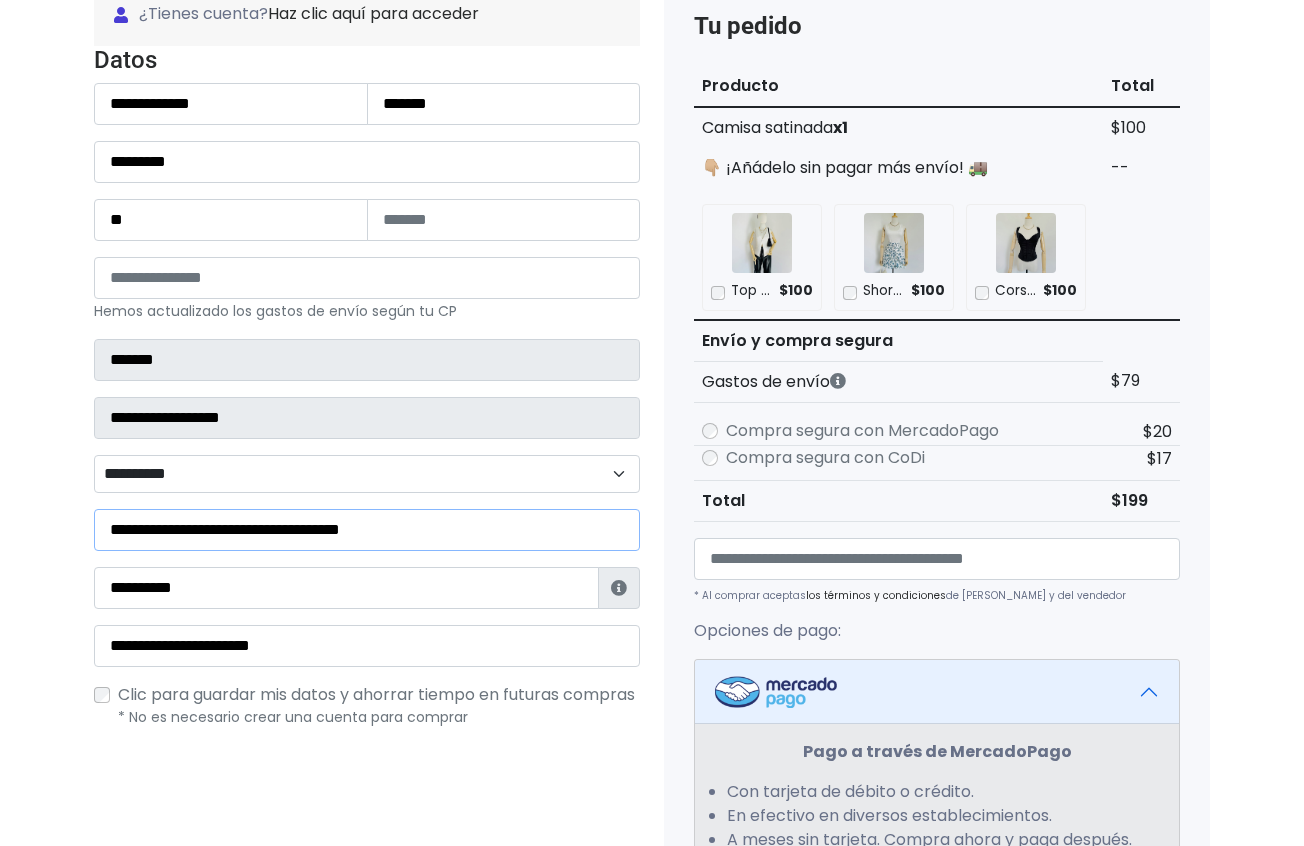 scroll, scrollTop: 81, scrollLeft: 0, axis: vertical 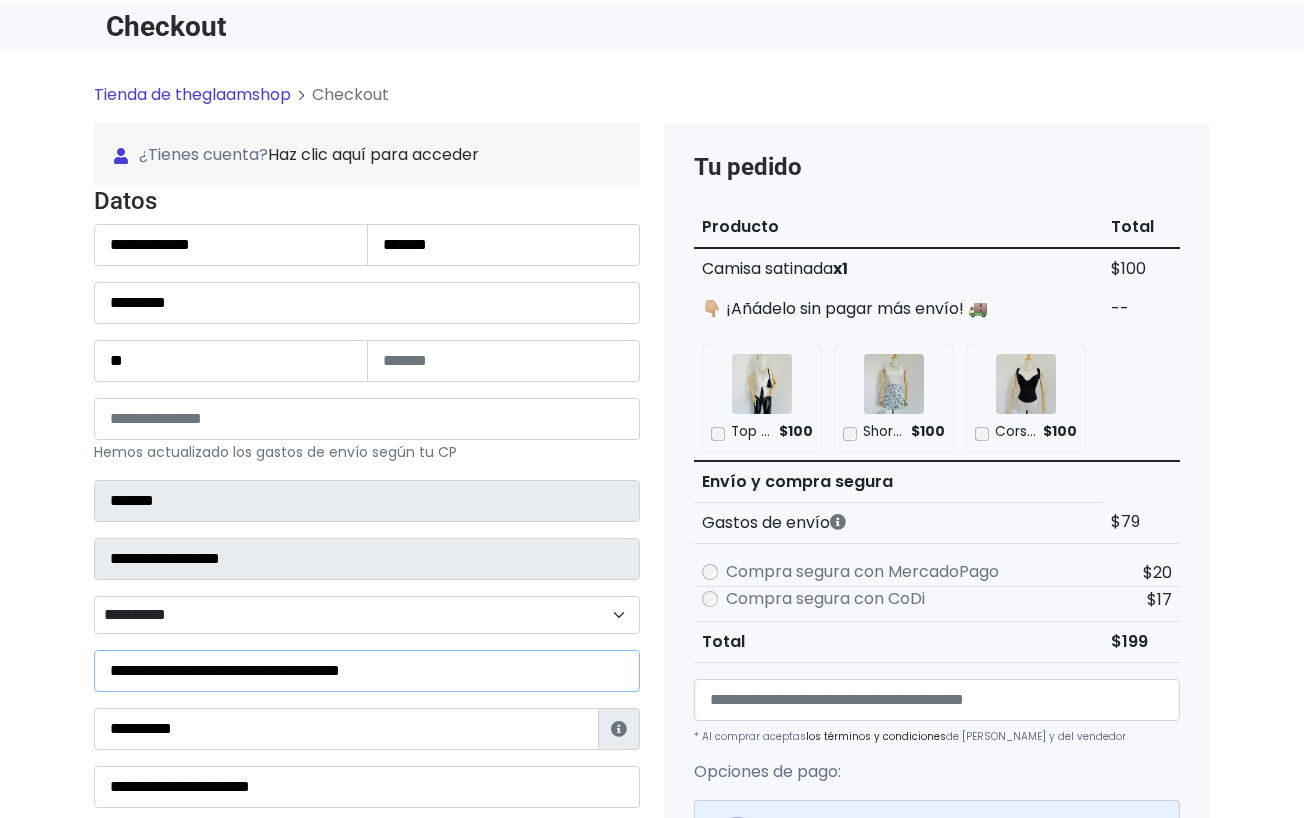 type on "**********" 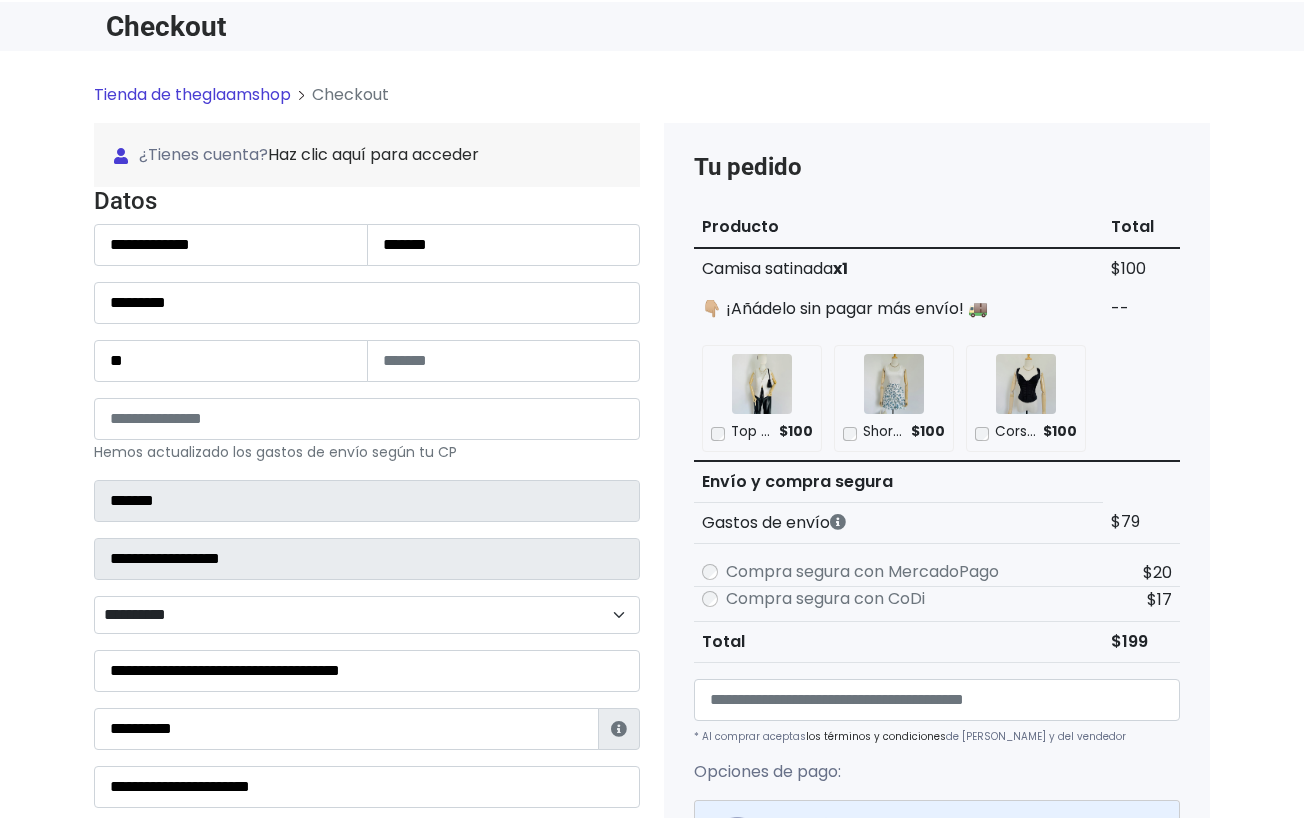click on "*****
Hemos actualizado los gastos de envío según tu CP
⚠️ Este CP se debe recoger en sucursal.  Qué significa esto?" at bounding box center [367, 431] 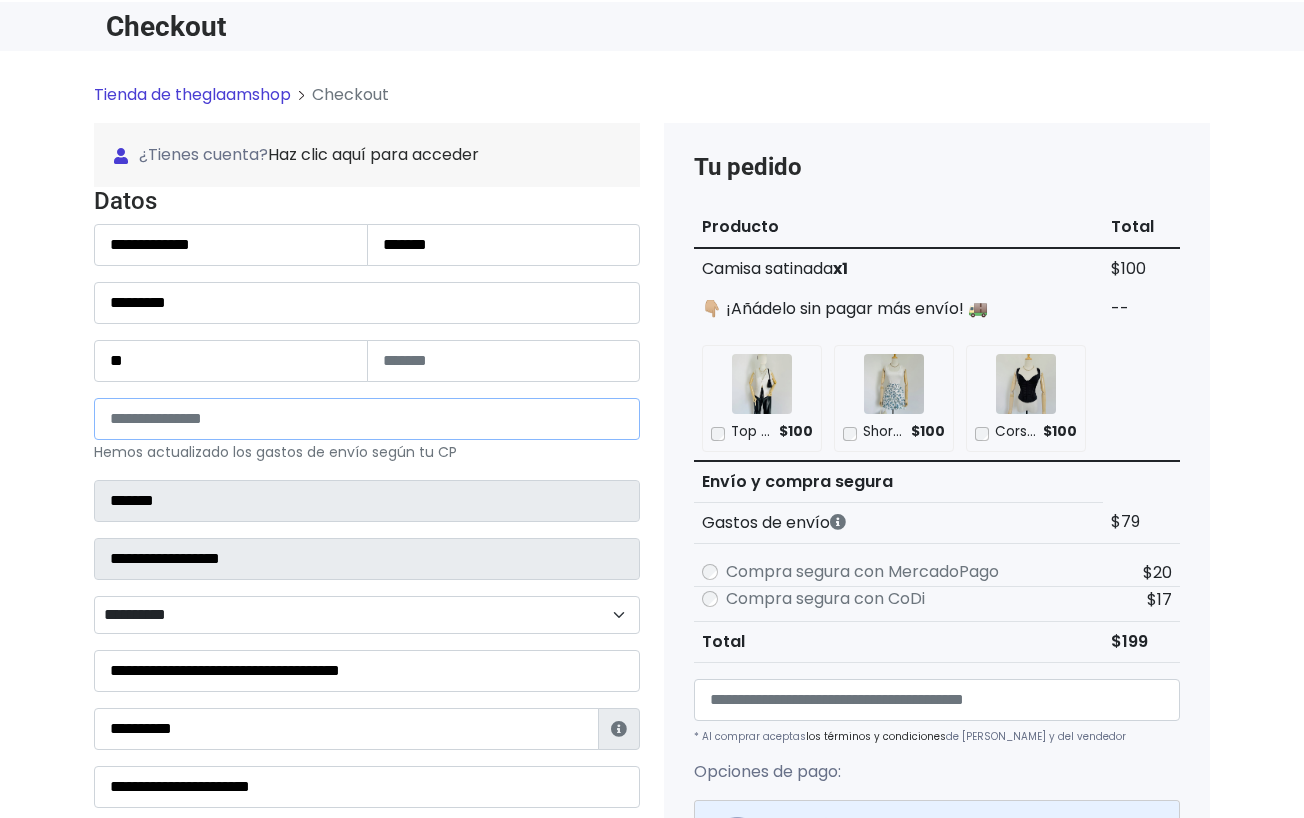click on "*****" at bounding box center [367, 419] 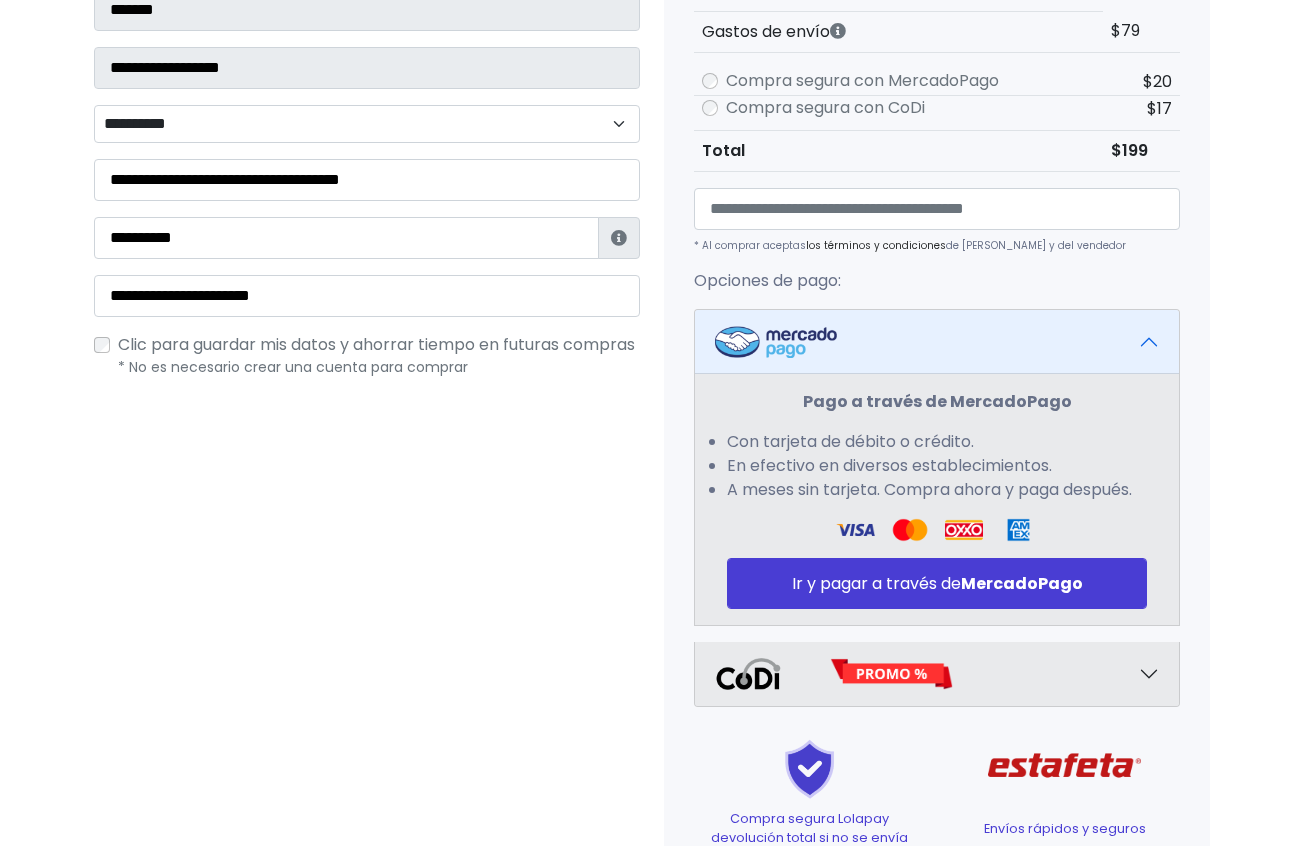 scroll, scrollTop: 597, scrollLeft: 0, axis: vertical 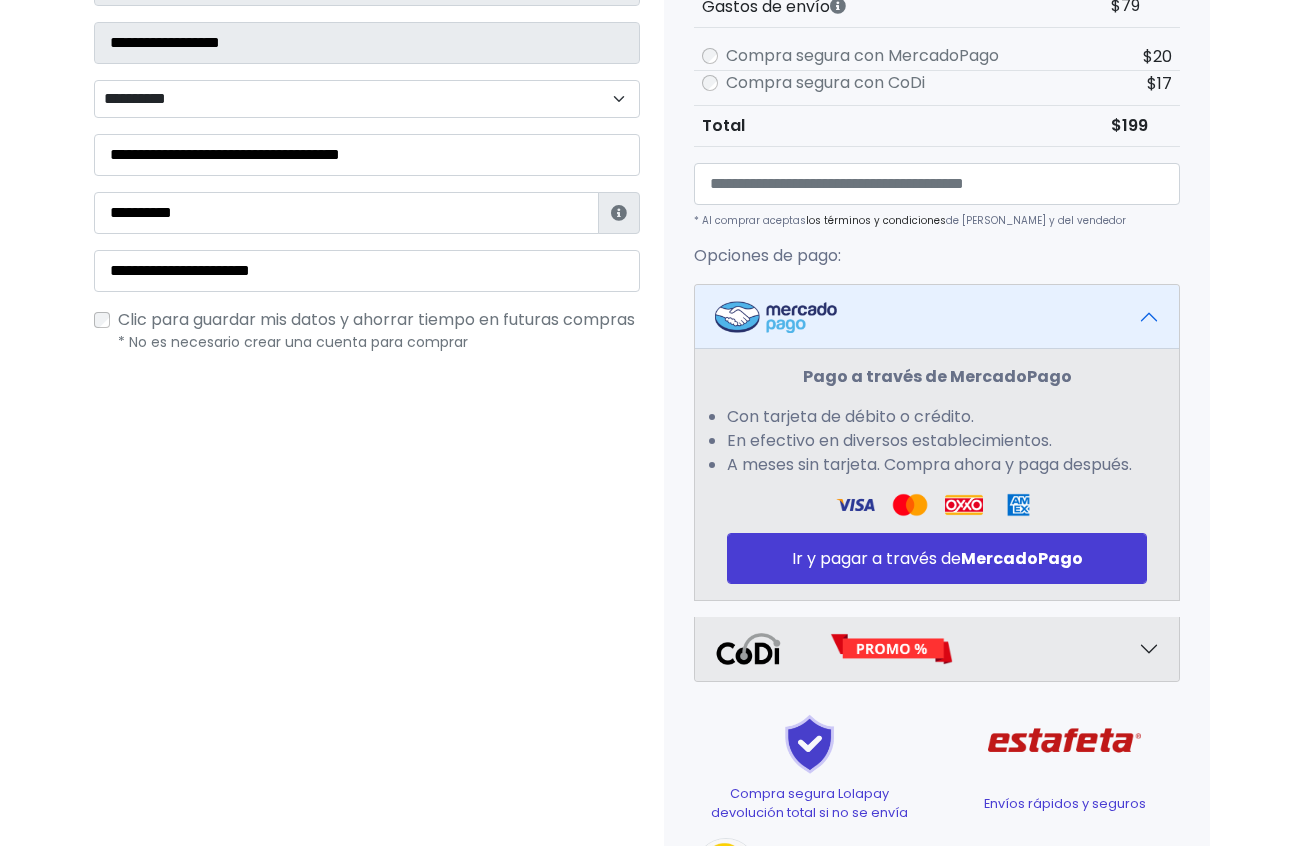 click on "Pago a través de MercadoPago
Con tarjeta de débito o crédito.
En efectivo en diversos establecimientos.
A meses sin tarjeta. Compra ahora y paga después.
Ir y pagar a través de  MercadoPago" at bounding box center [937, 474] 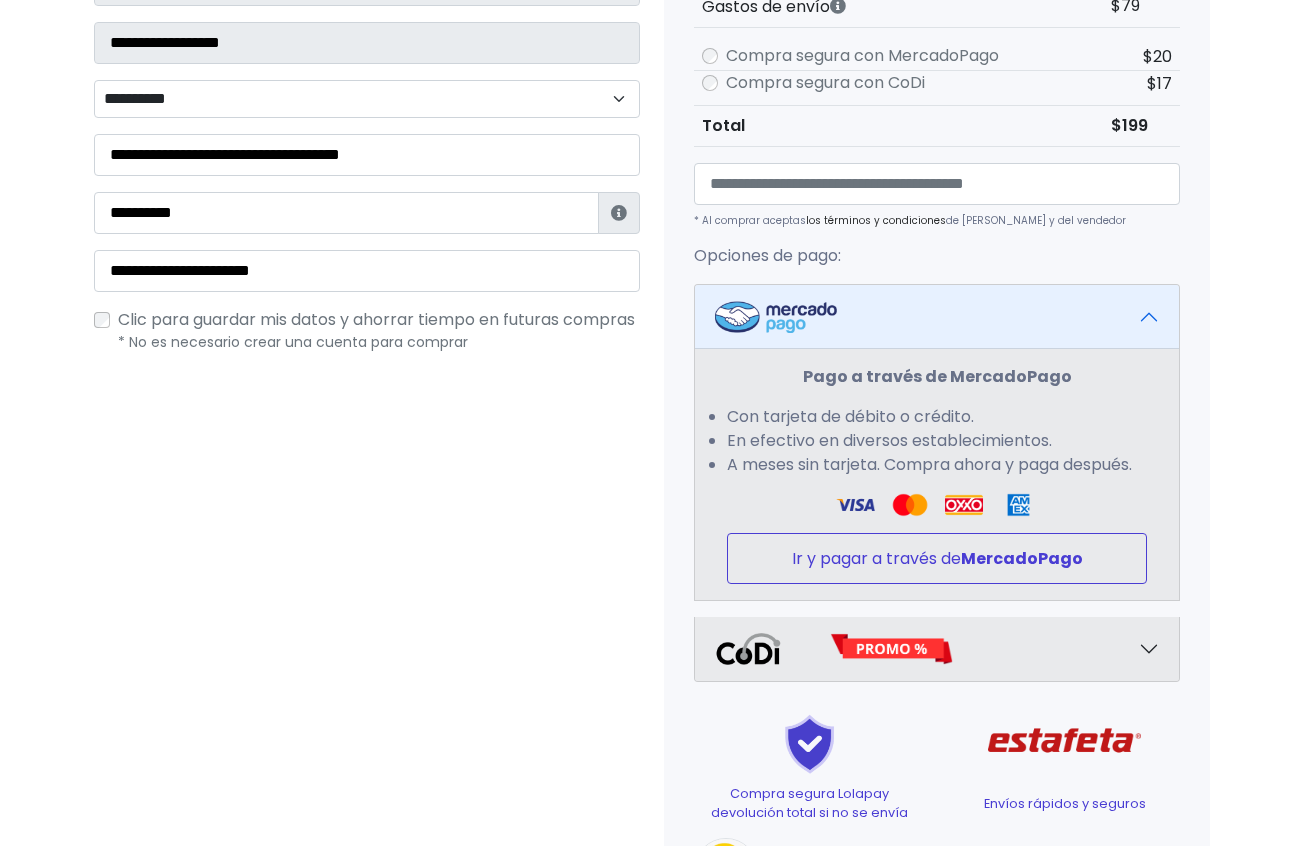 click on "Ir y pagar a través de  MercadoPago" at bounding box center (937, 558) 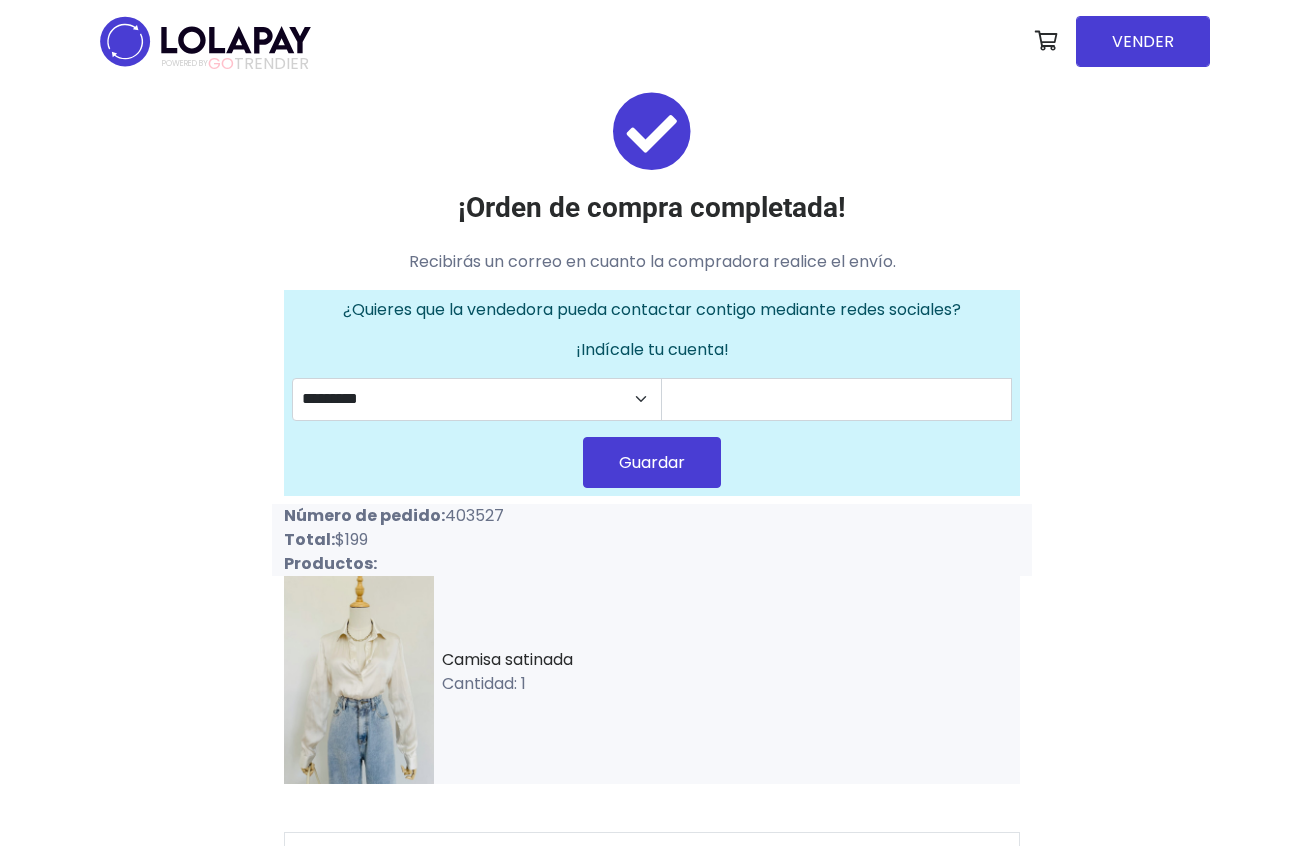 scroll, scrollTop: 0, scrollLeft: 0, axis: both 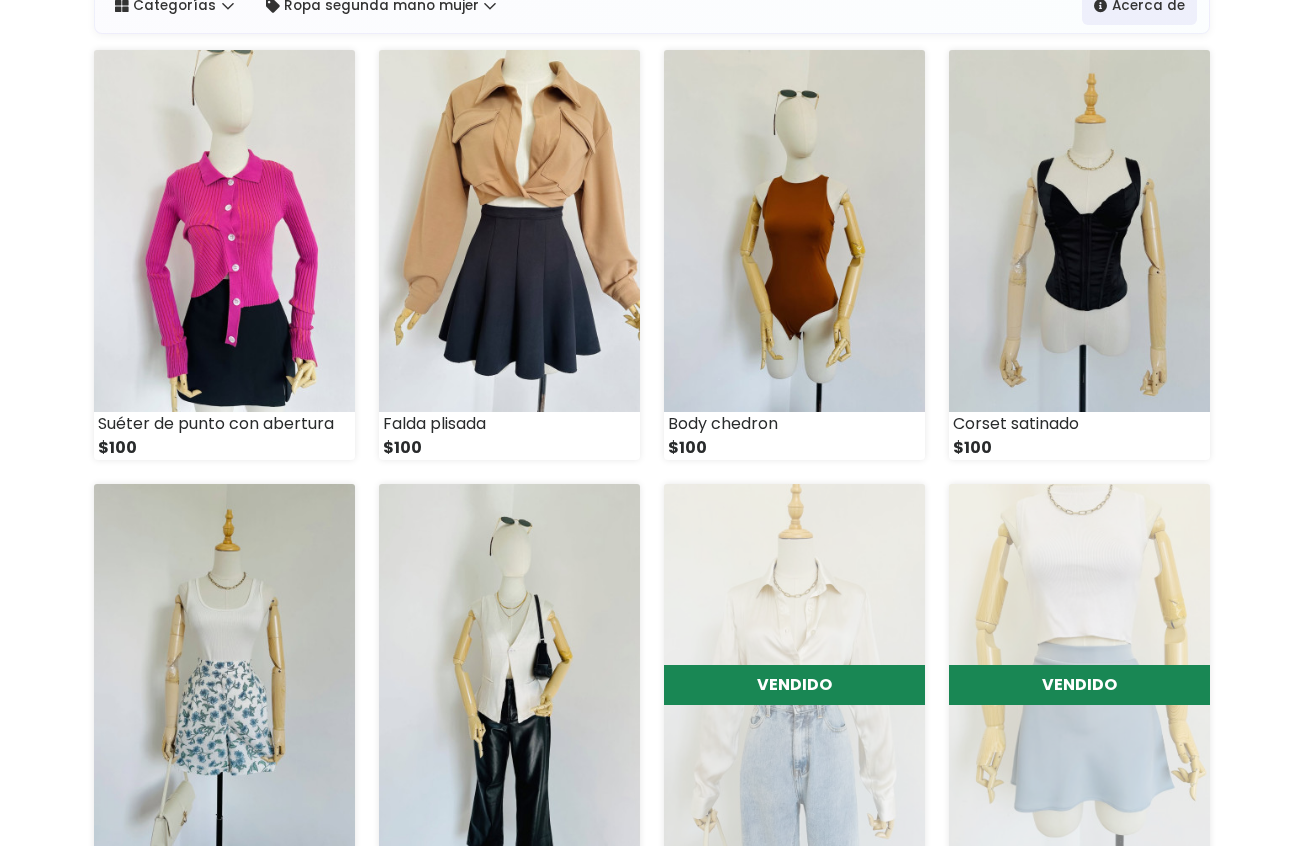 click at bounding box center [509, 665] 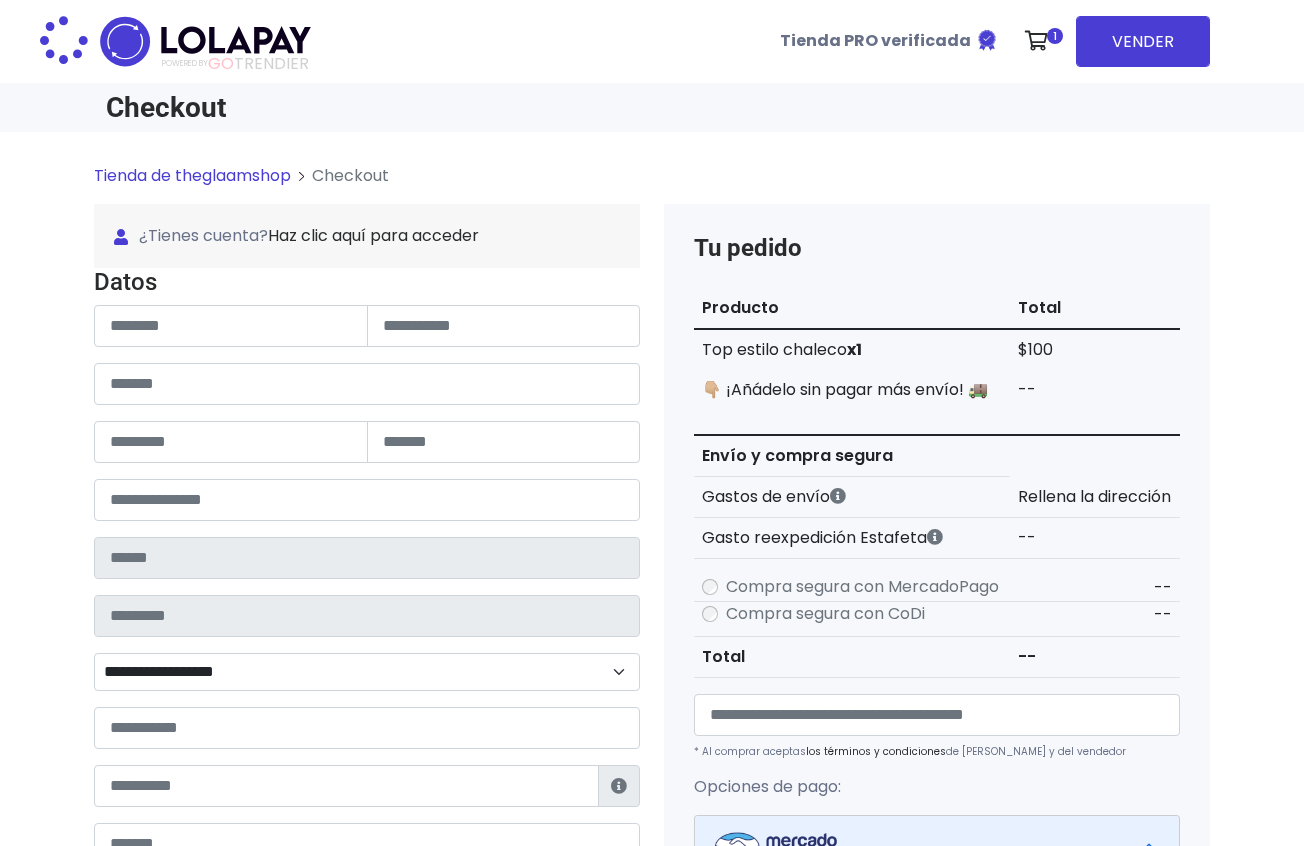 scroll, scrollTop: 0, scrollLeft: 0, axis: both 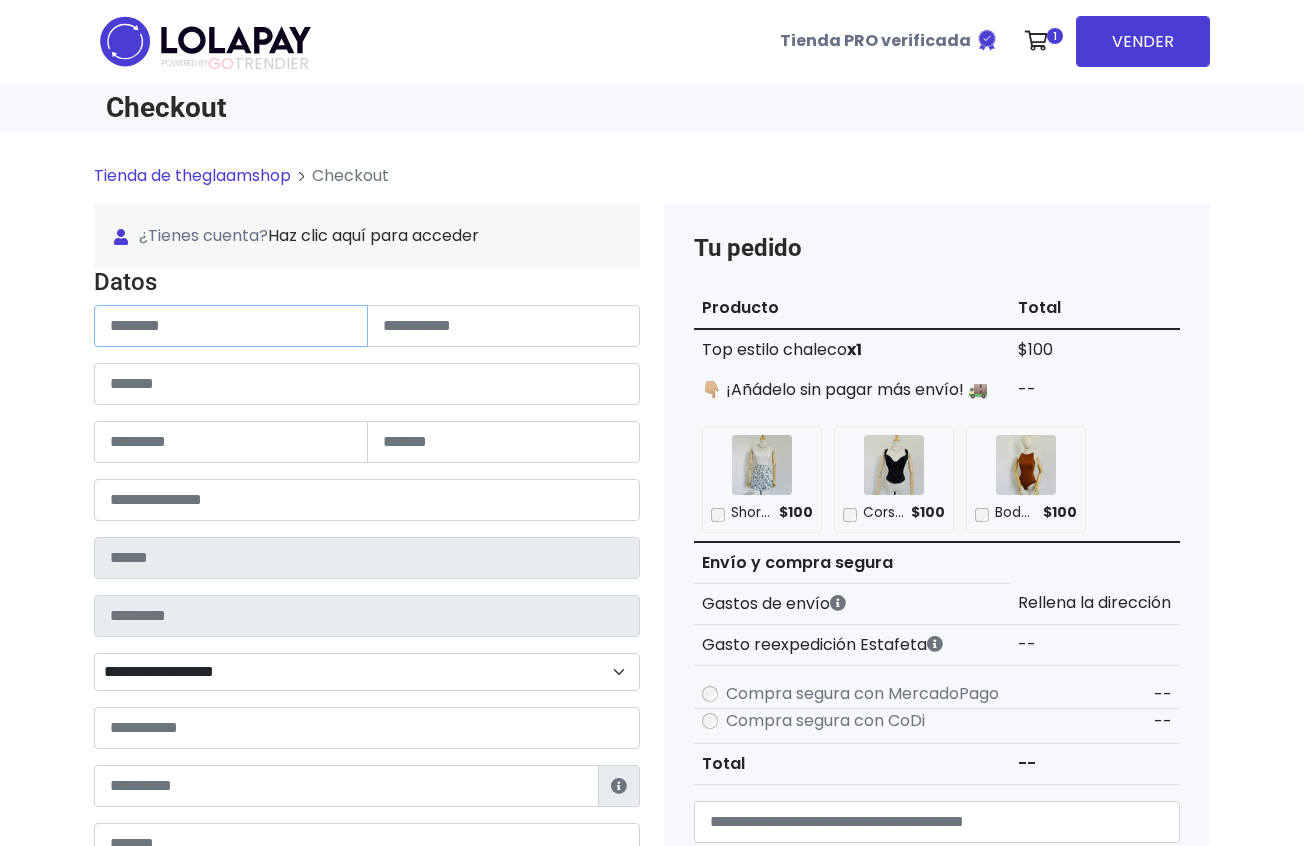 paste on "**********" 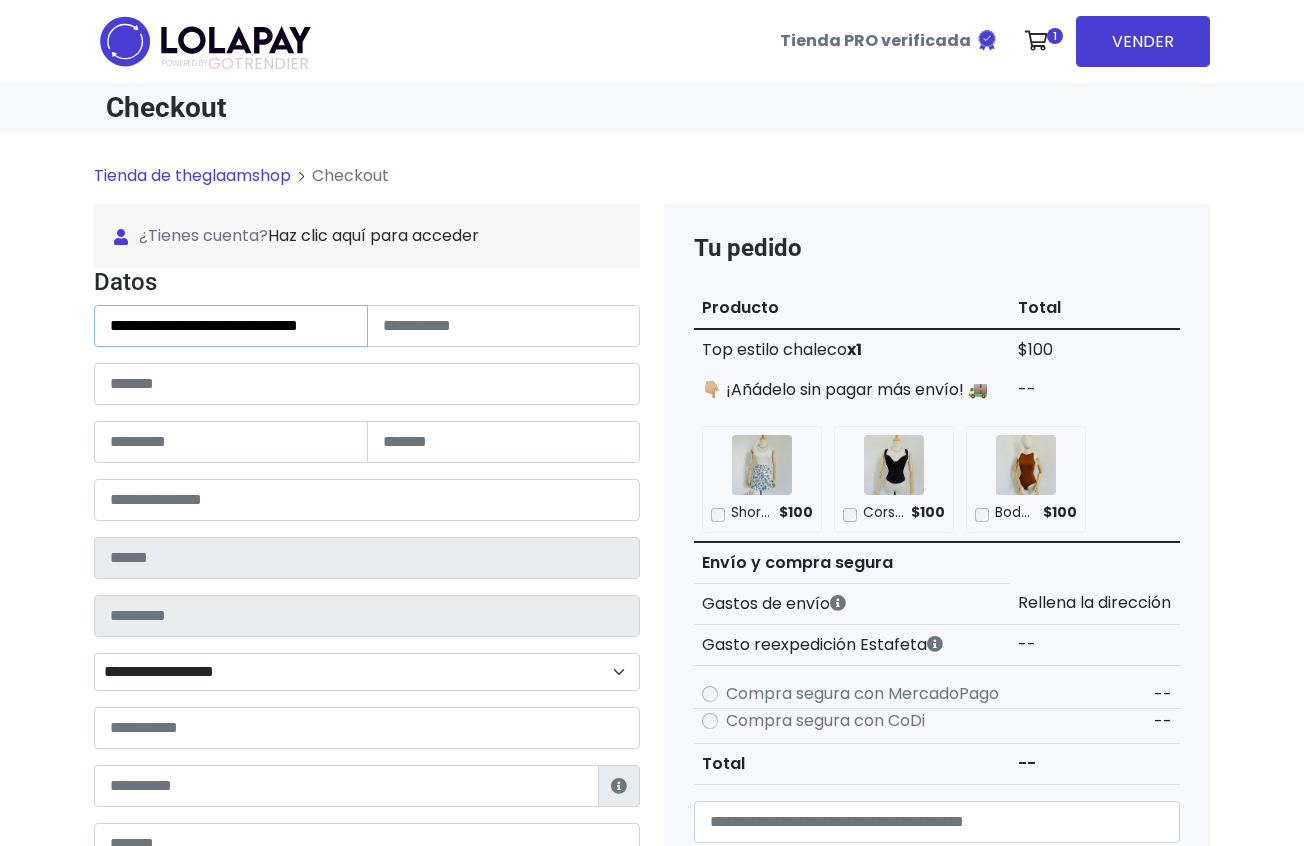 click on "**********" at bounding box center [231, 326] 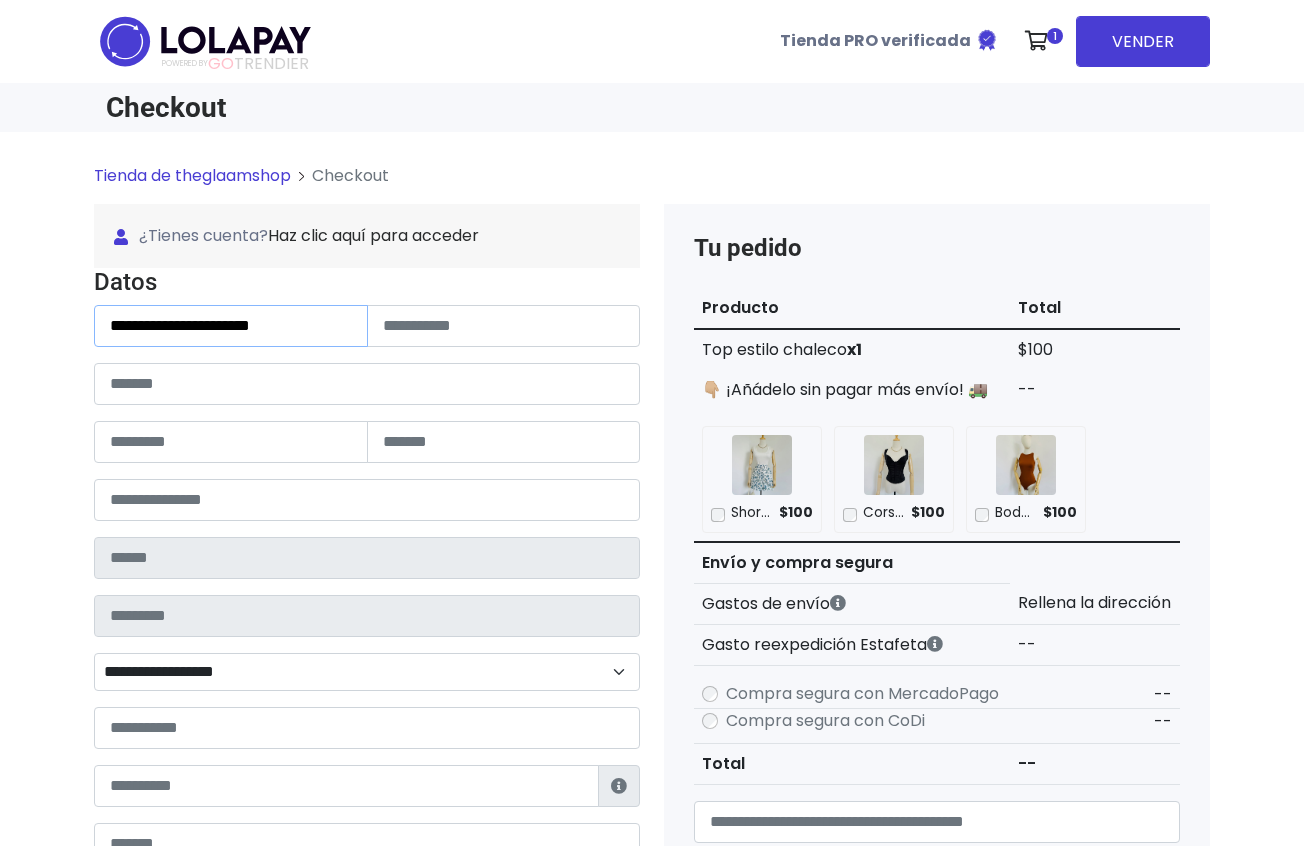 type on "**********" 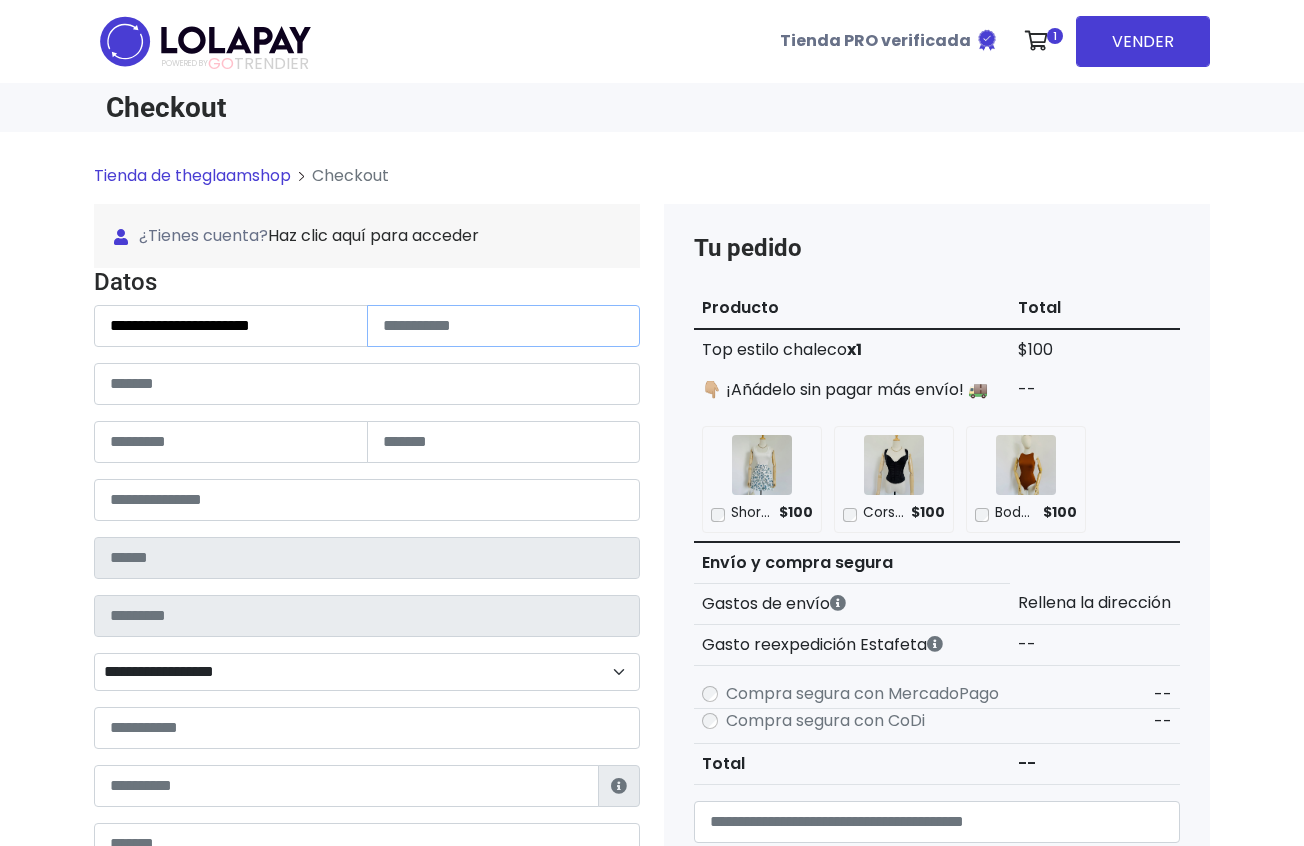 click at bounding box center (504, 326) 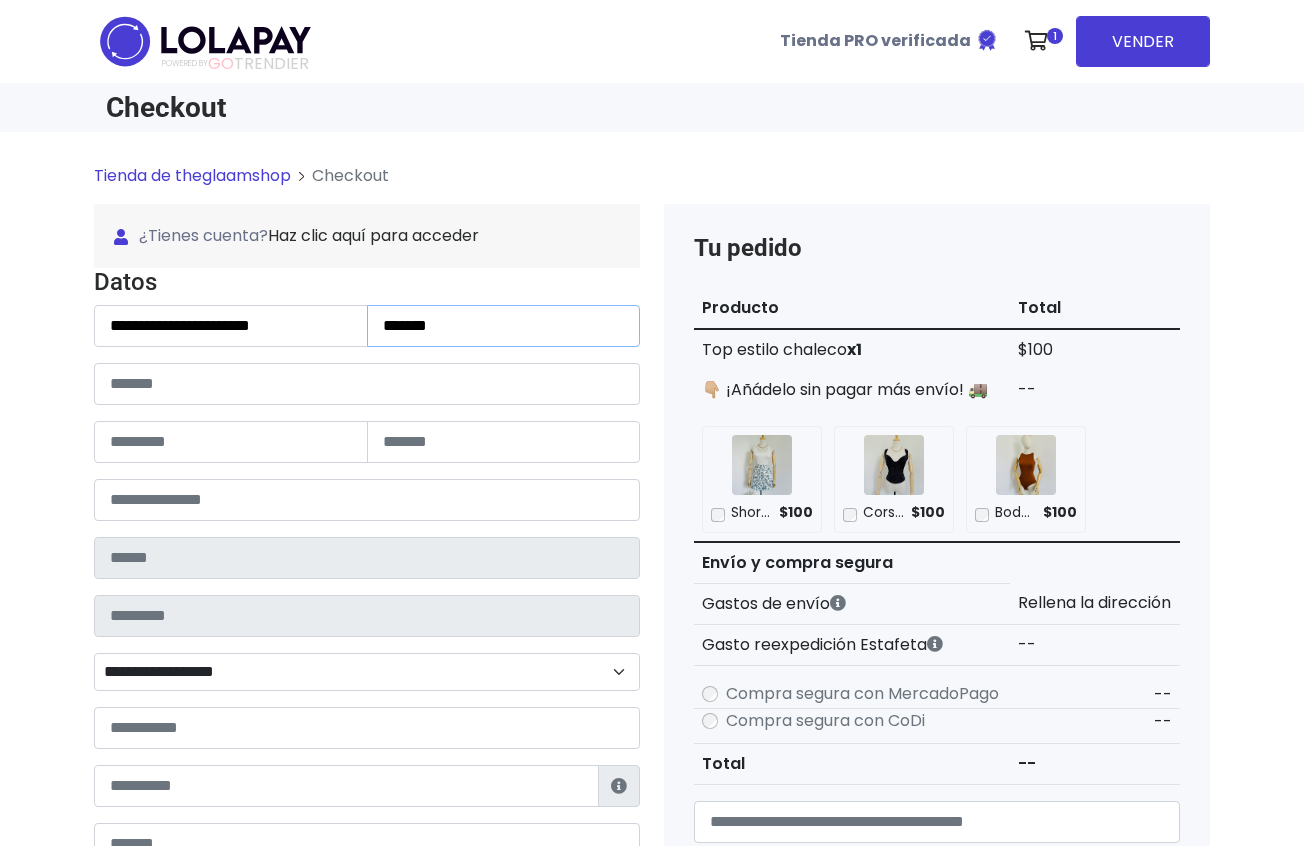 type on "*******" 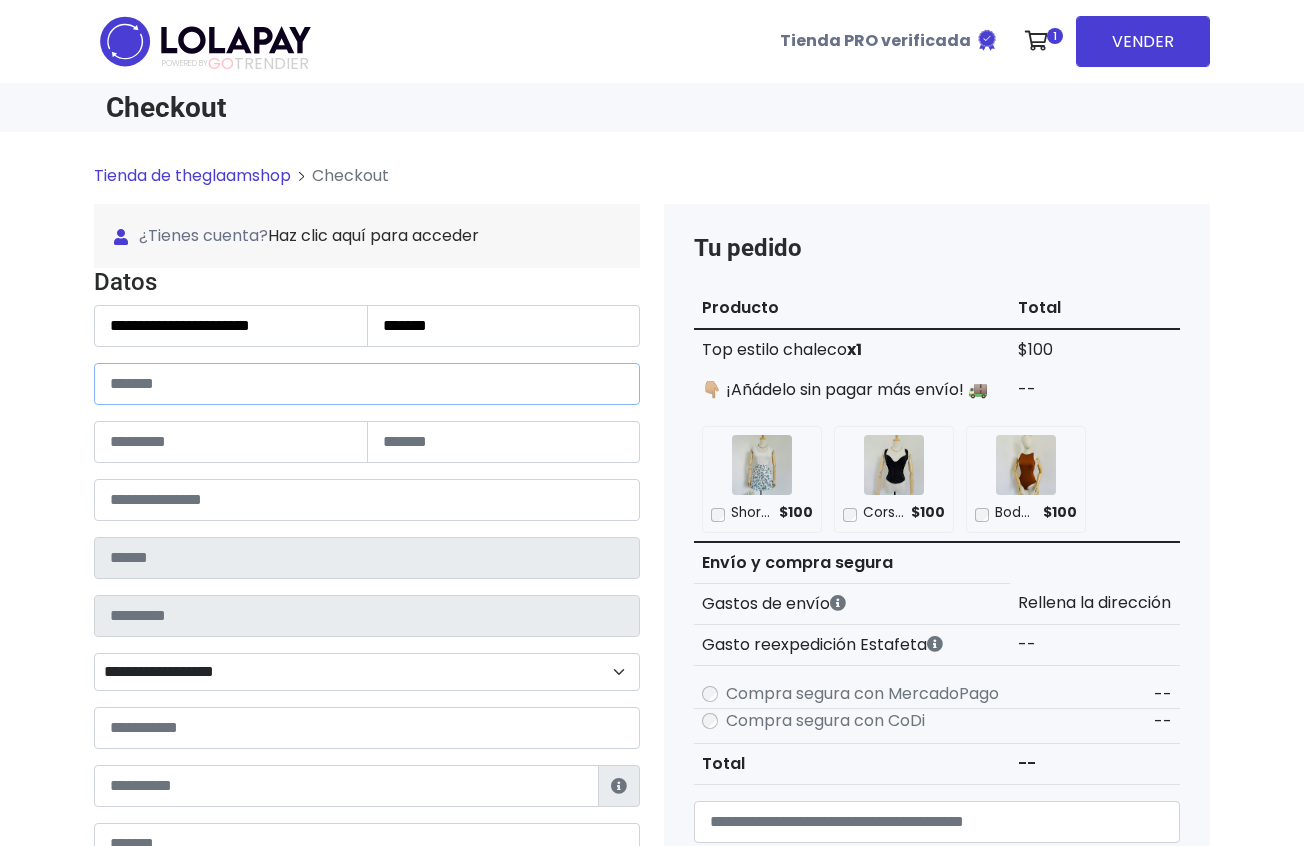 paste on "**********" 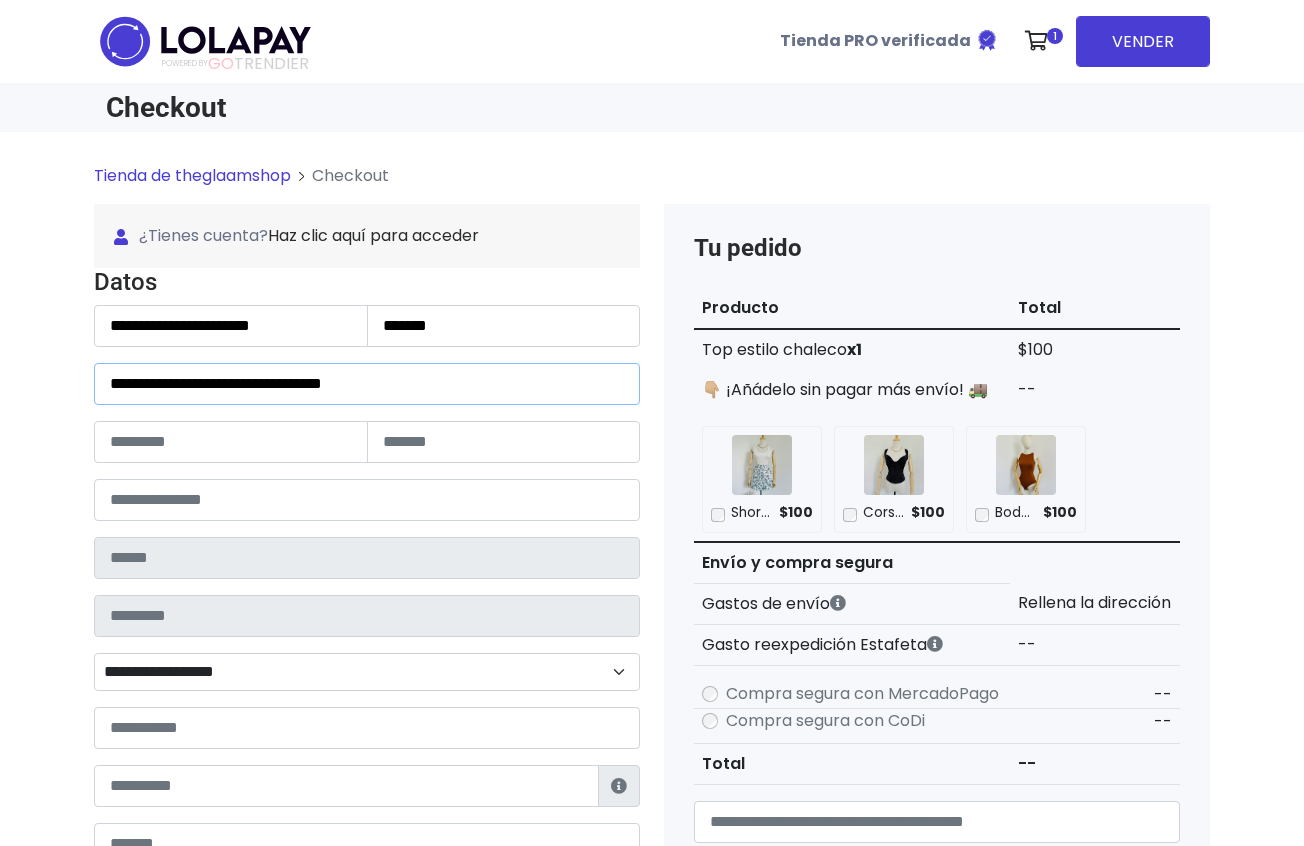 click on "**********" at bounding box center (367, 384) 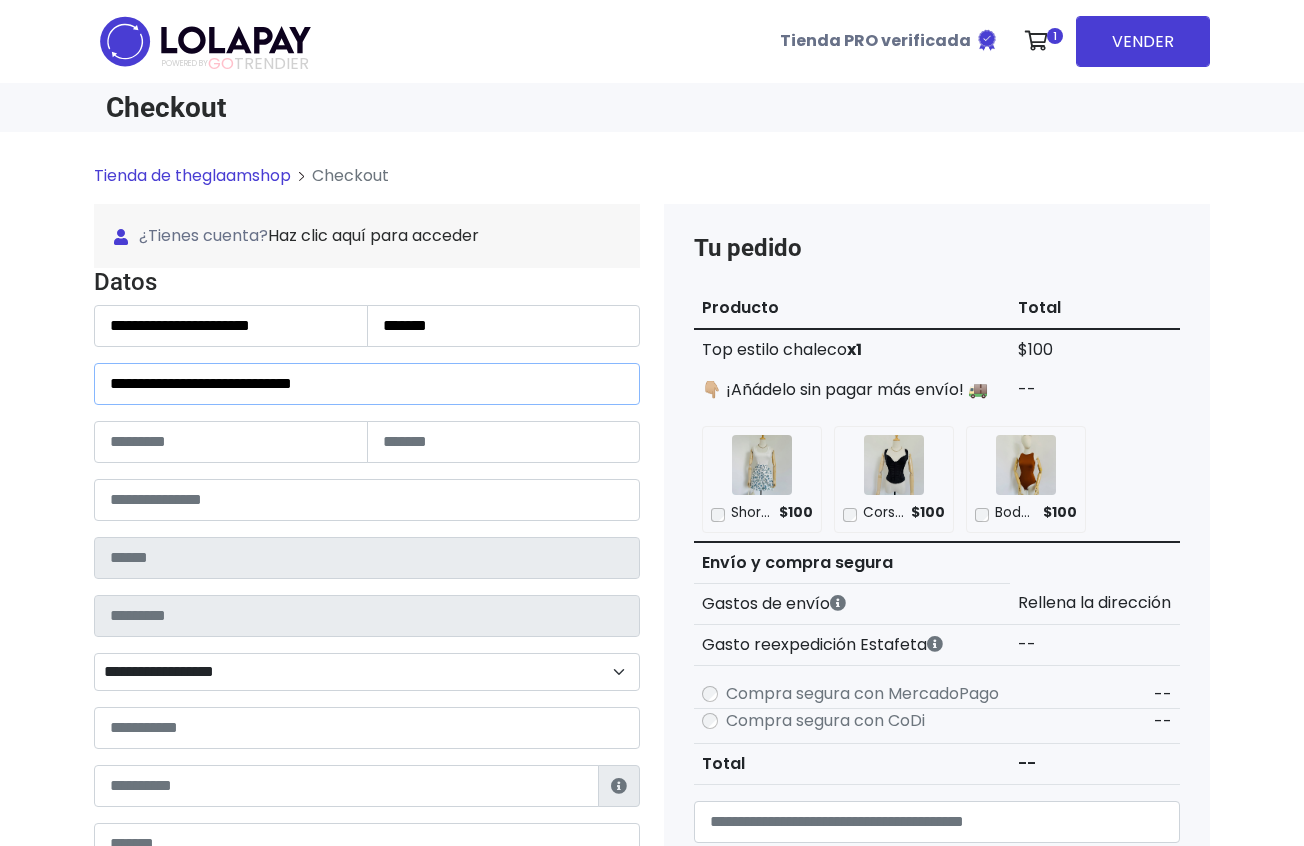 click on "**********" at bounding box center [367, 384] 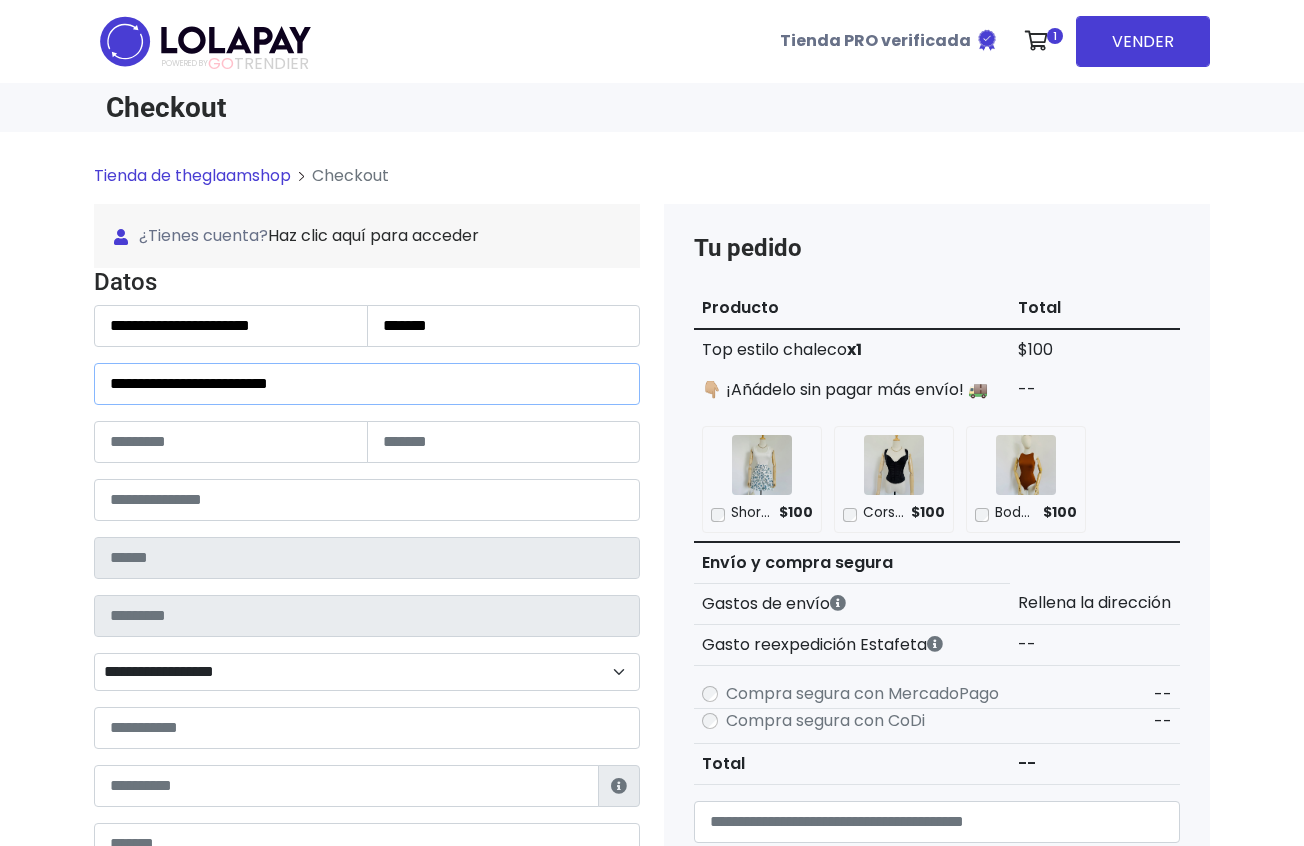 type on "**********" 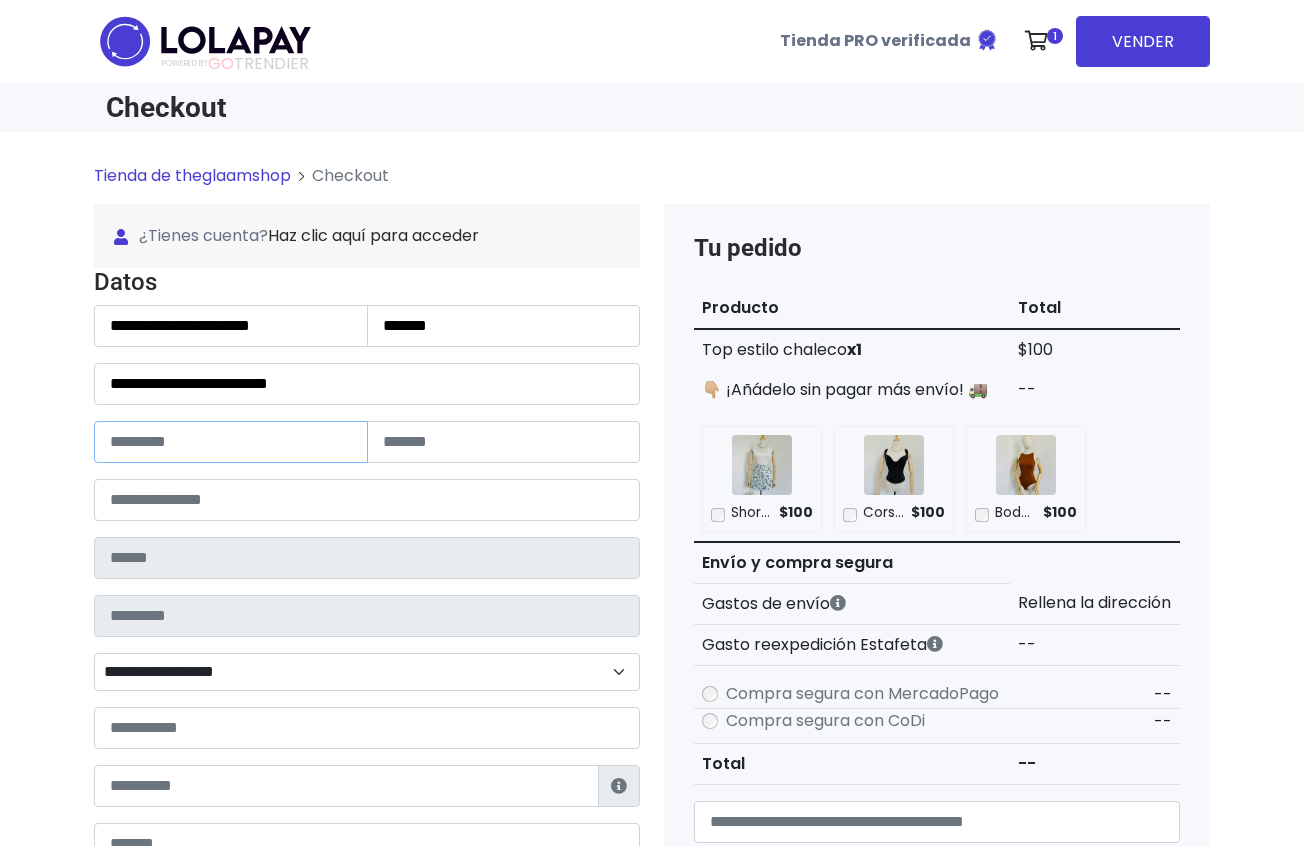 click at bounding box center [231, 442] 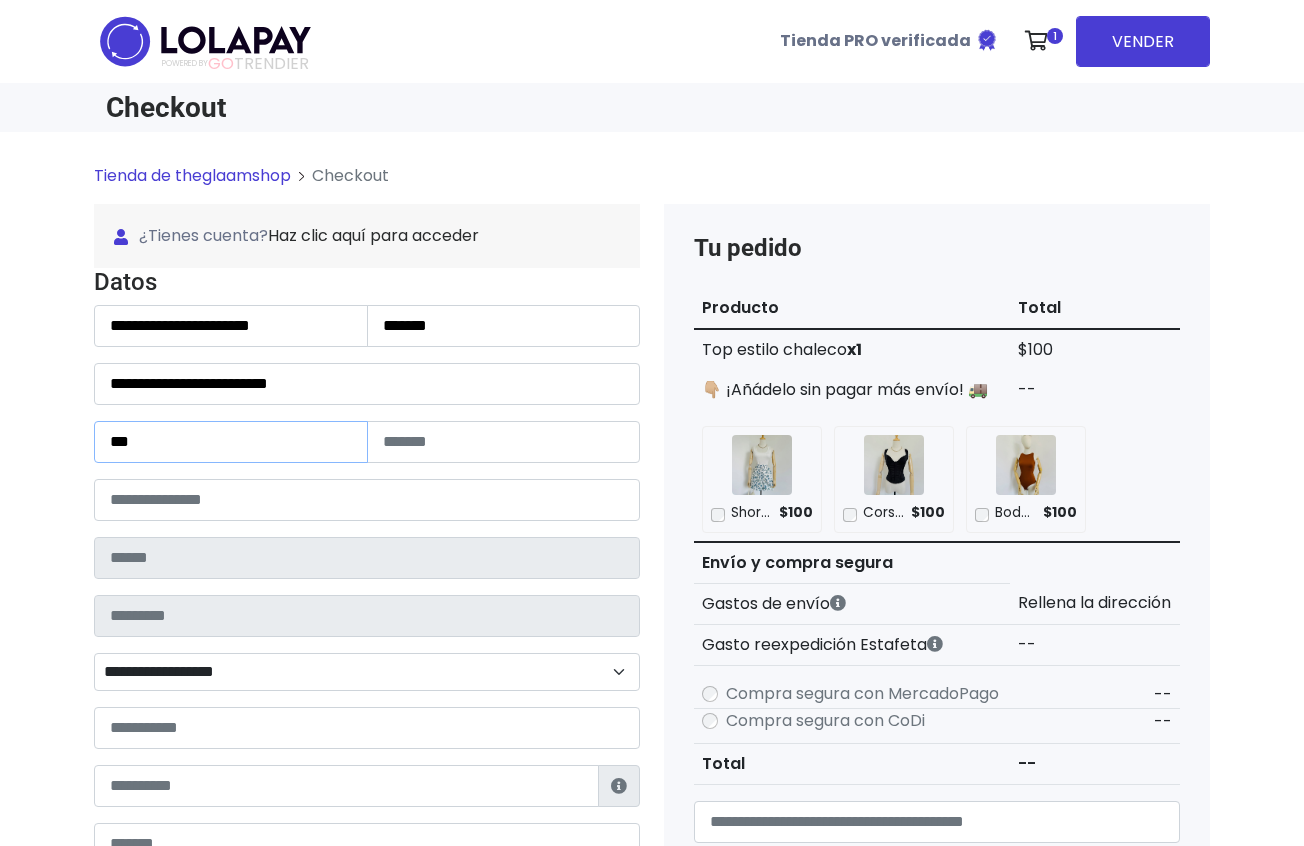 type on "***" 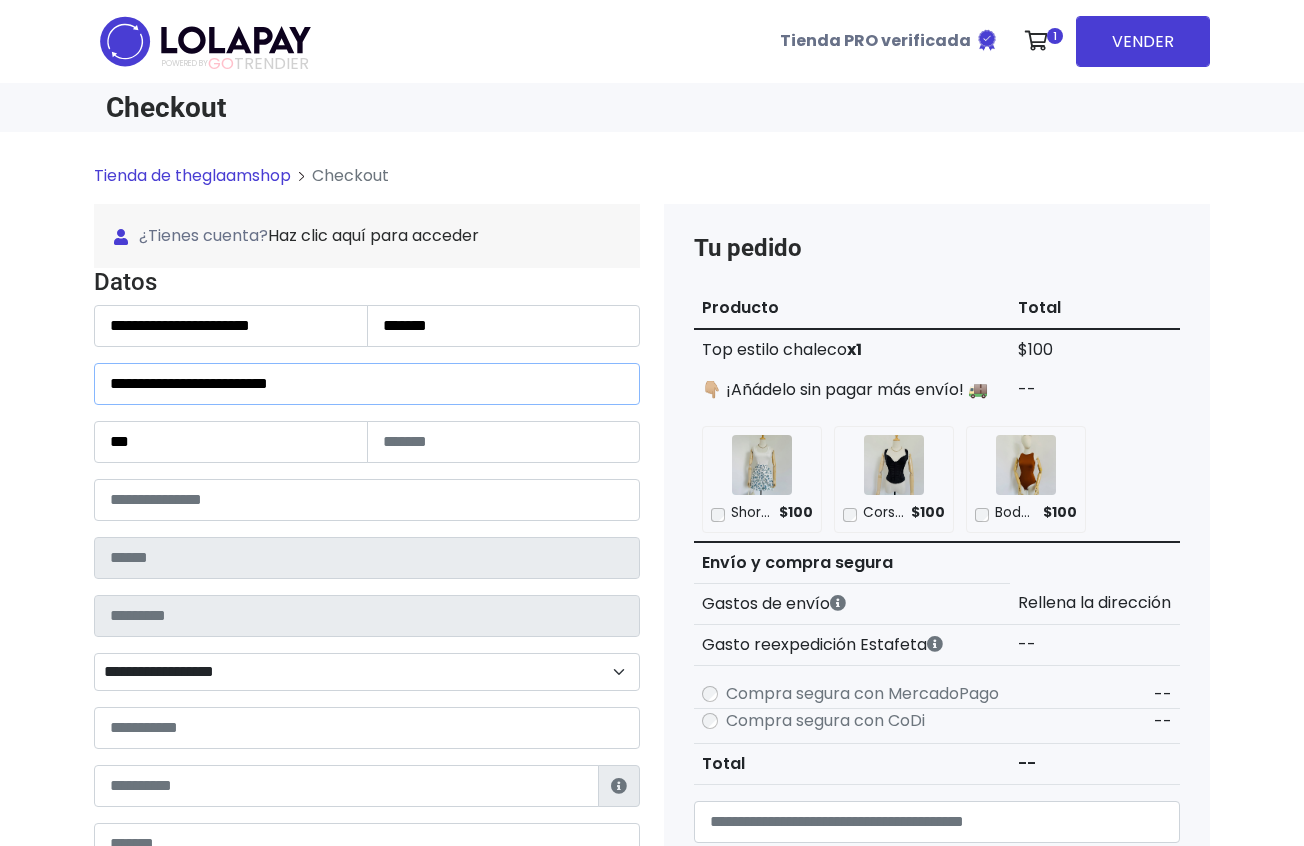 click on "**********" at bounding box center (367, 384) 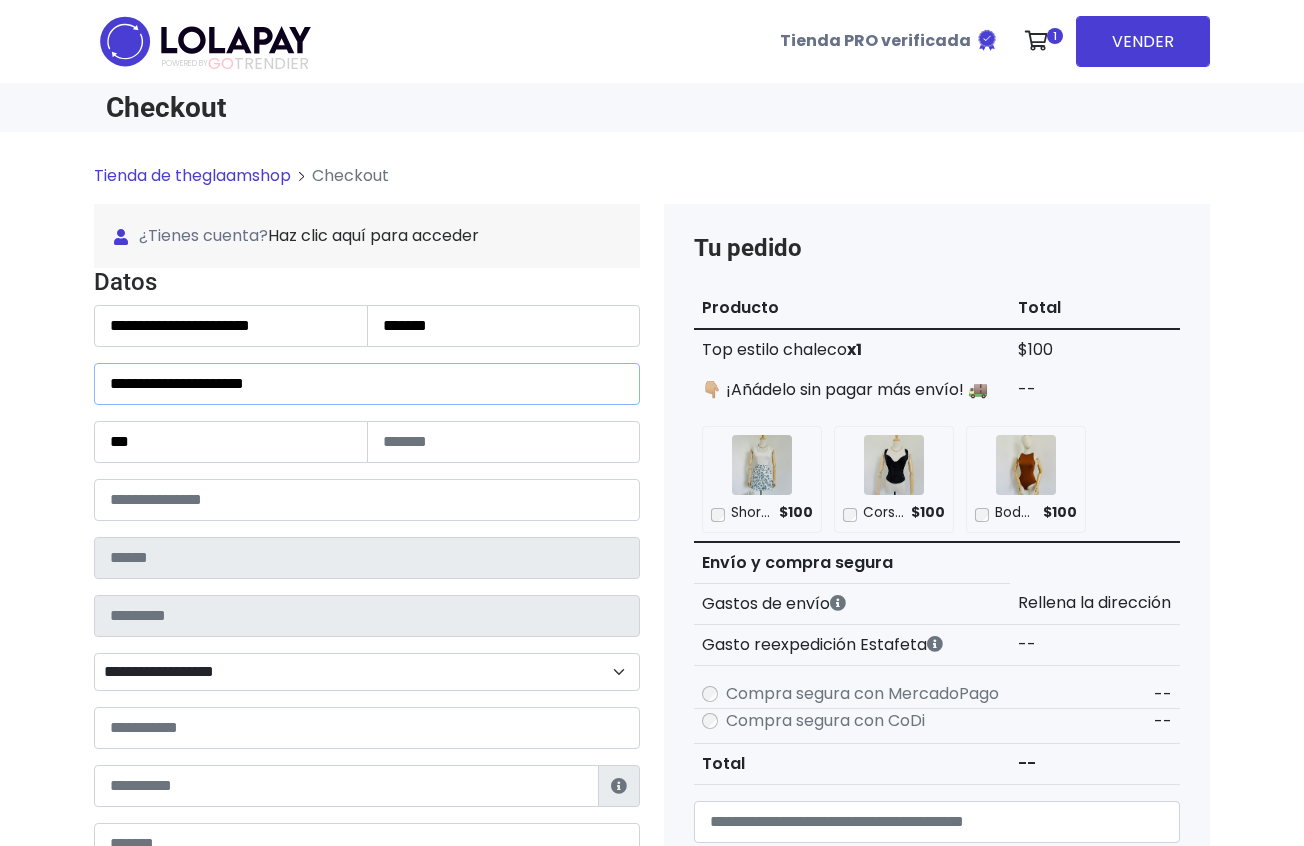 type on "**********" 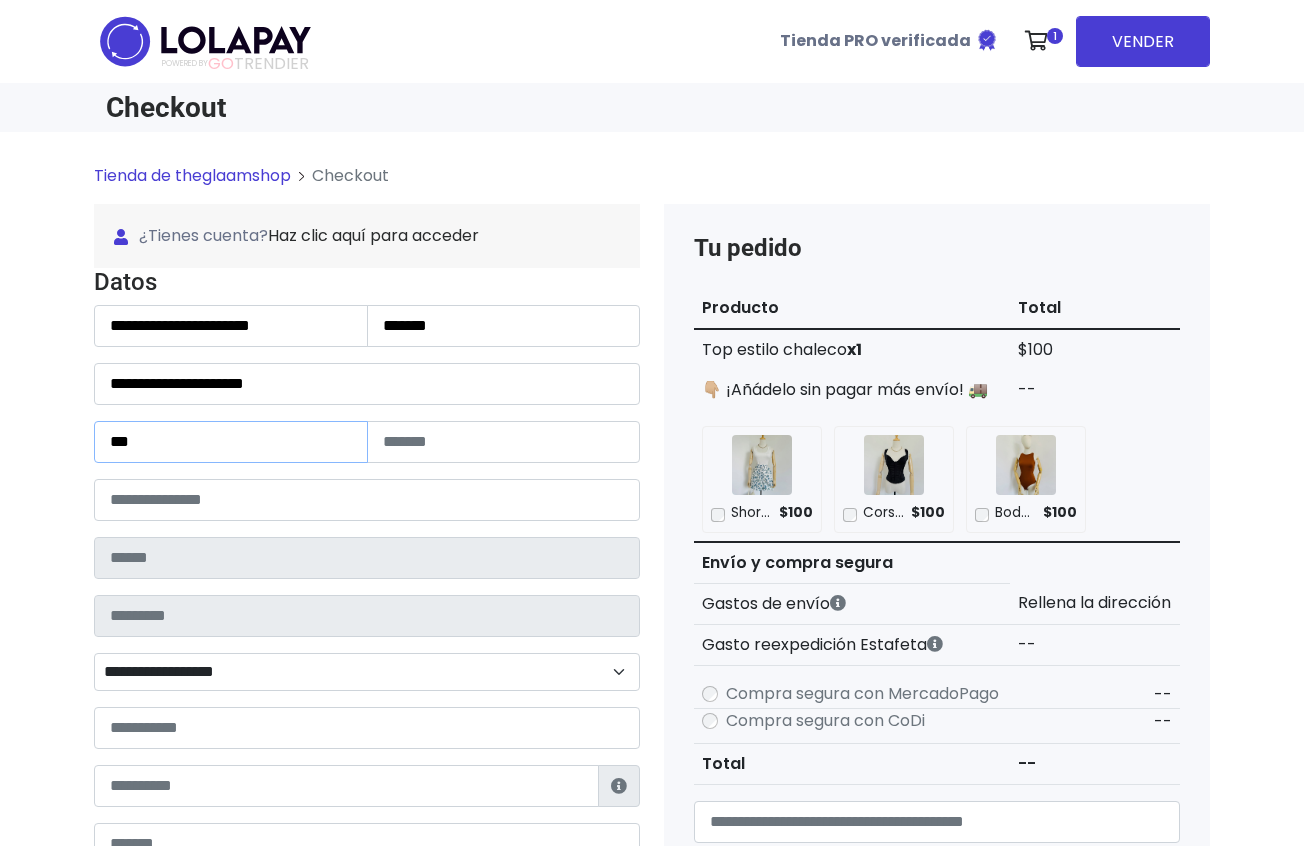click on "***" at bounding box center [231, 442] 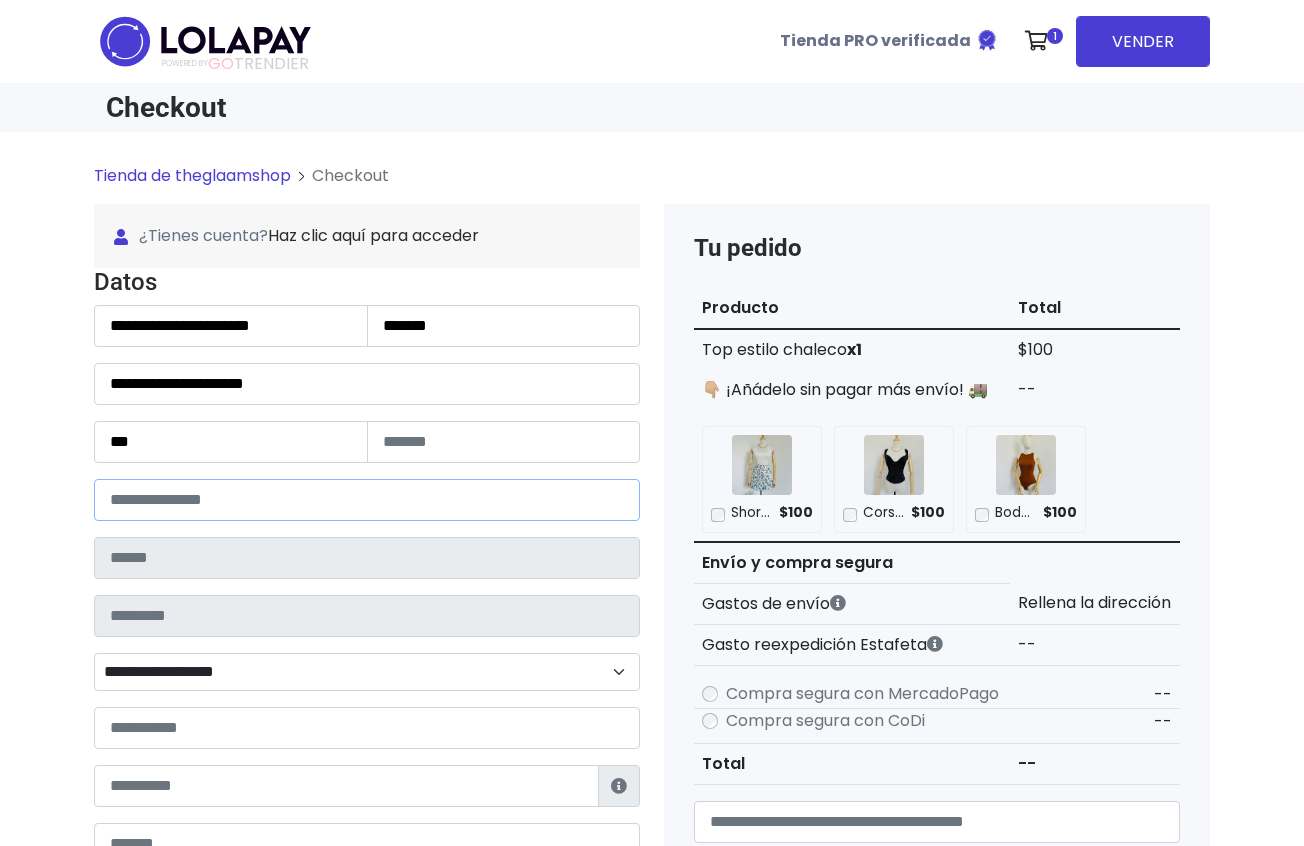 click at bounding box center [367, 500] 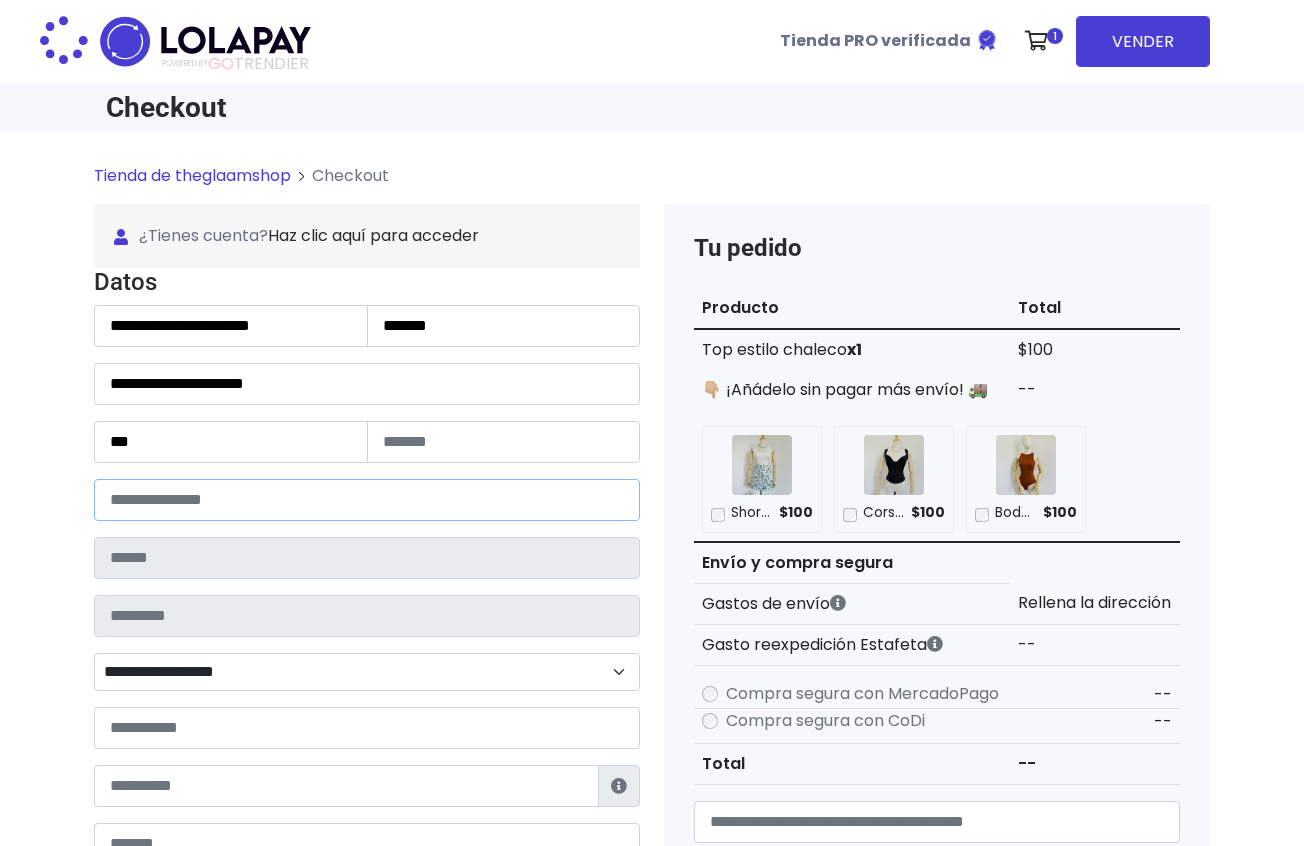 type on "******" 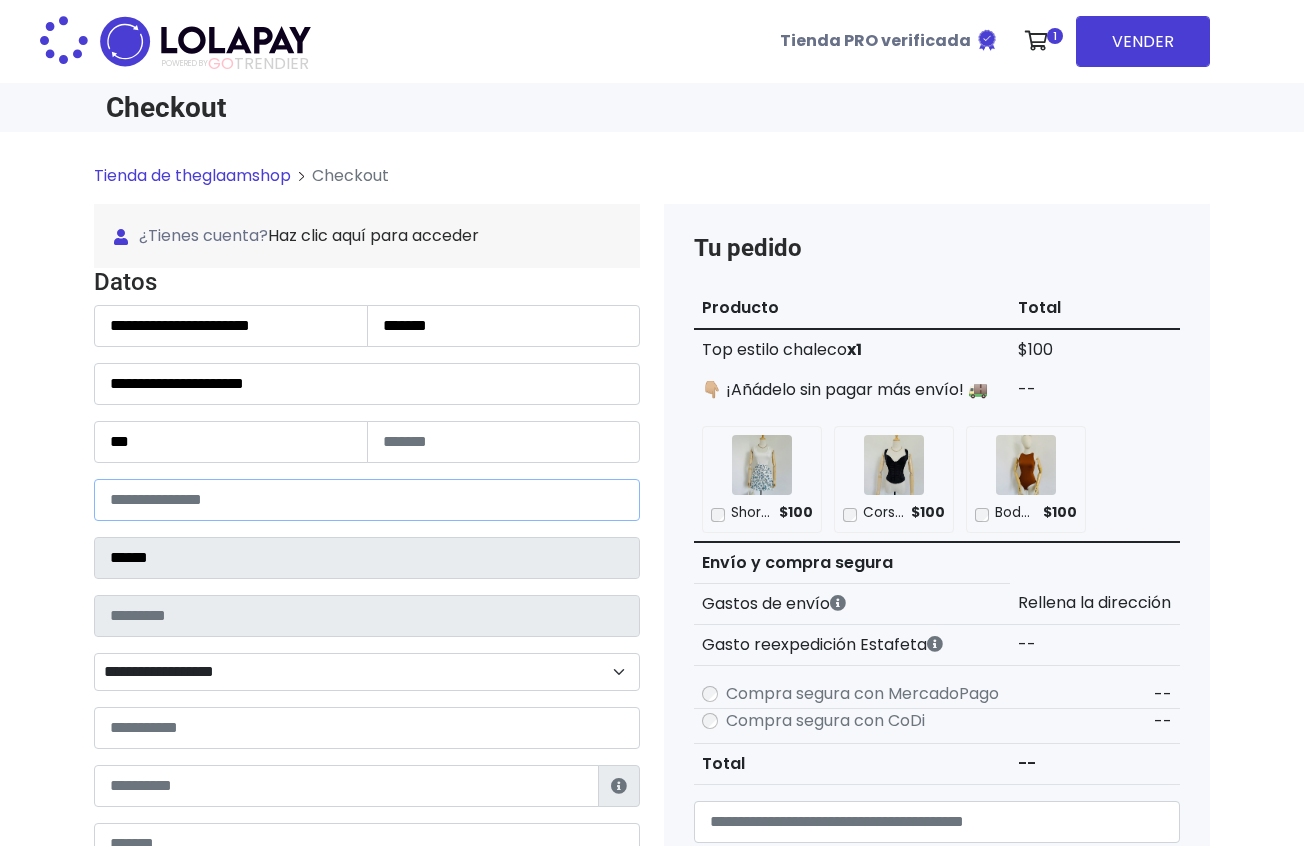 type on "**********" 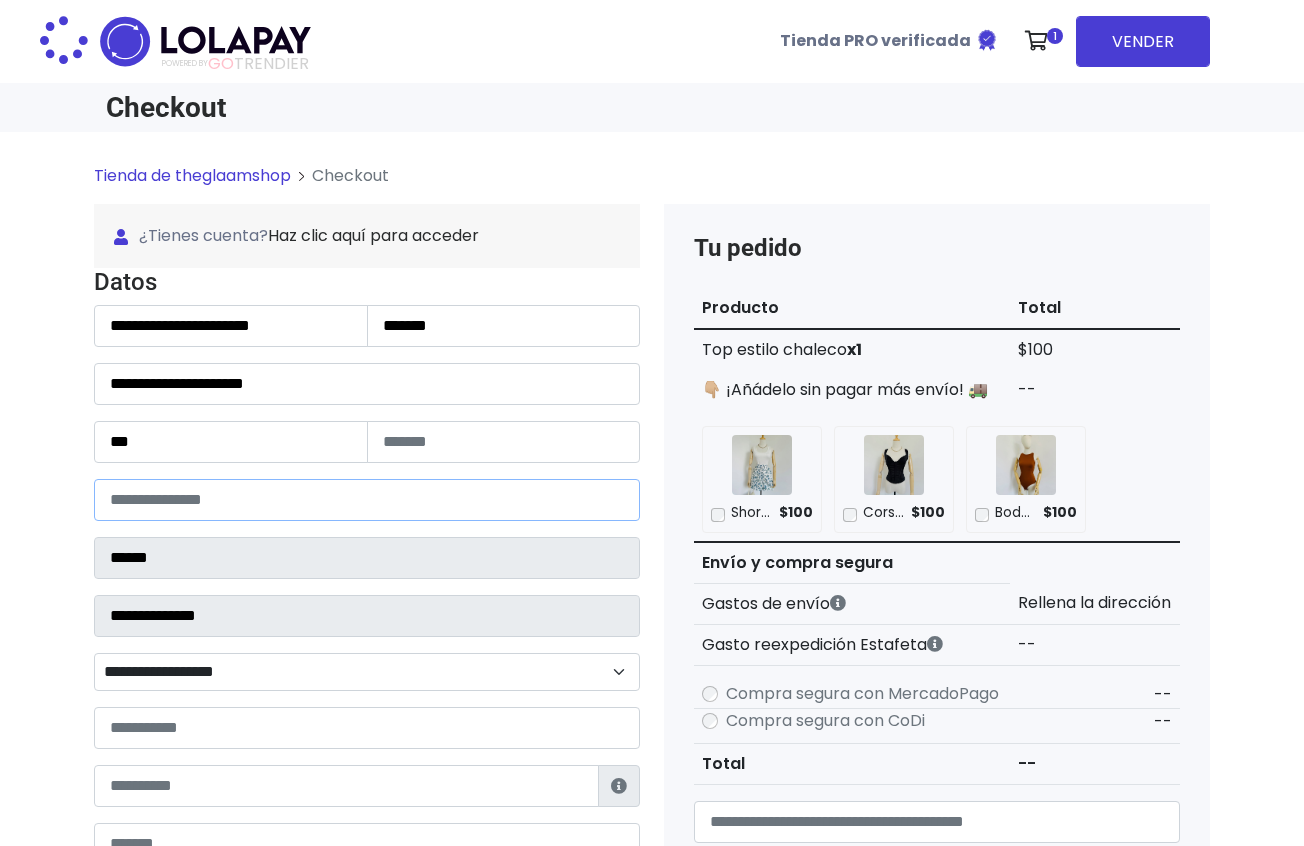 select 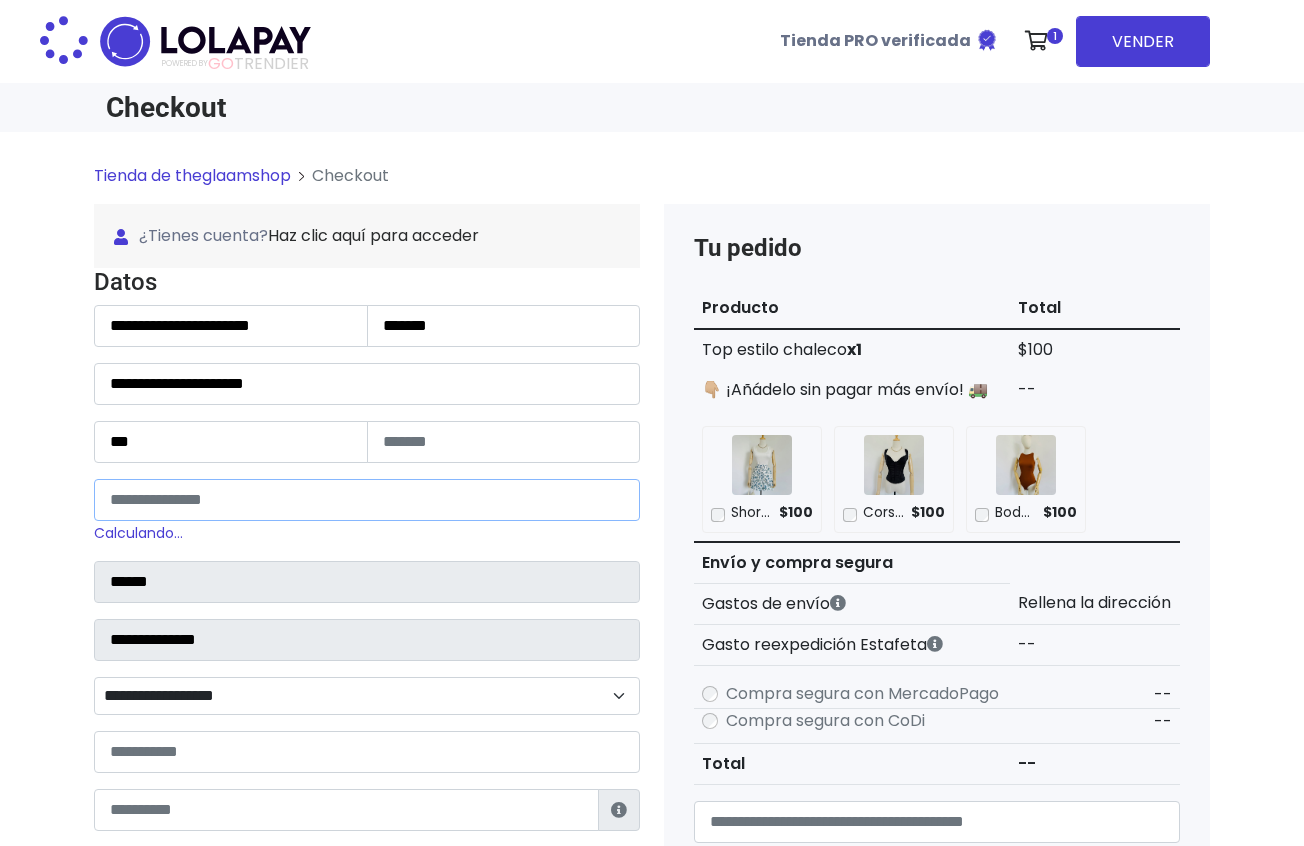 type on "*****" 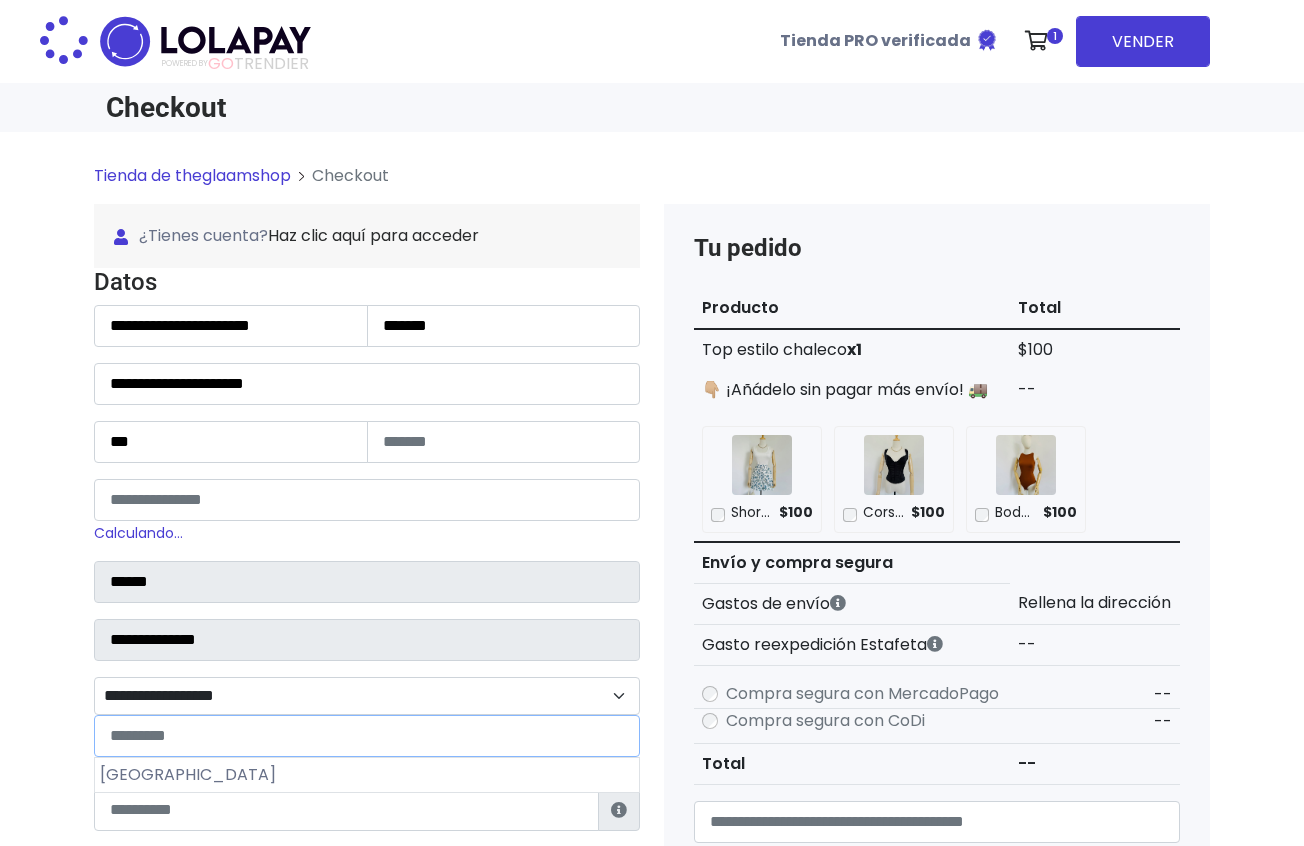 click on "**********" at bounding box center [367, 696] 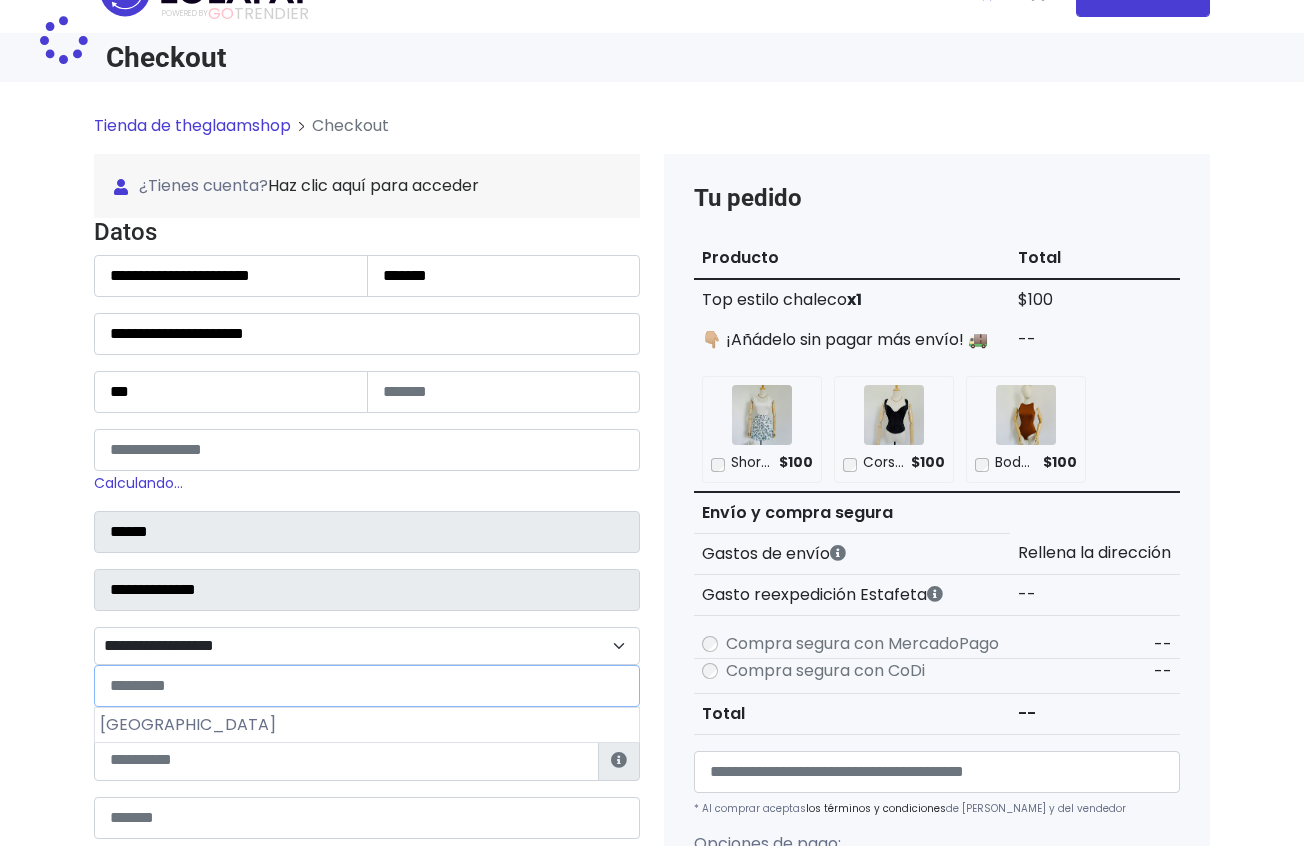 scroll, scrollTop: 51, scrollLeft: 0, axis: vertical 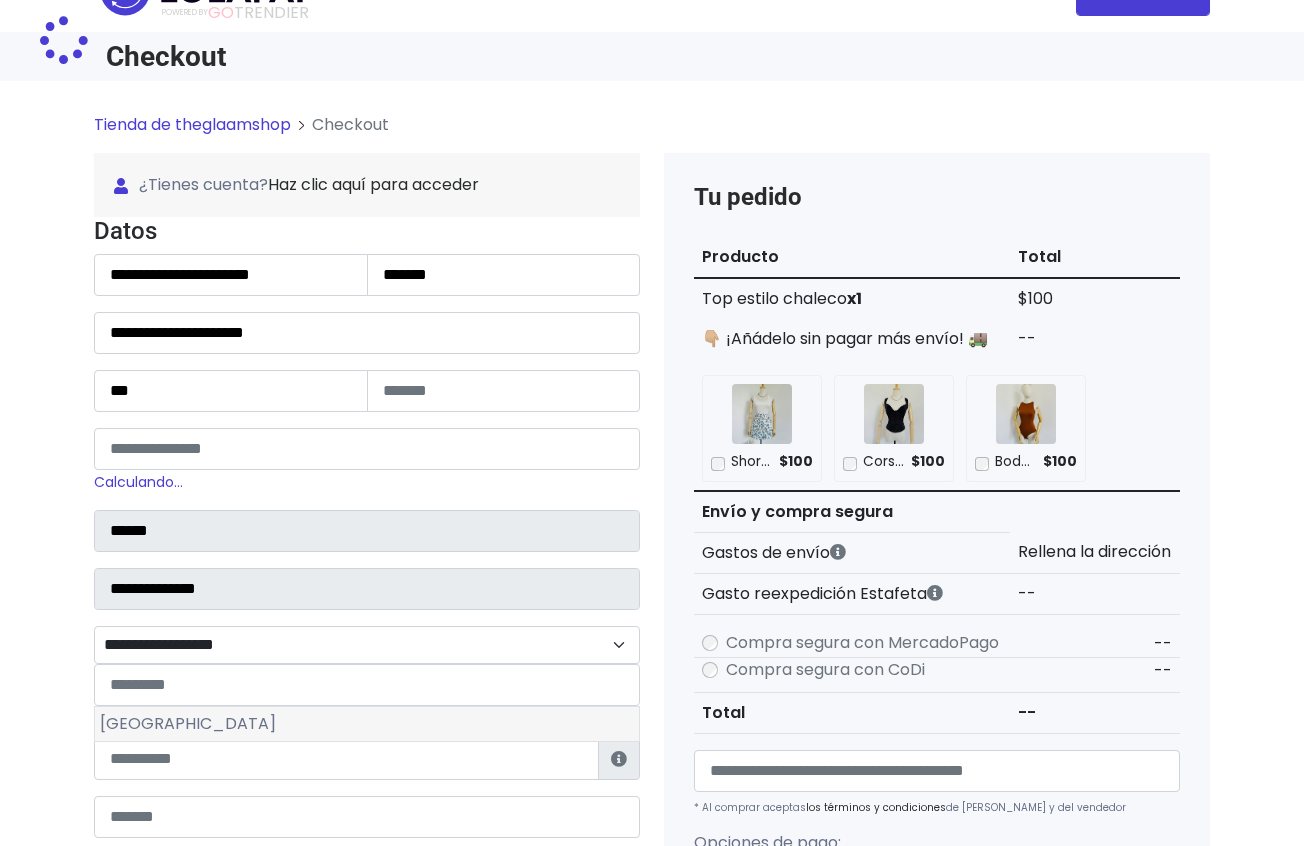 click on "Estado de México" at bounding box center (367, 724) 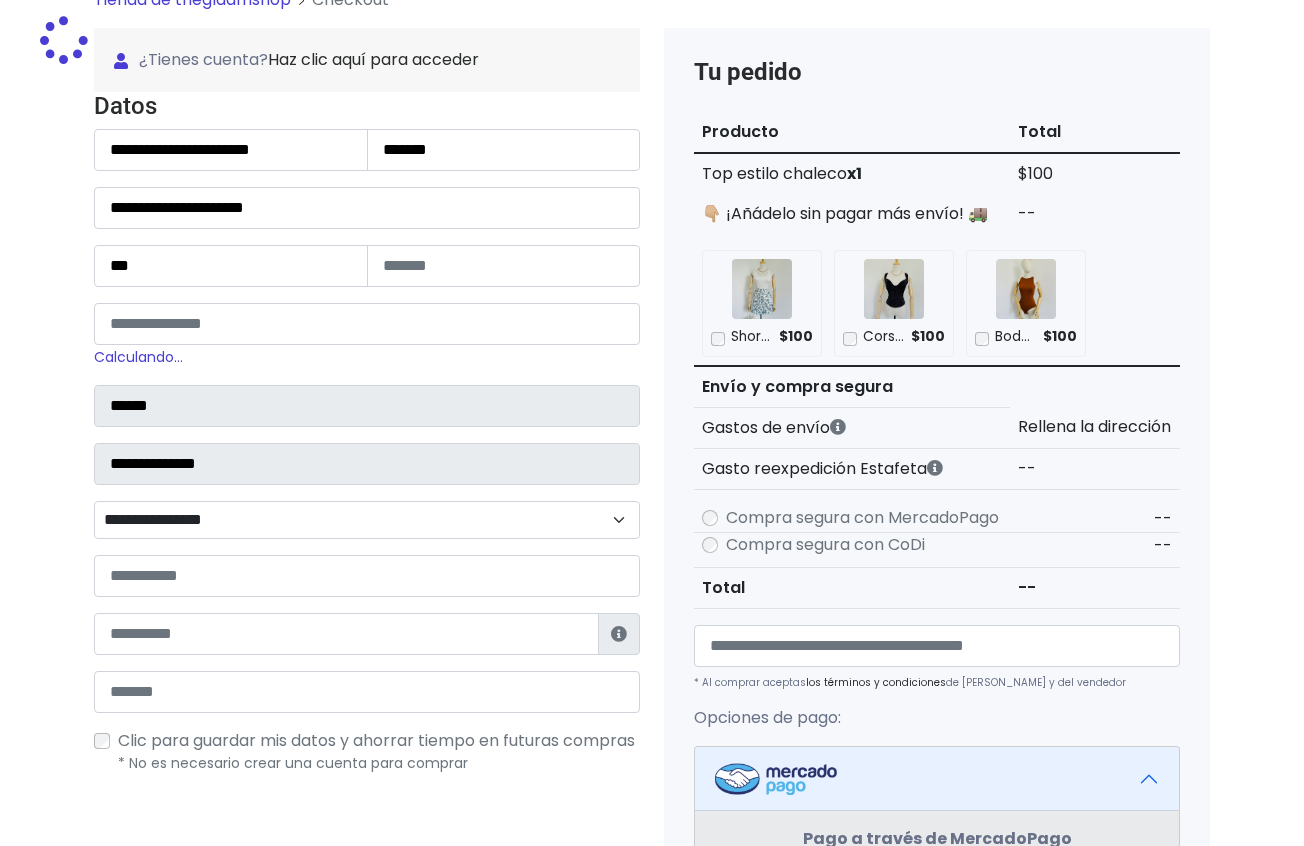 scroll, scrollTop: 177, scrollLeft: 0, axis: vertical 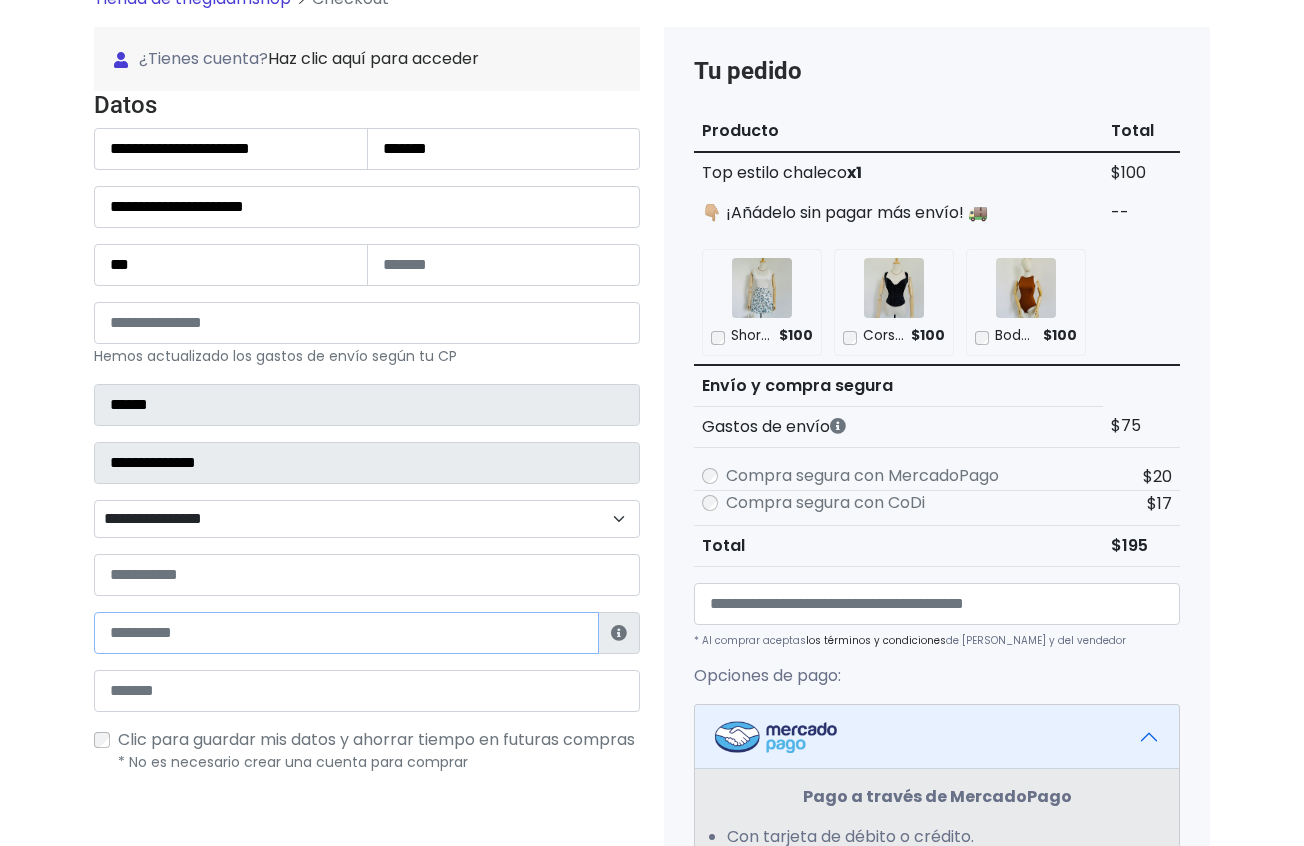 paste on "**********" 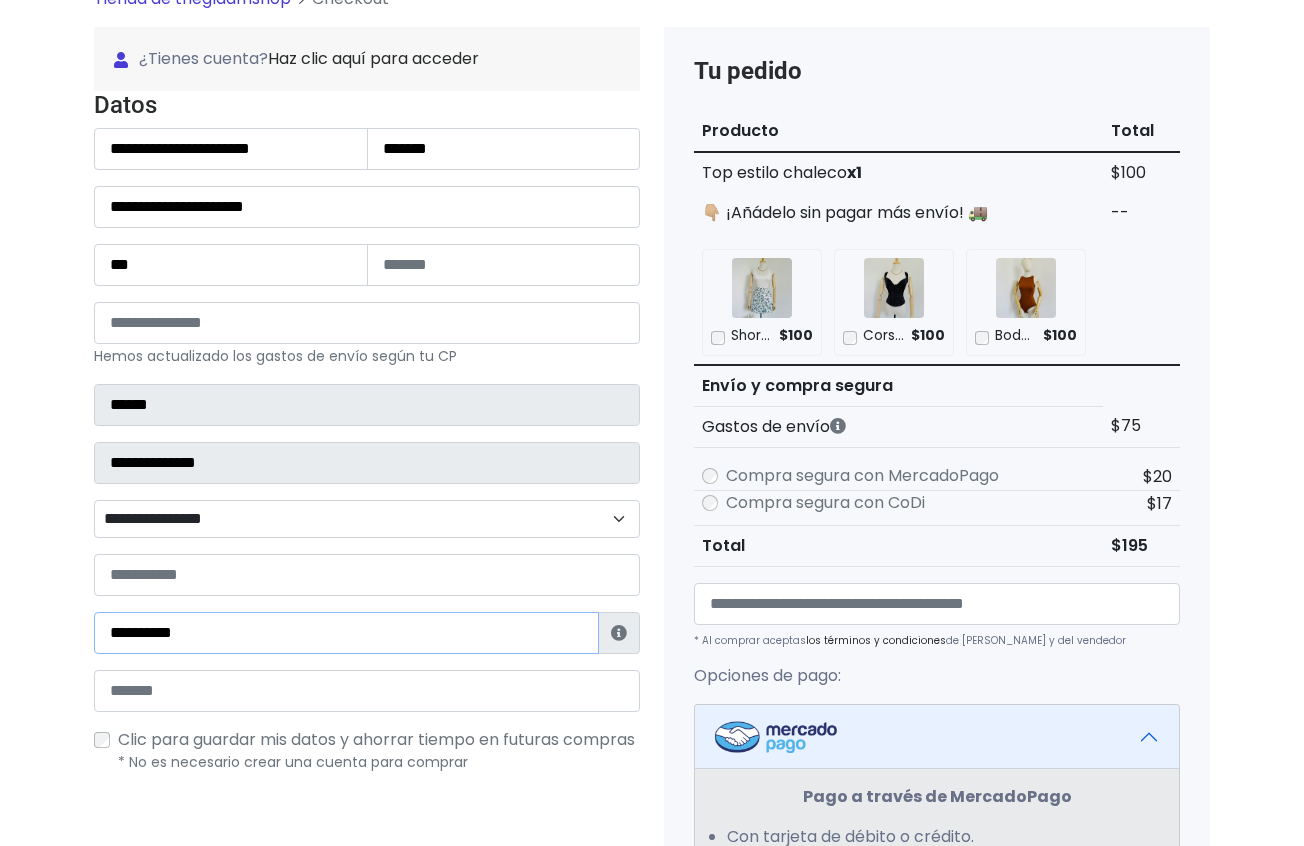 type on "**********" 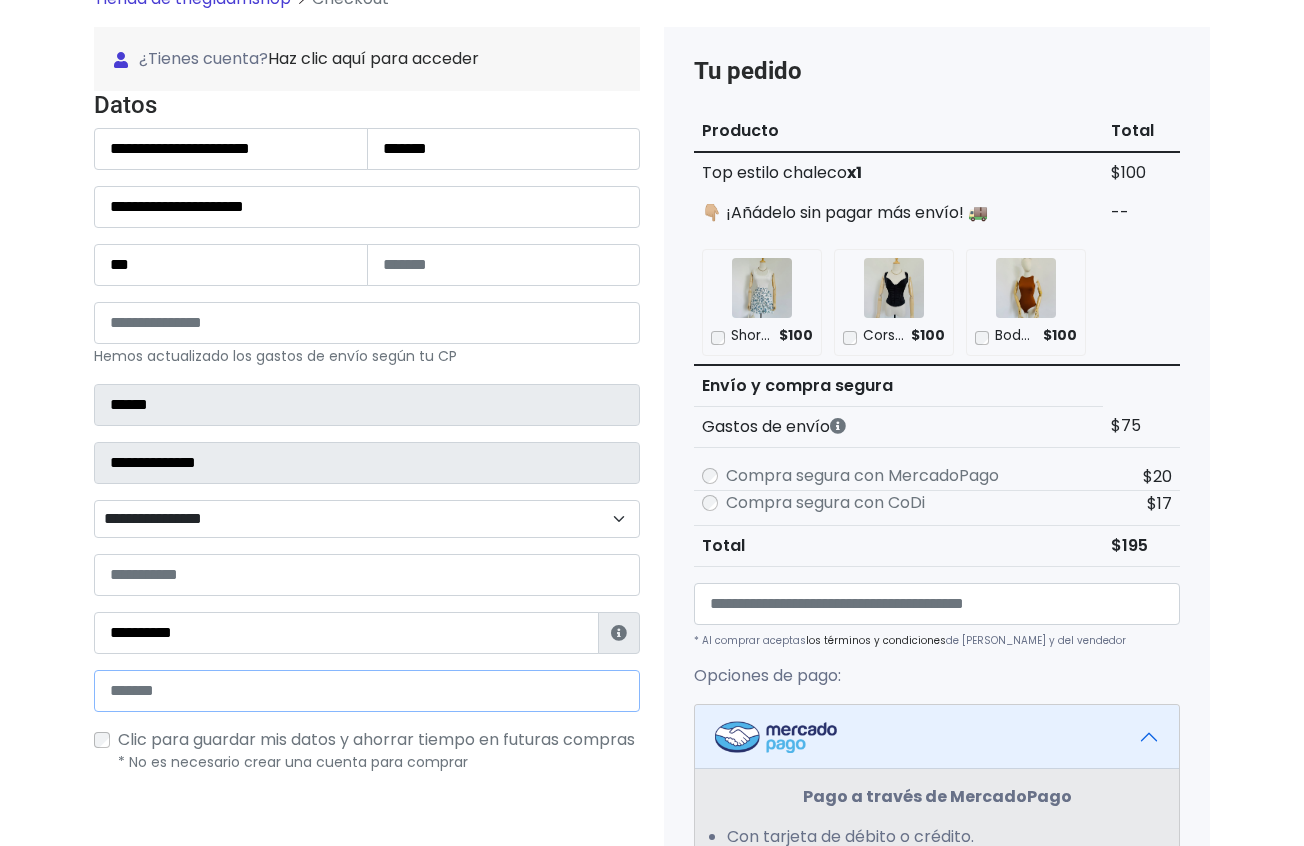 paste on "**********" 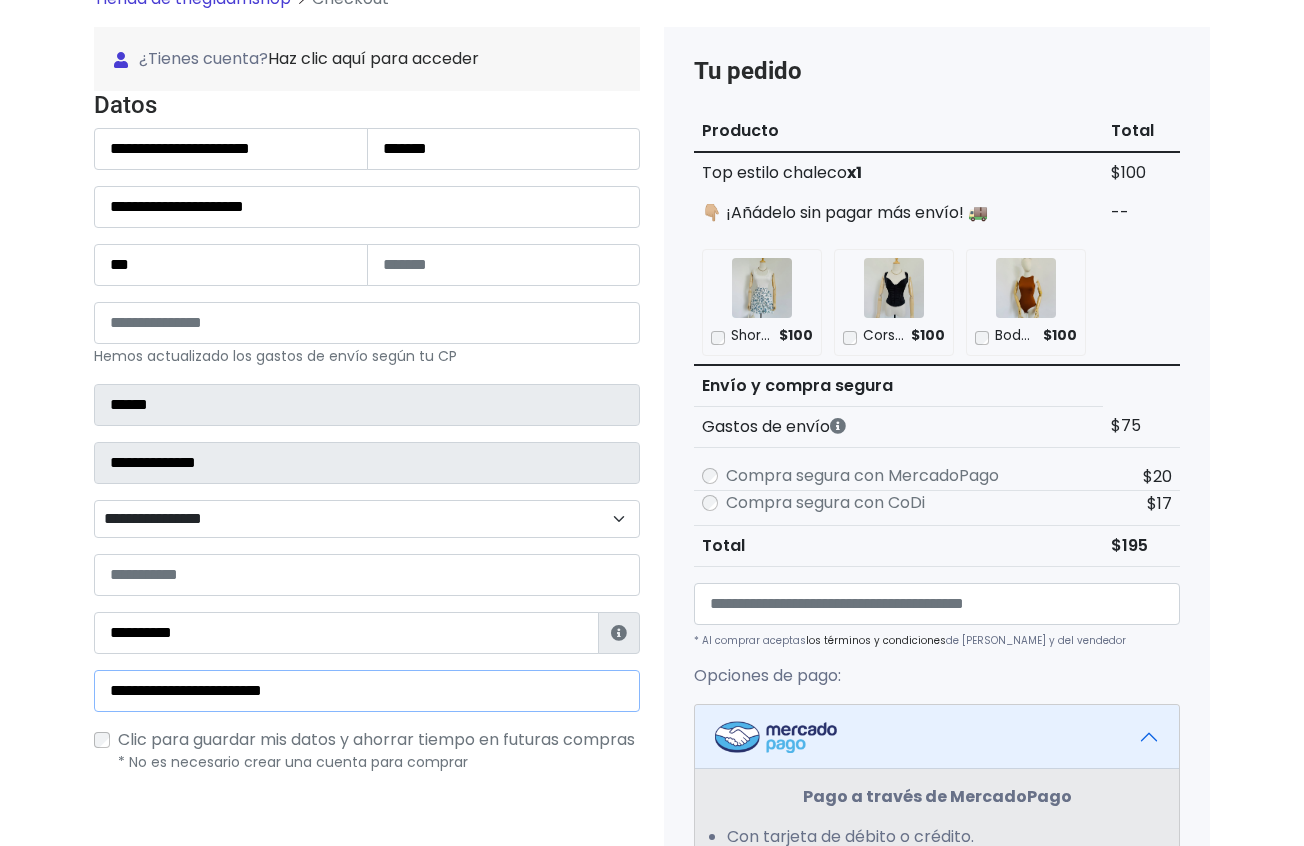 click on "**********" at bounding box center (367, 691) 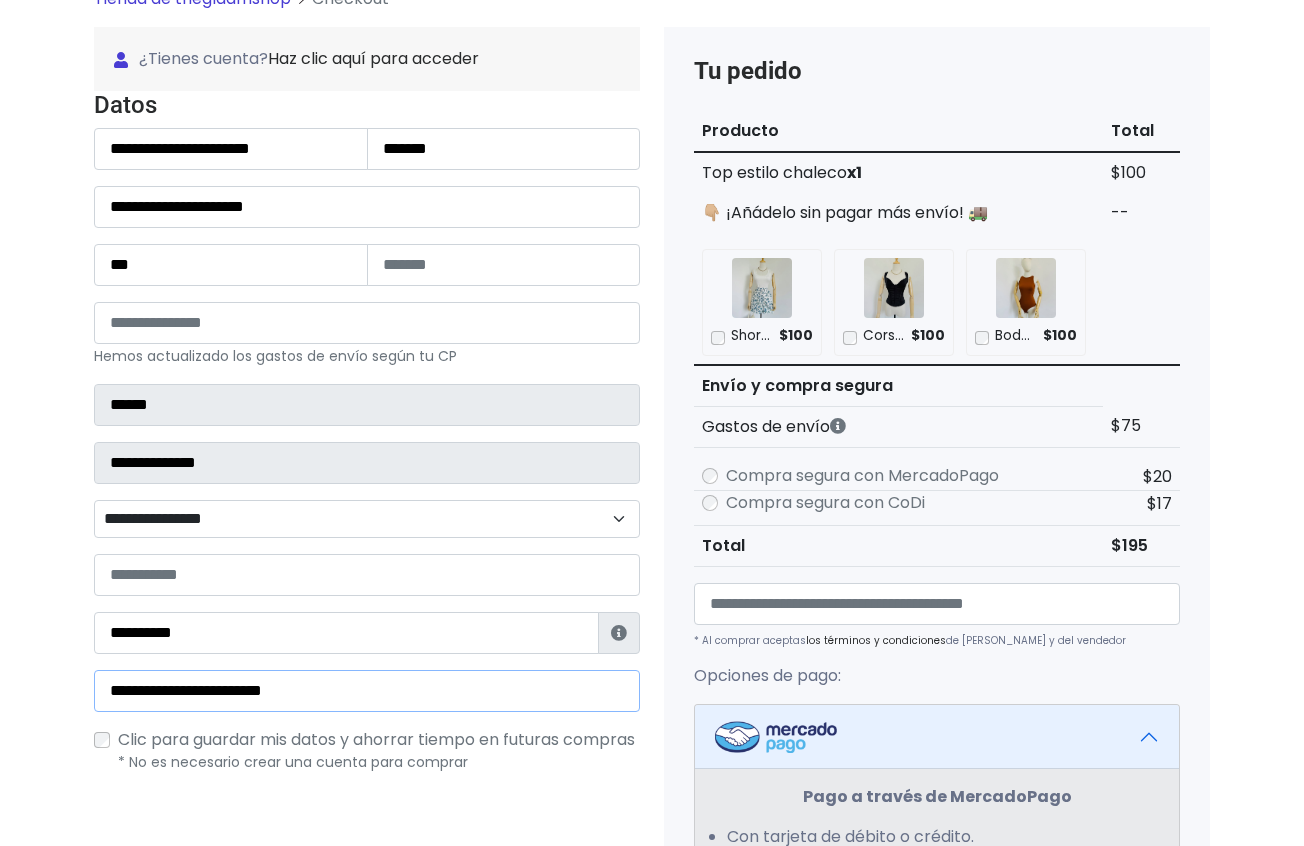 type on "**********" 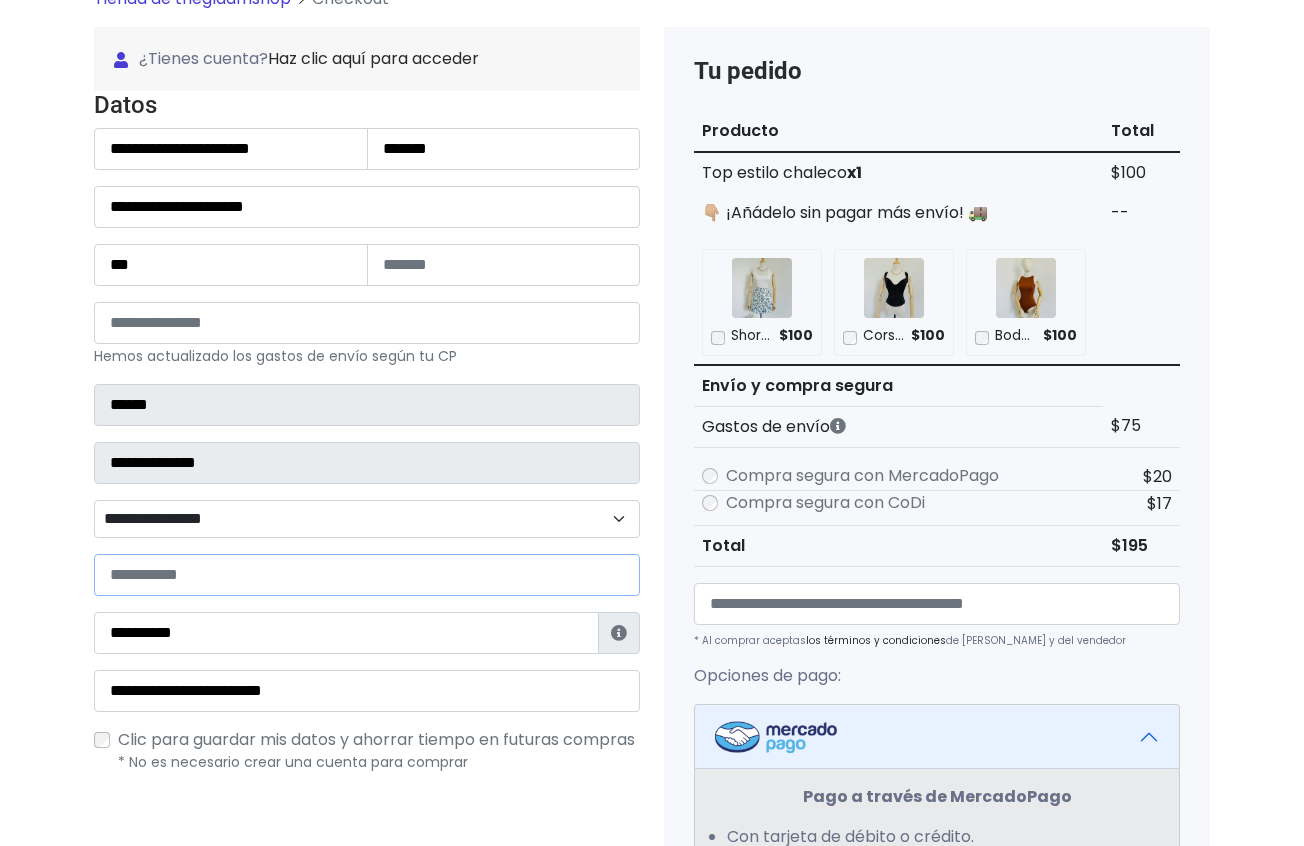 click at bounding box center [367, 575] 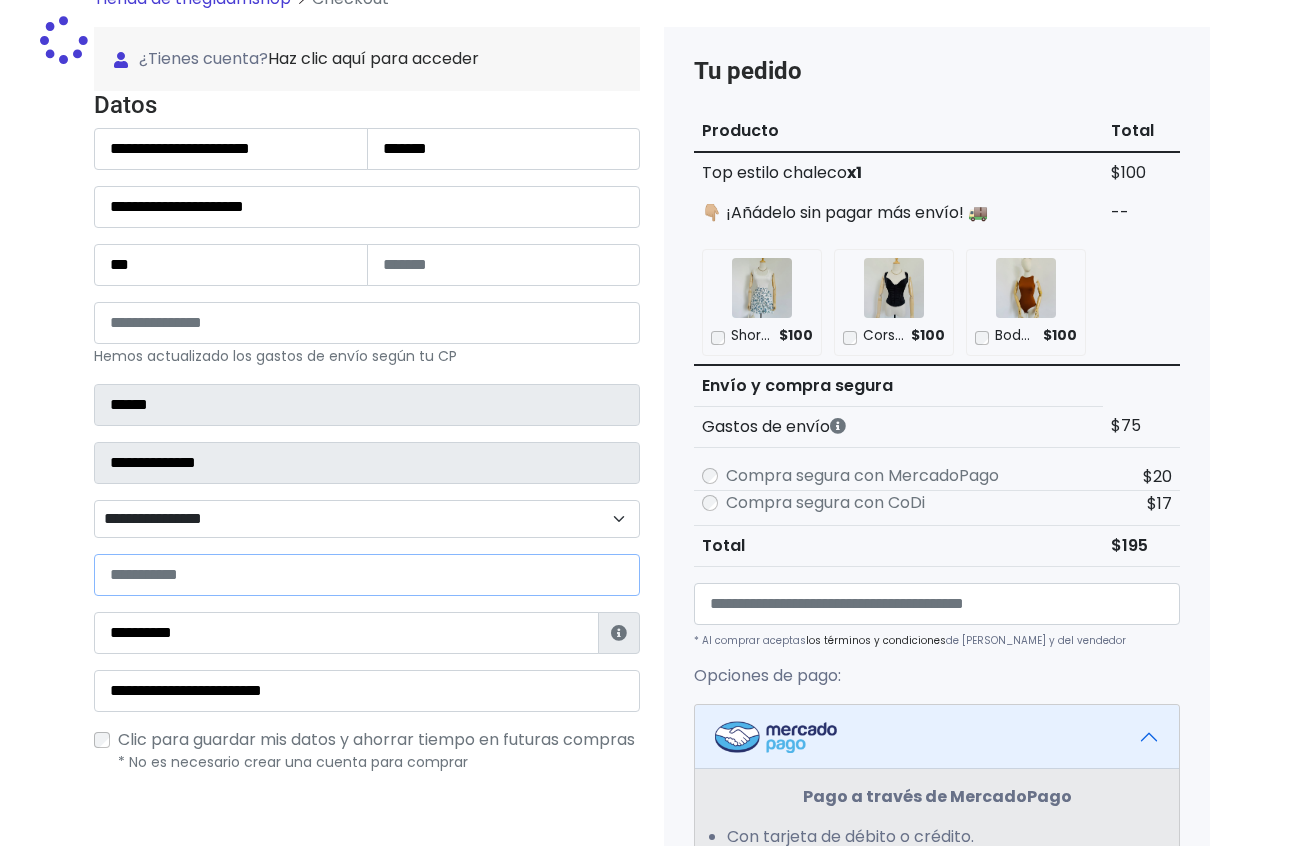 paste on "**********" 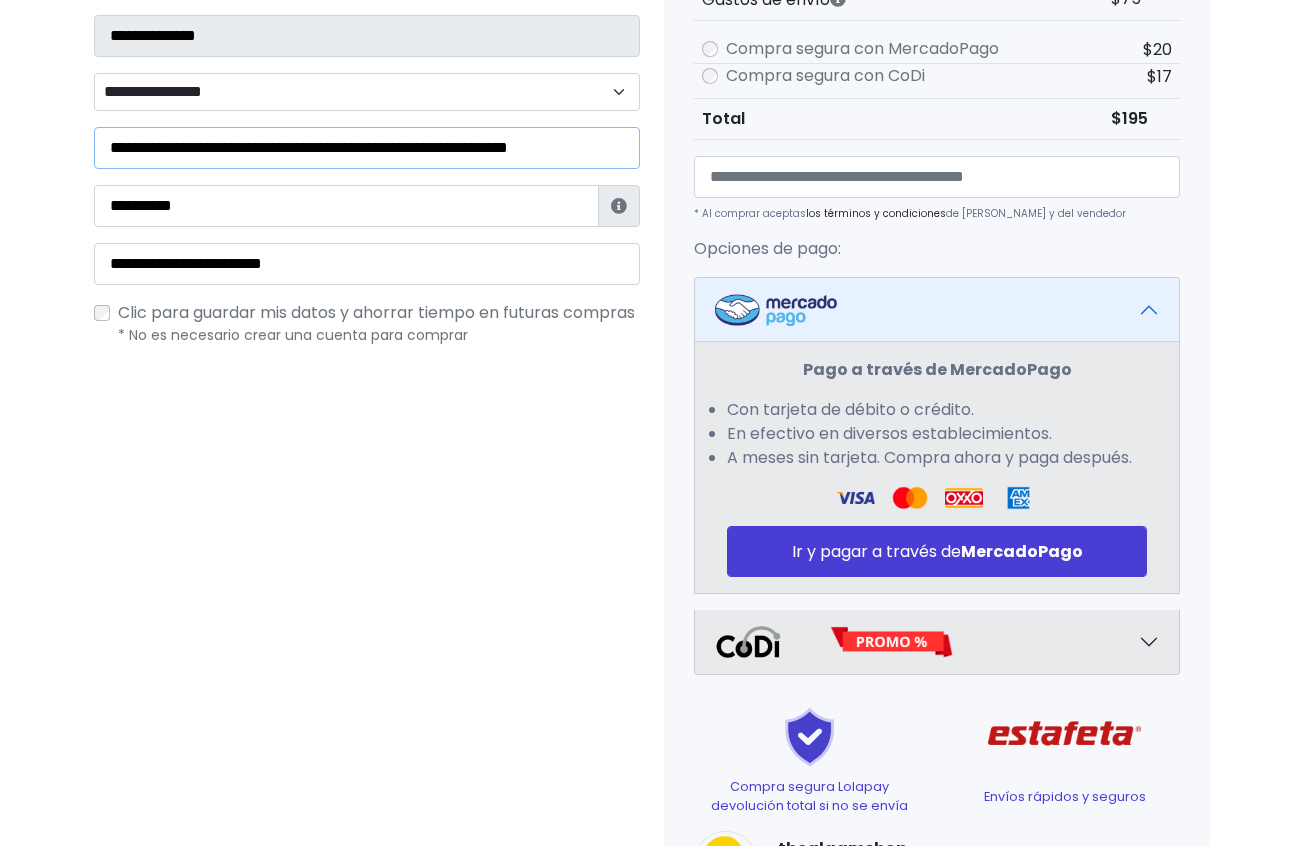 scroll, scrollTop: 668, scrollLeft: 0, axis: vertical 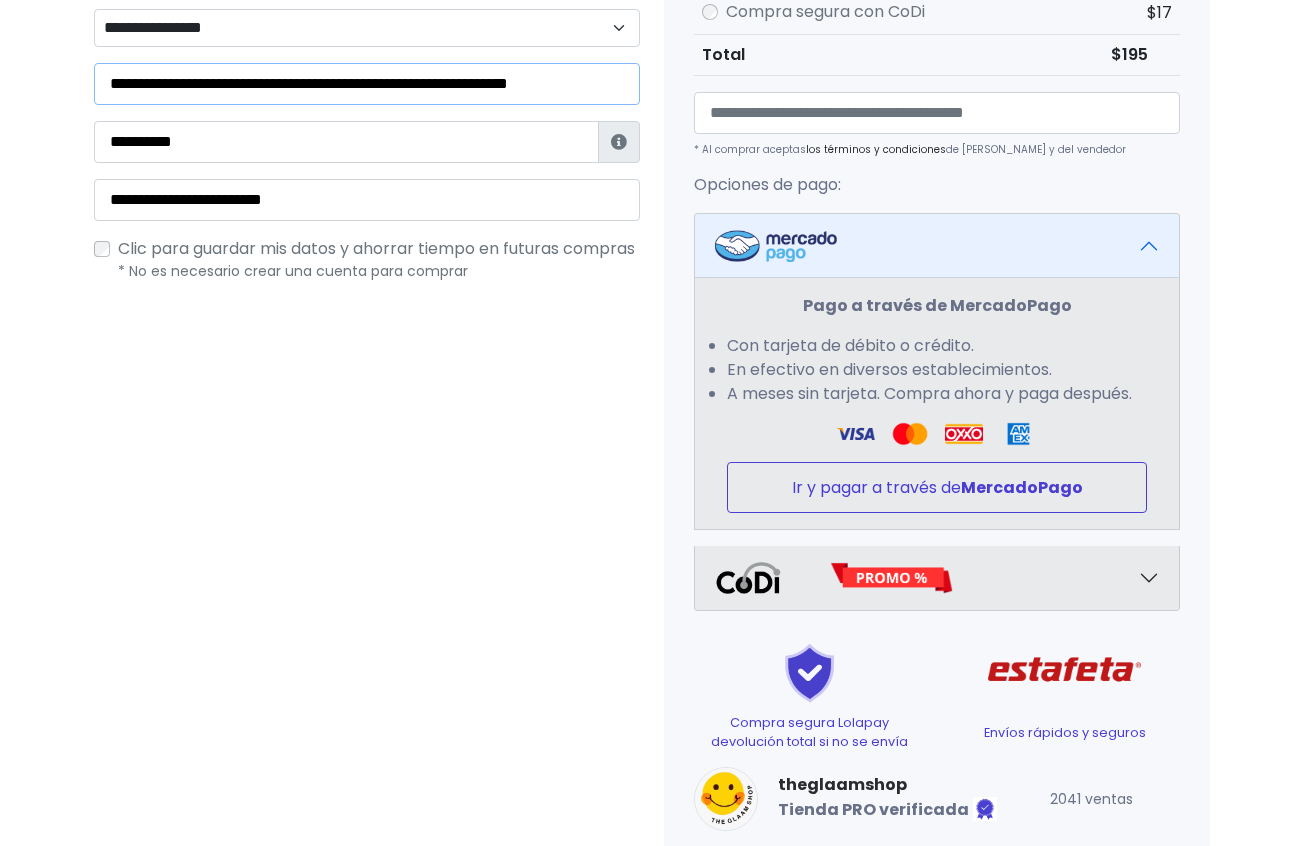 type on "**********" 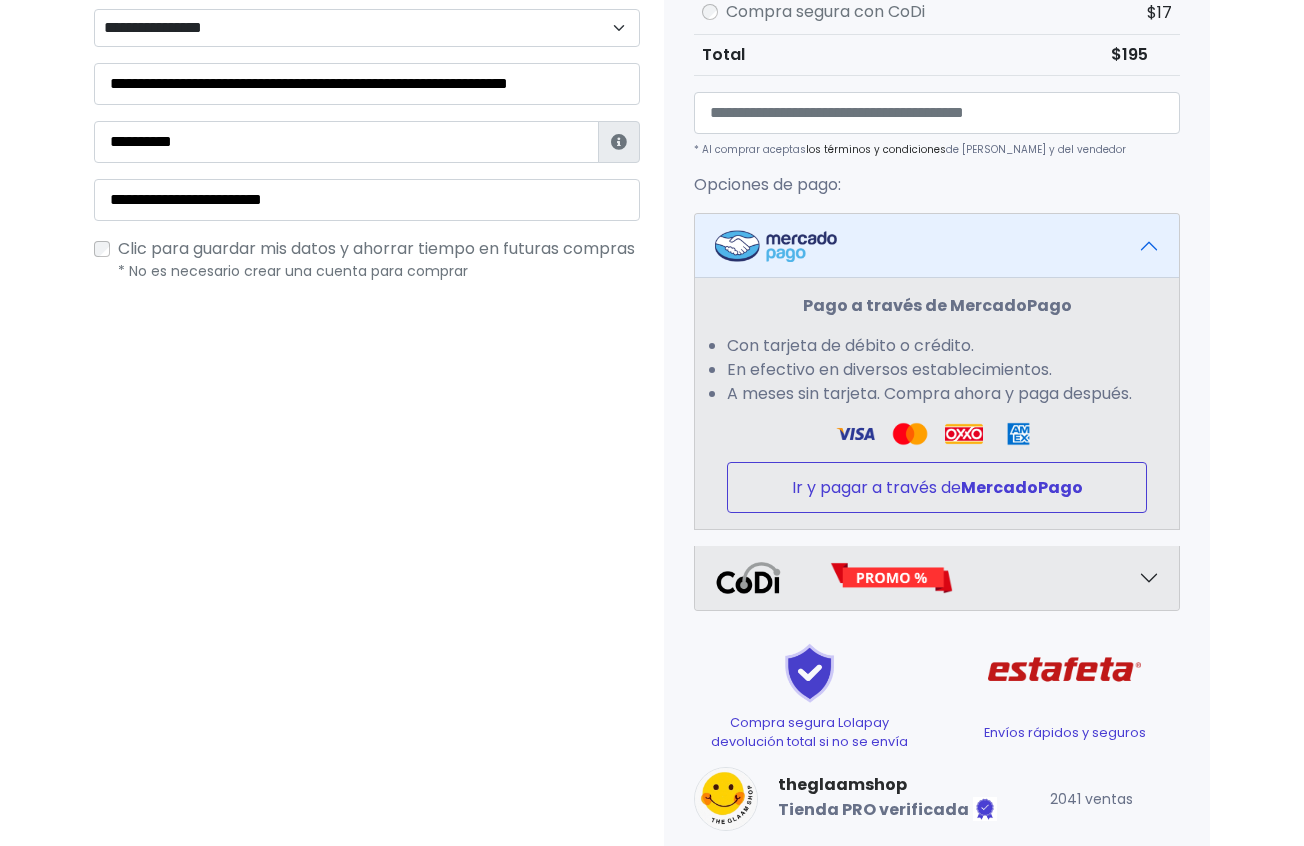 click on "Ir y pagar a través de  MercadoPago" at bounding box center (937, 487) 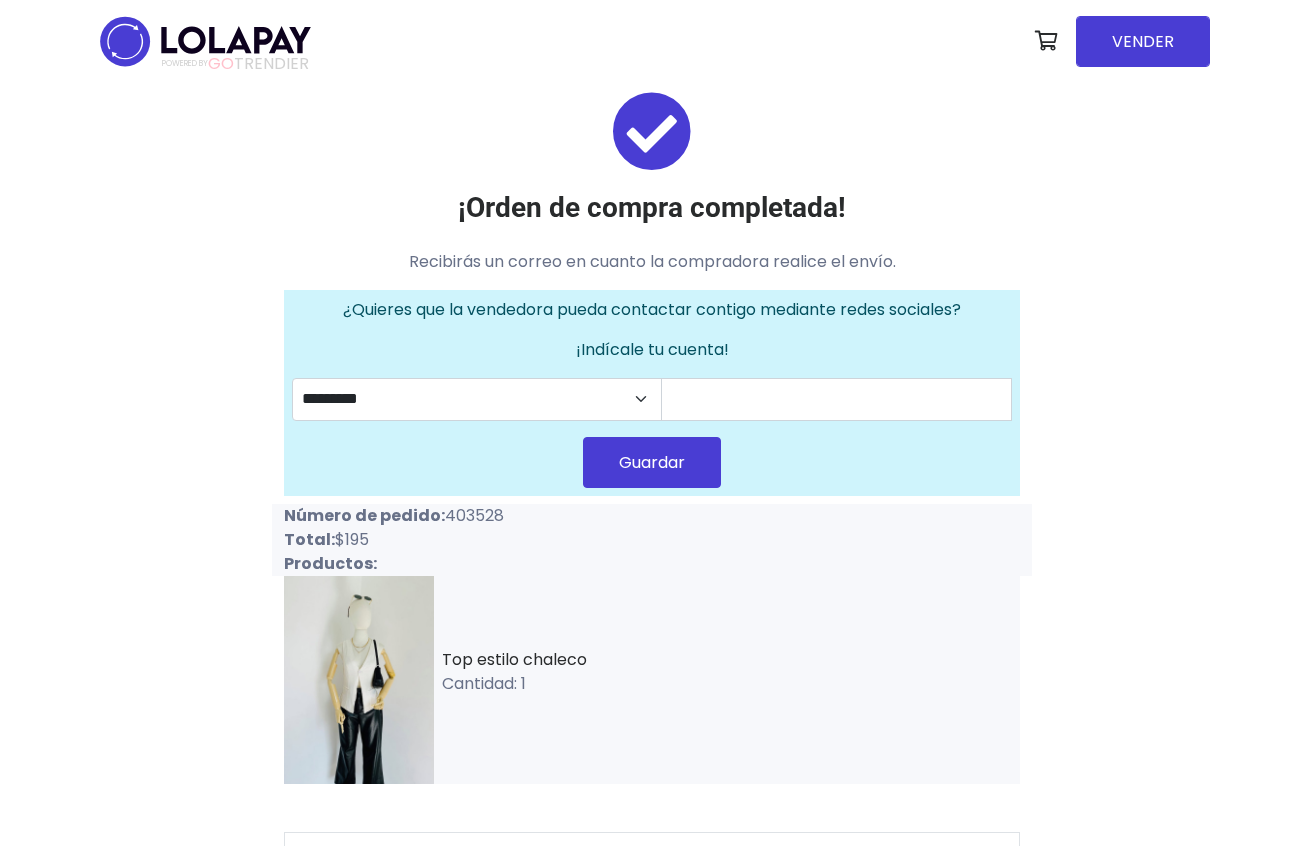 scroll, scrollTop: 0, scrollLeft: 0, axis: both 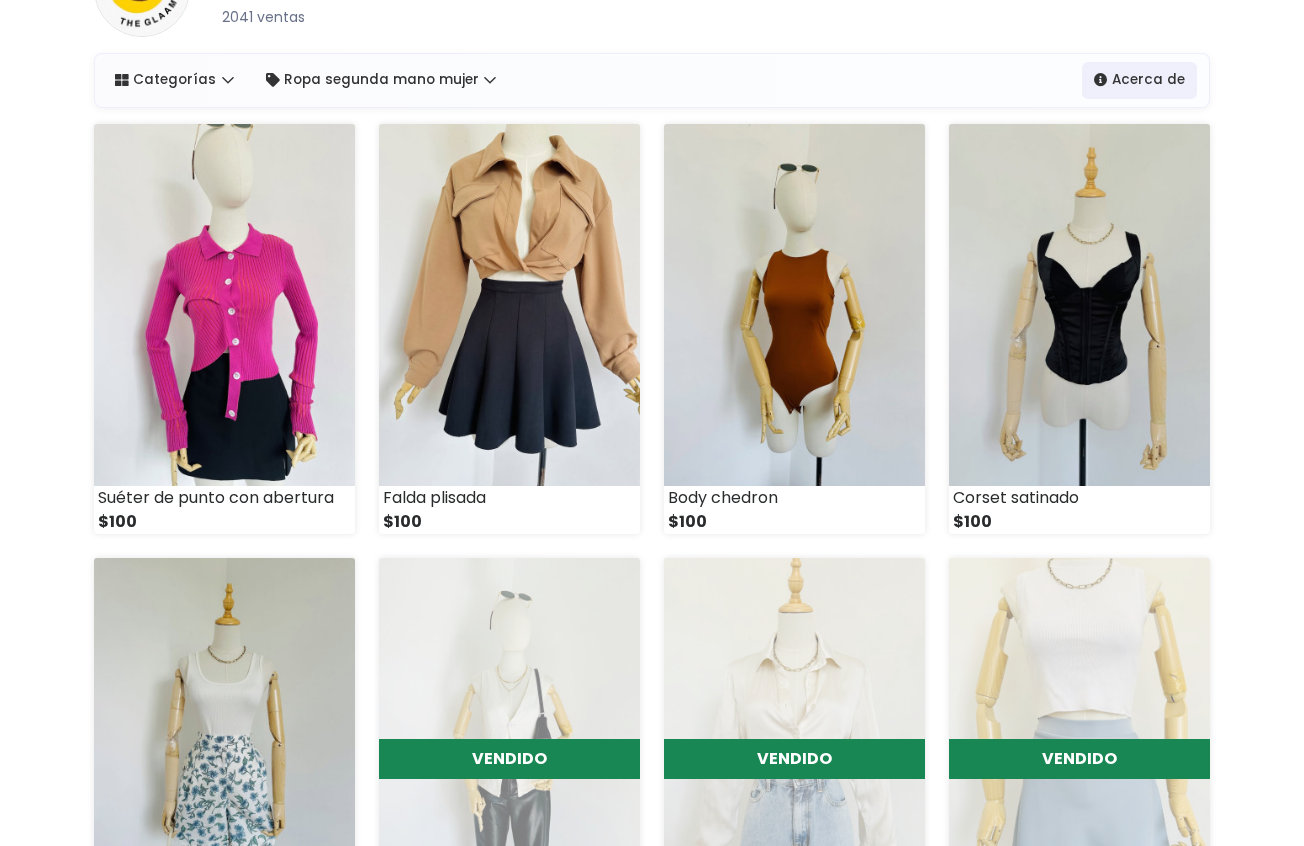click at bounding box center [224, 739] 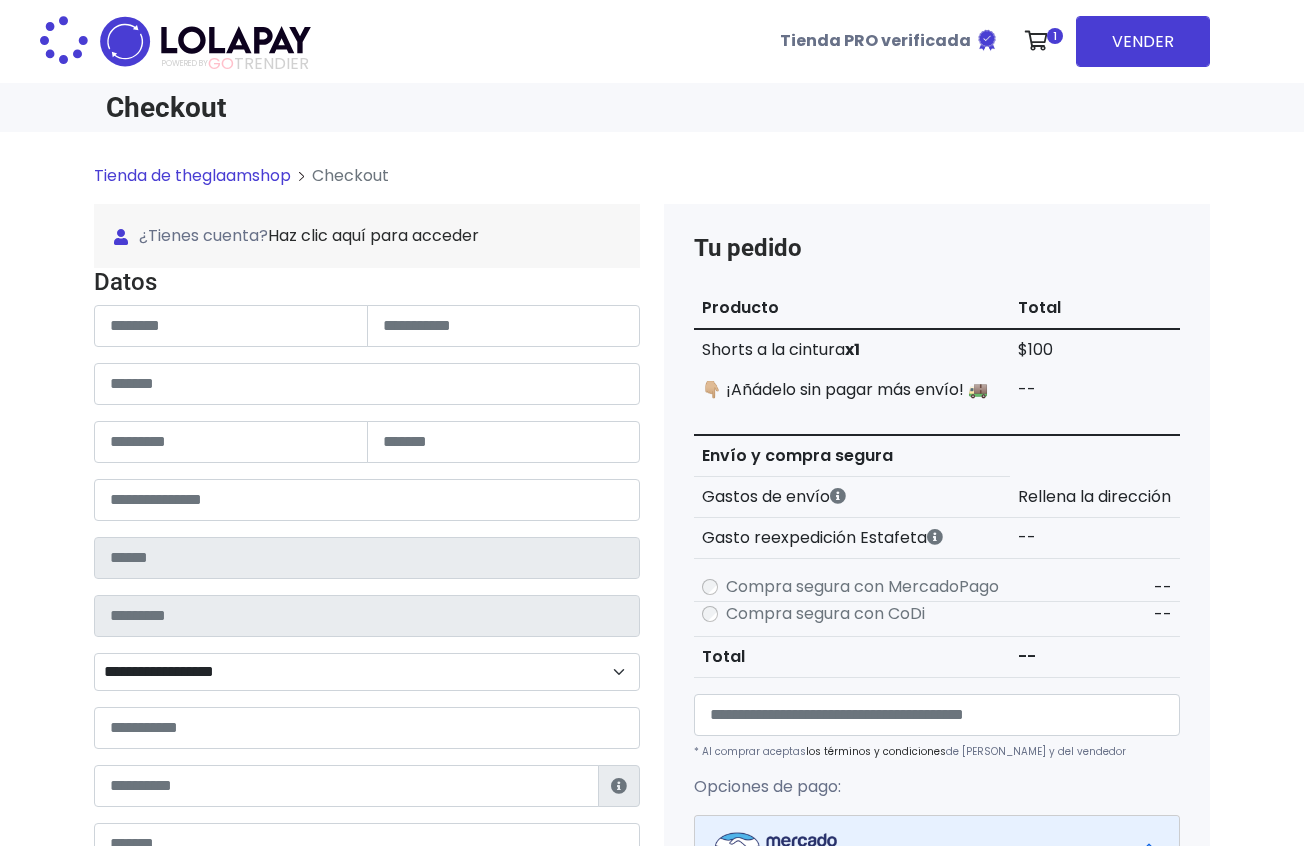 scroll, scrollTop: 0, scrollLeft: 0, axis: both 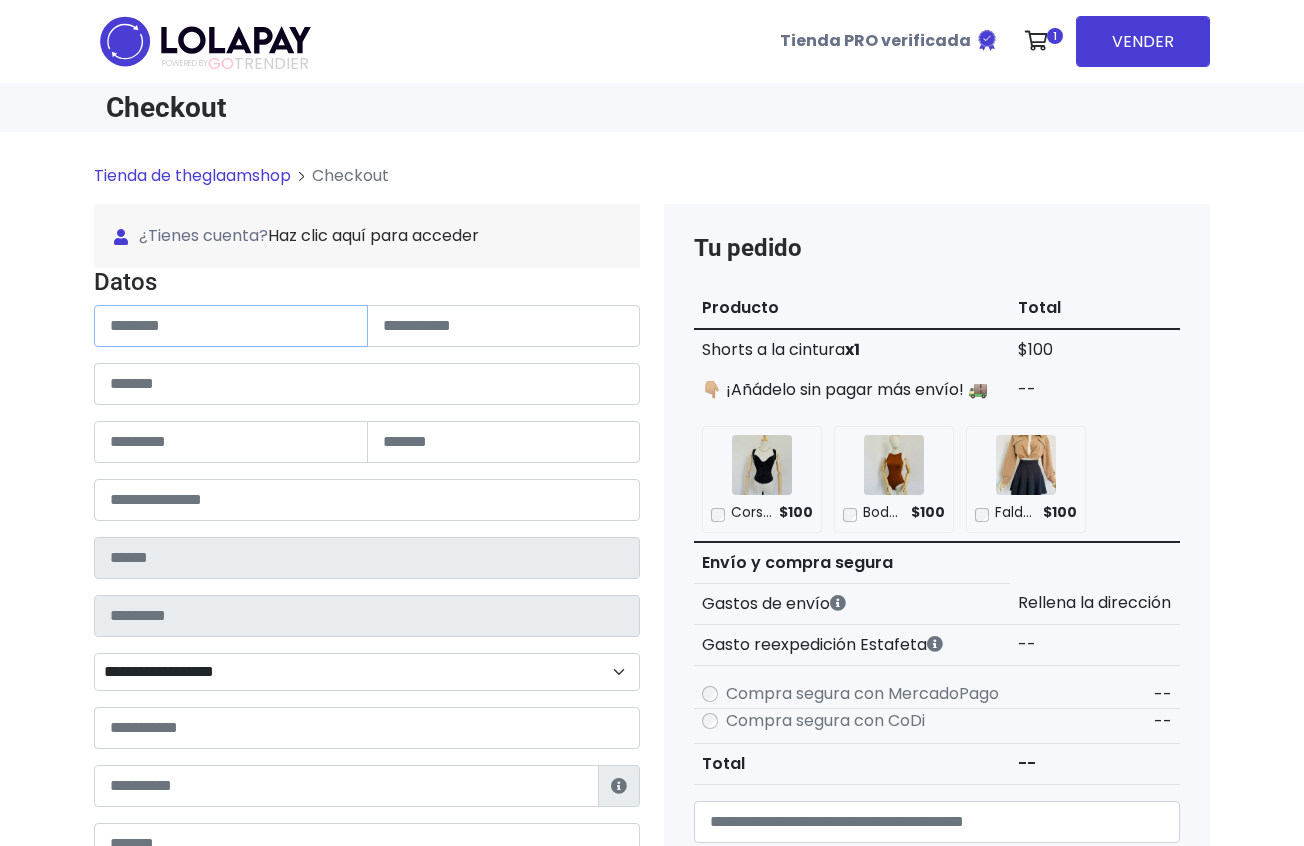 paste on "**********" 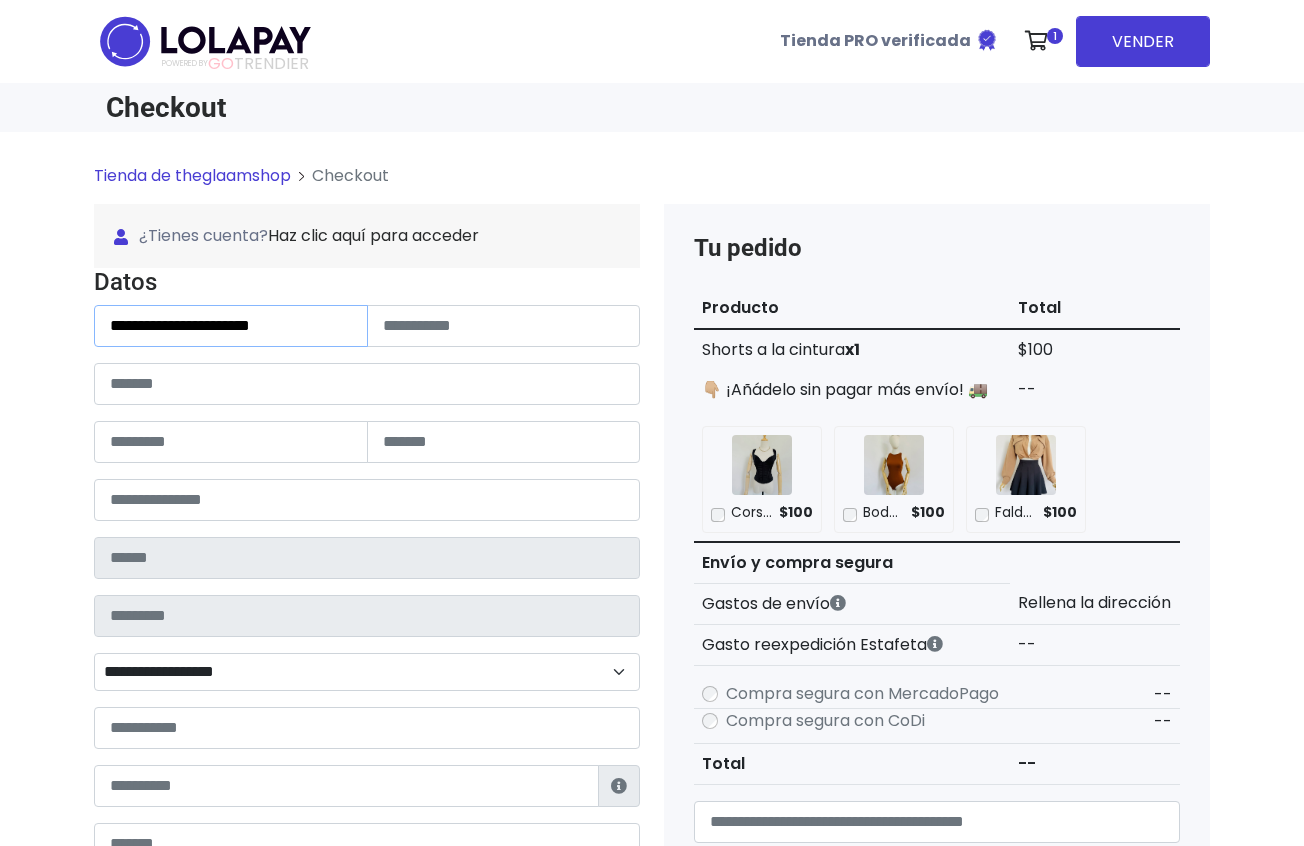 click on "**********" at bounding box center (231, 326) 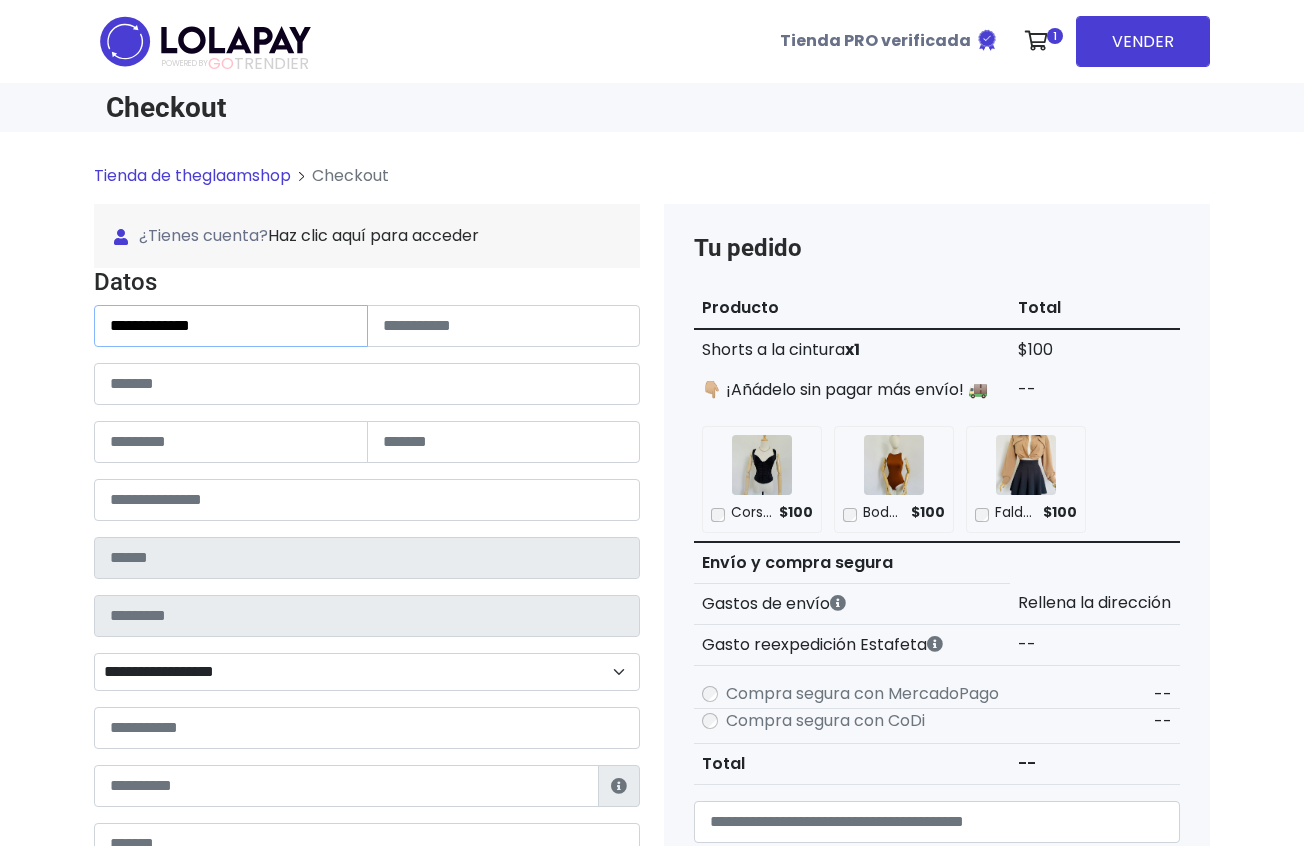 type on "**********" 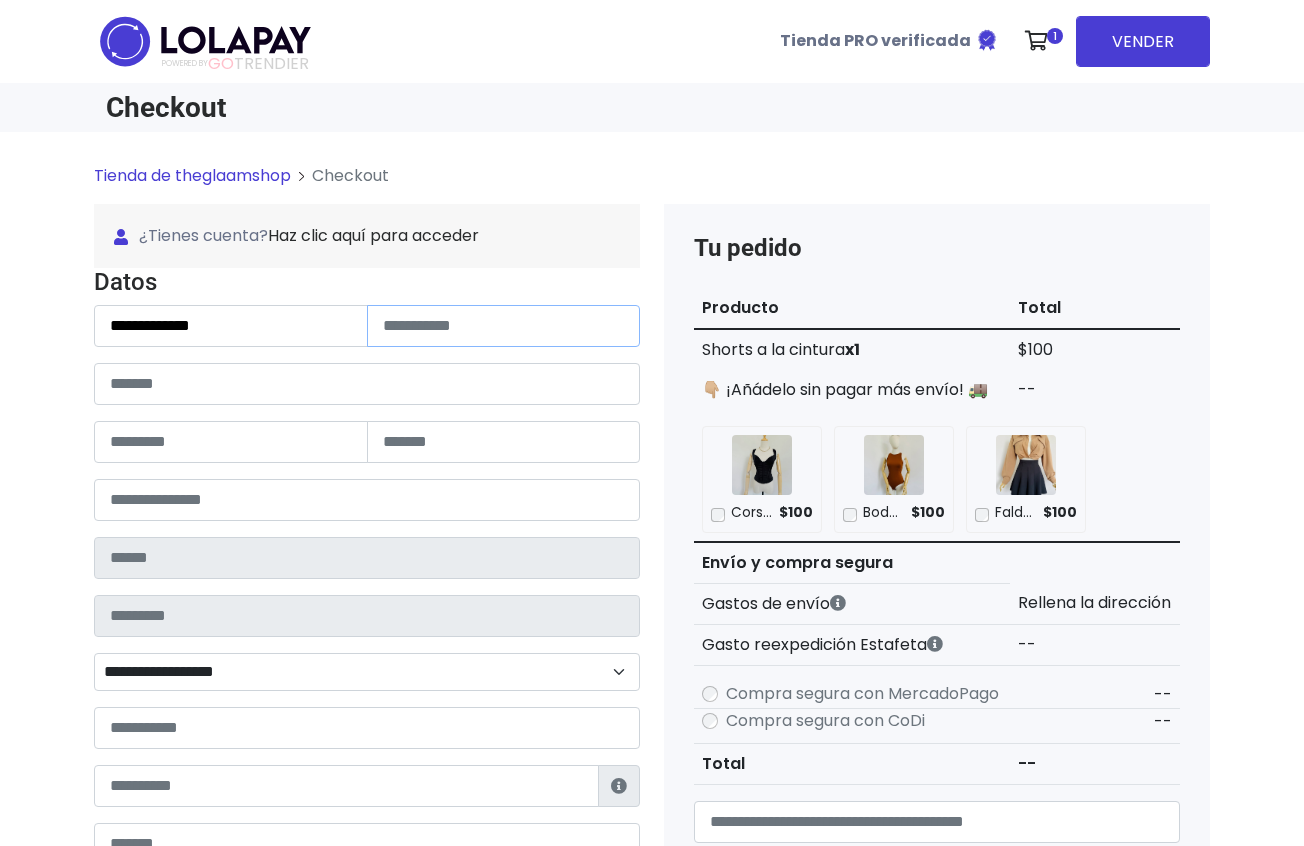 paste on "*********" 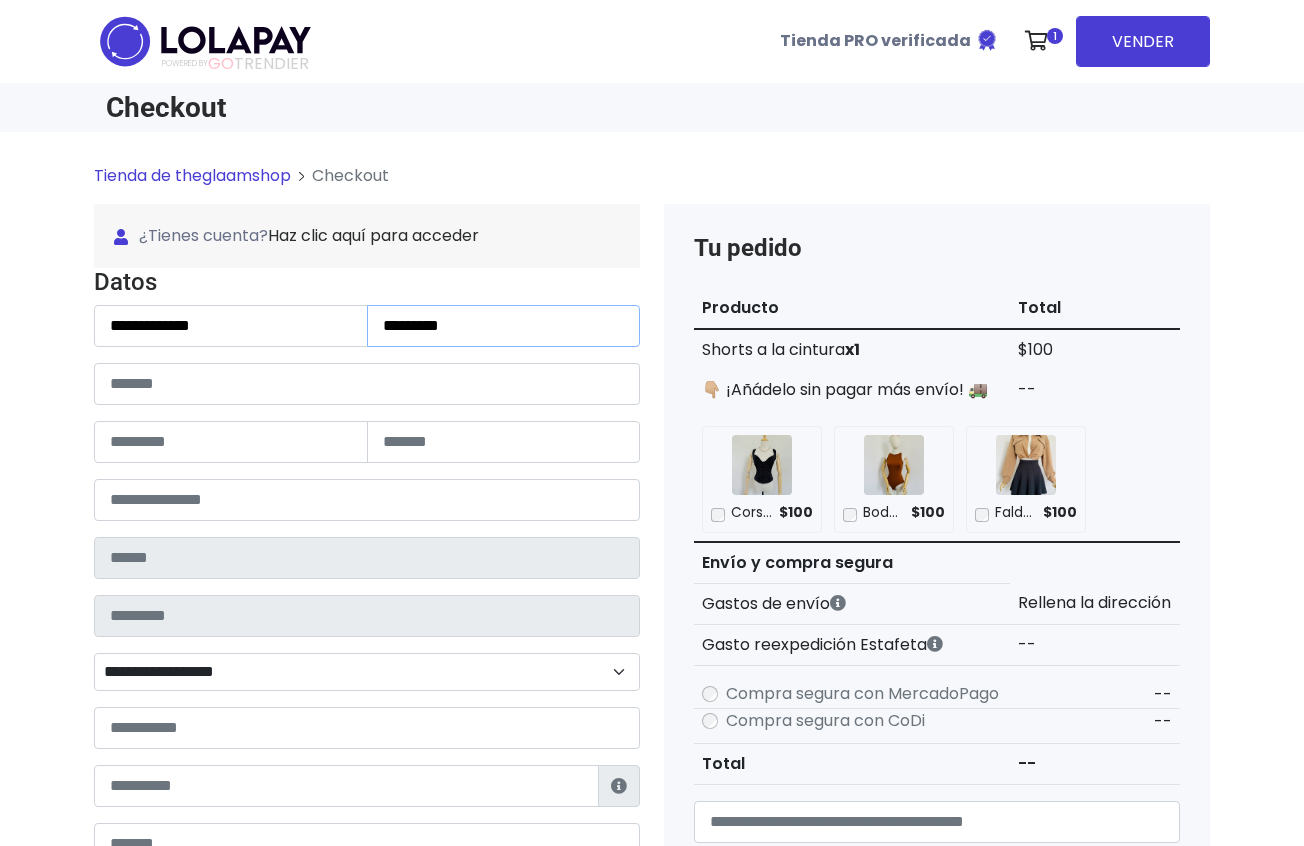 type on "*********" 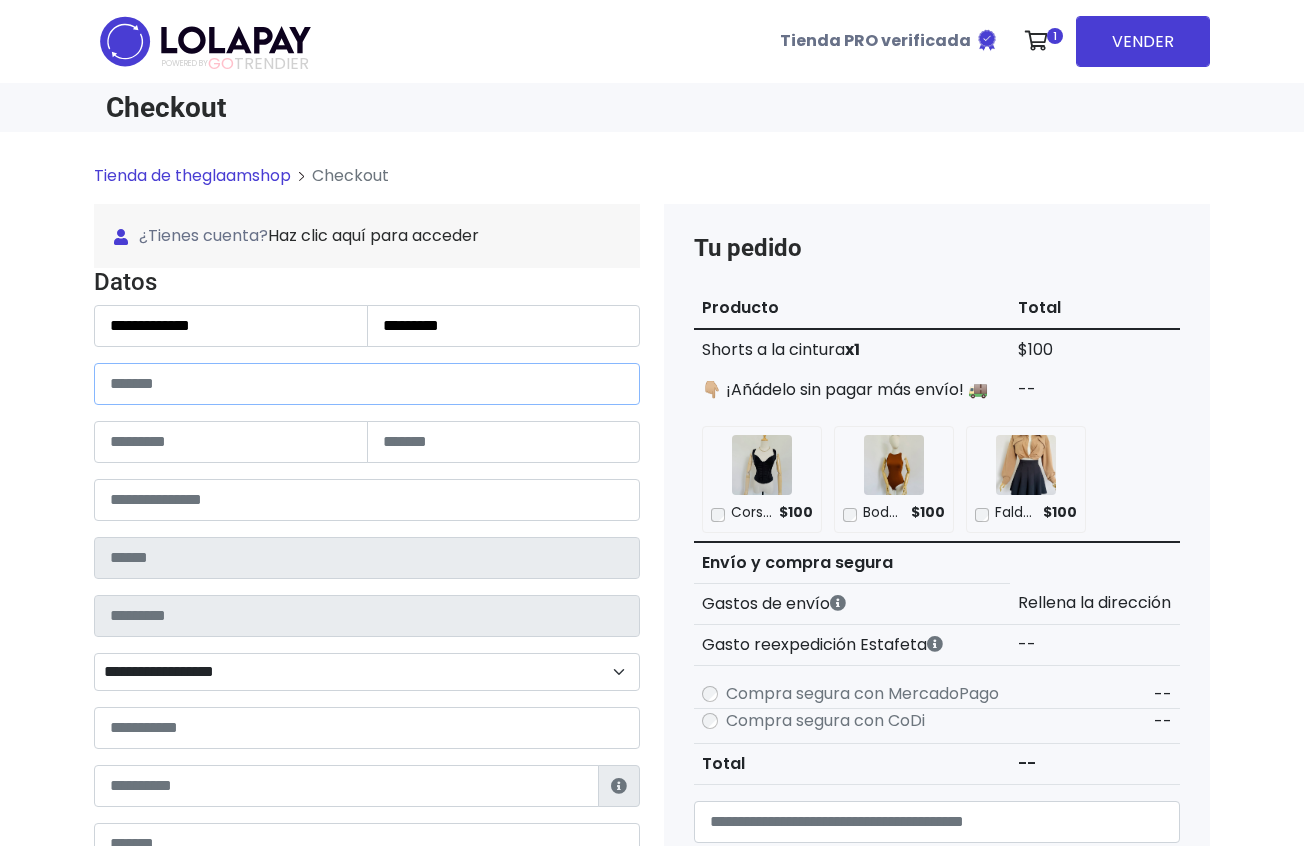 click at bounding box center (367, 384) 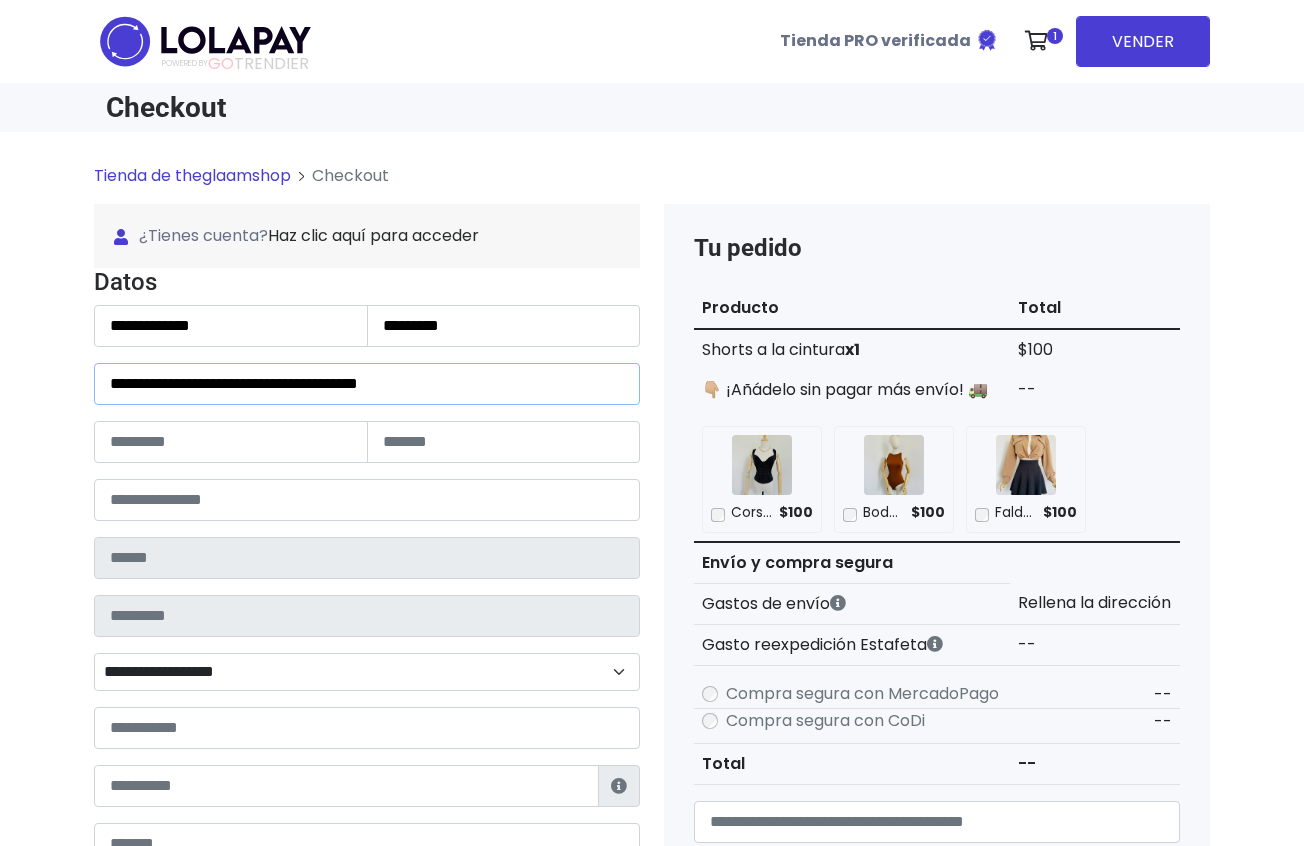 drag, startPoint x: 327, startPoint y: 385, endPoint x: 488, endPoint y: 376, distance: 161.25136 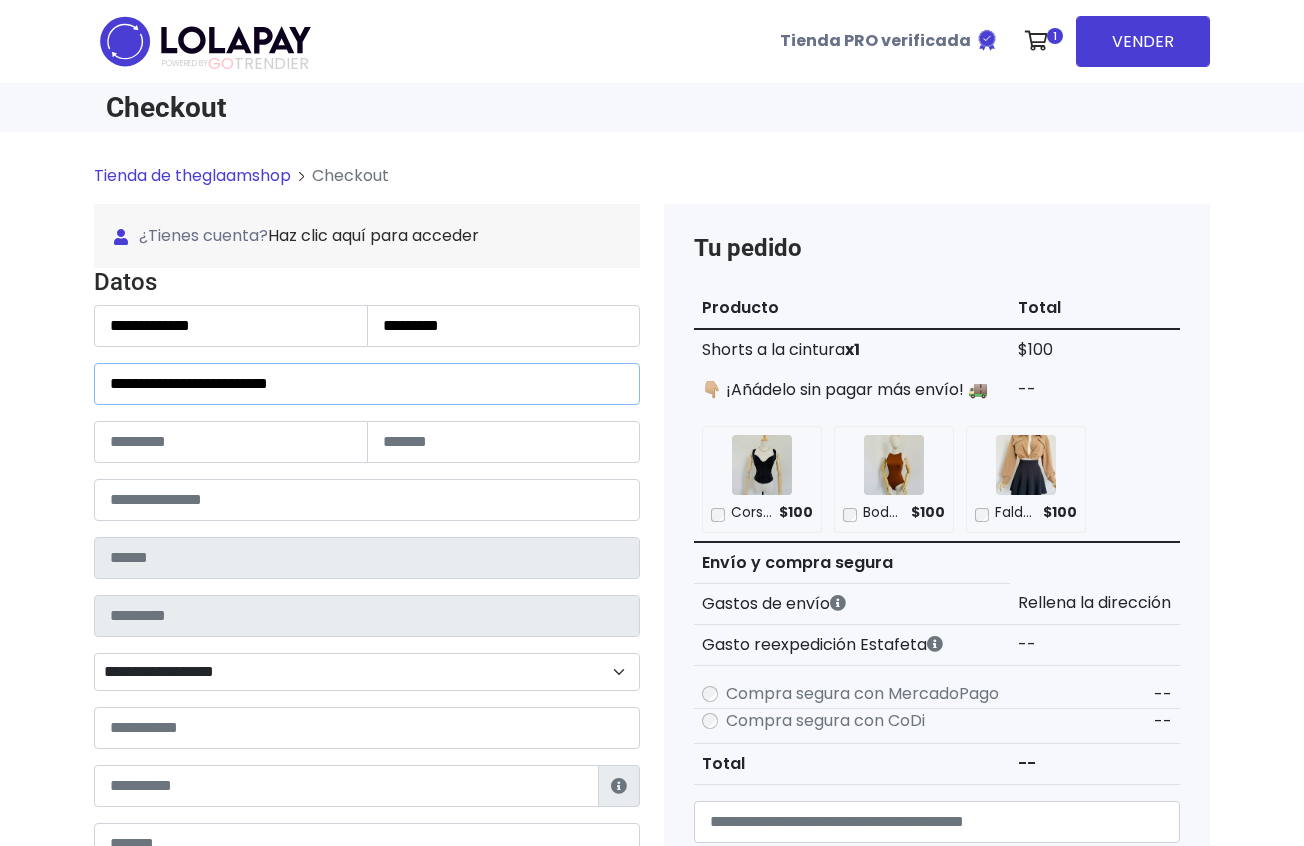 type on "**********" 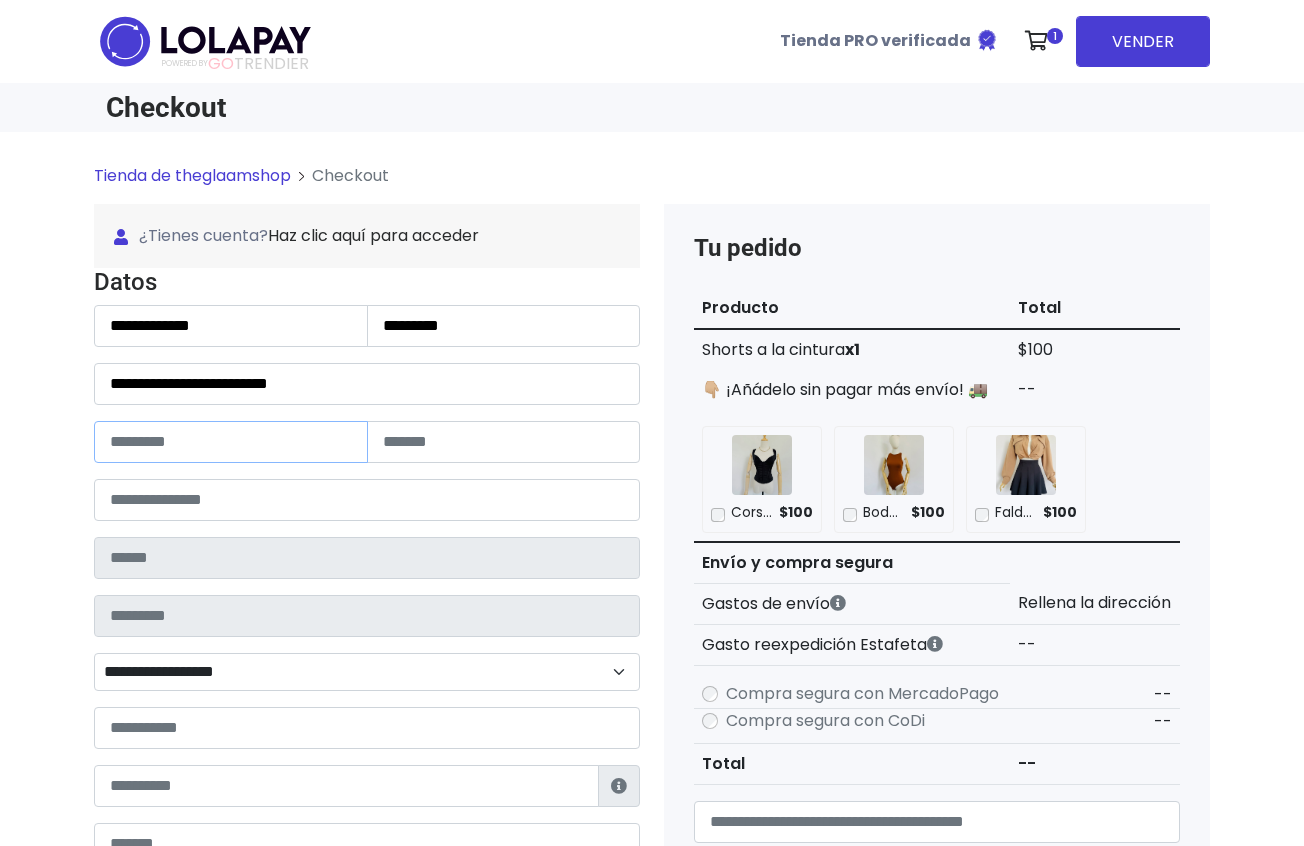click at bounding box center [231, 442] 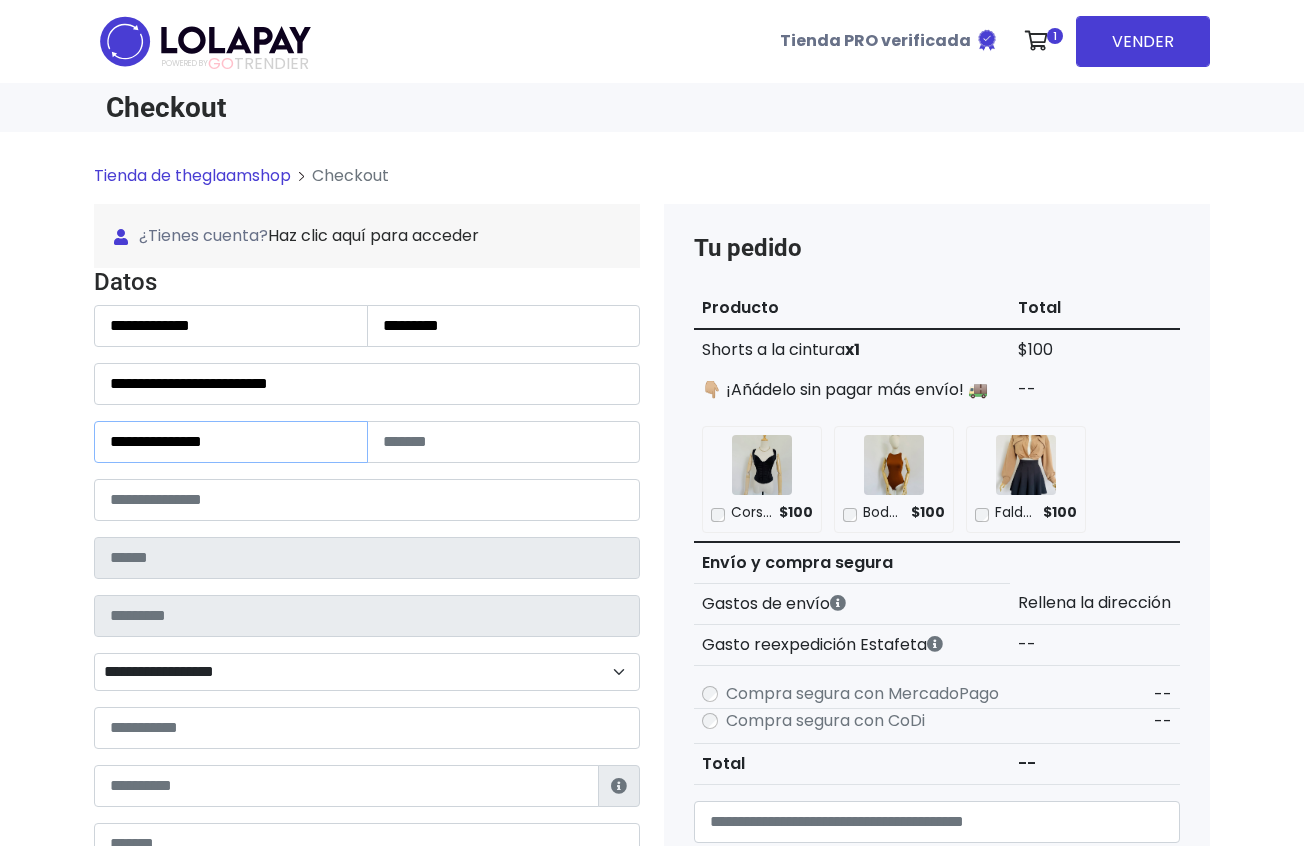 type on "**********" 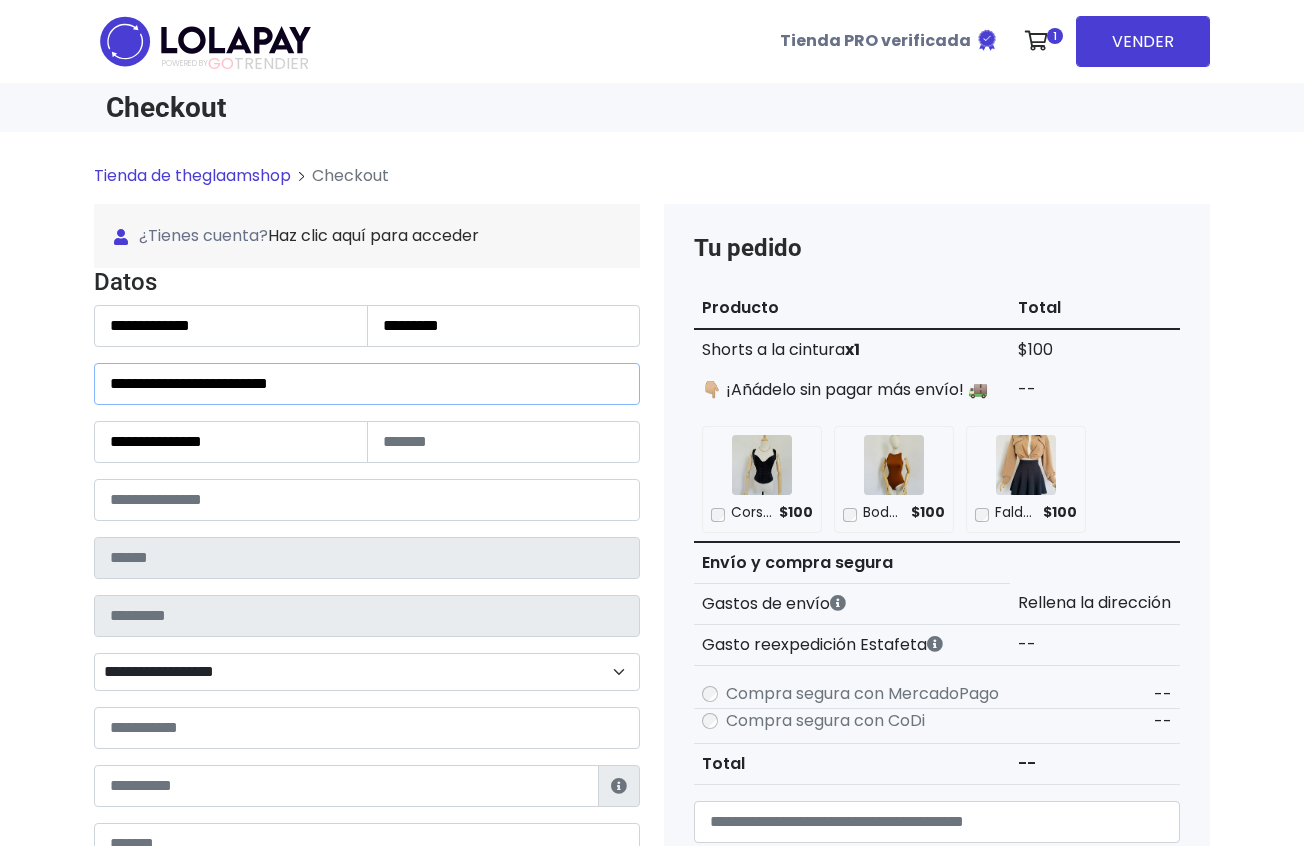 click on "**********" at bounding box center [367, 384] 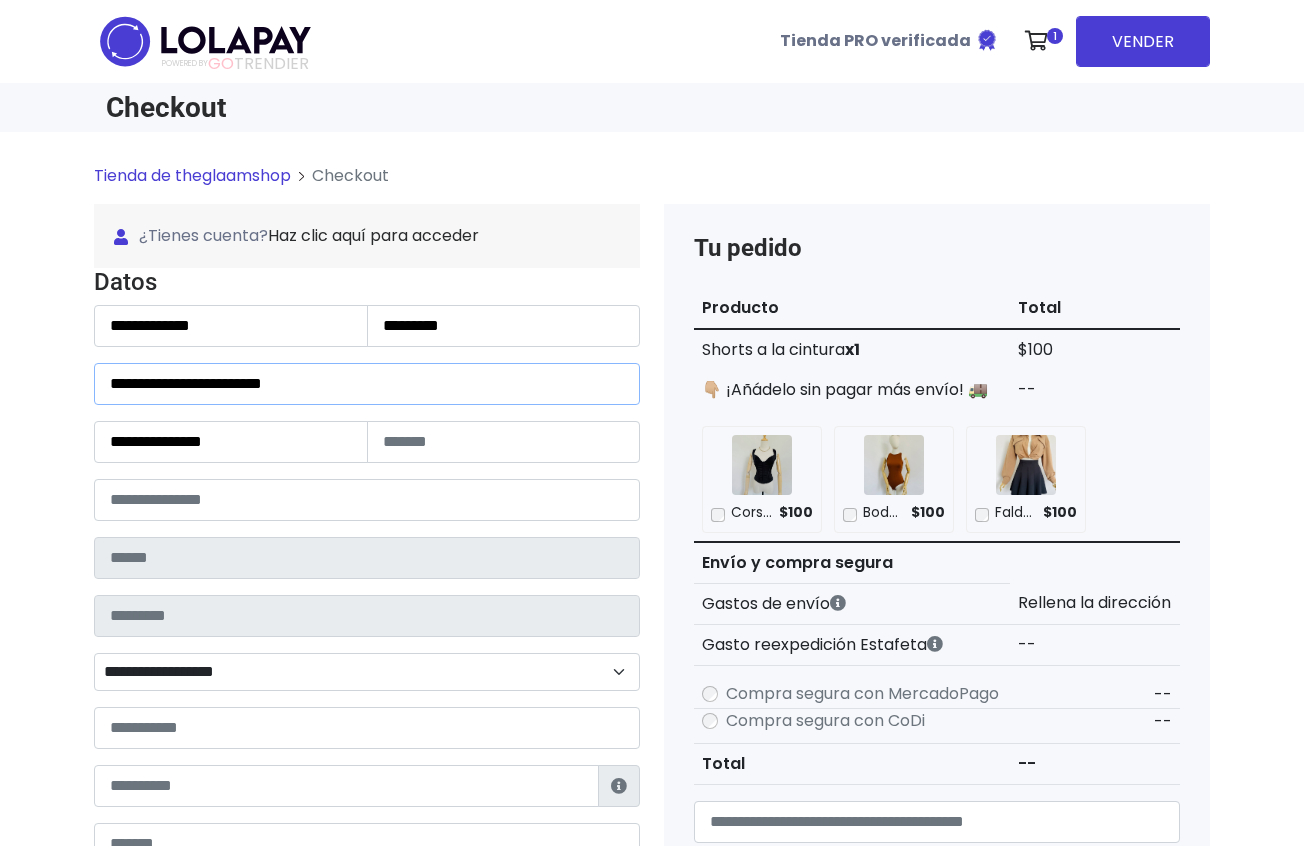 type on "**********" 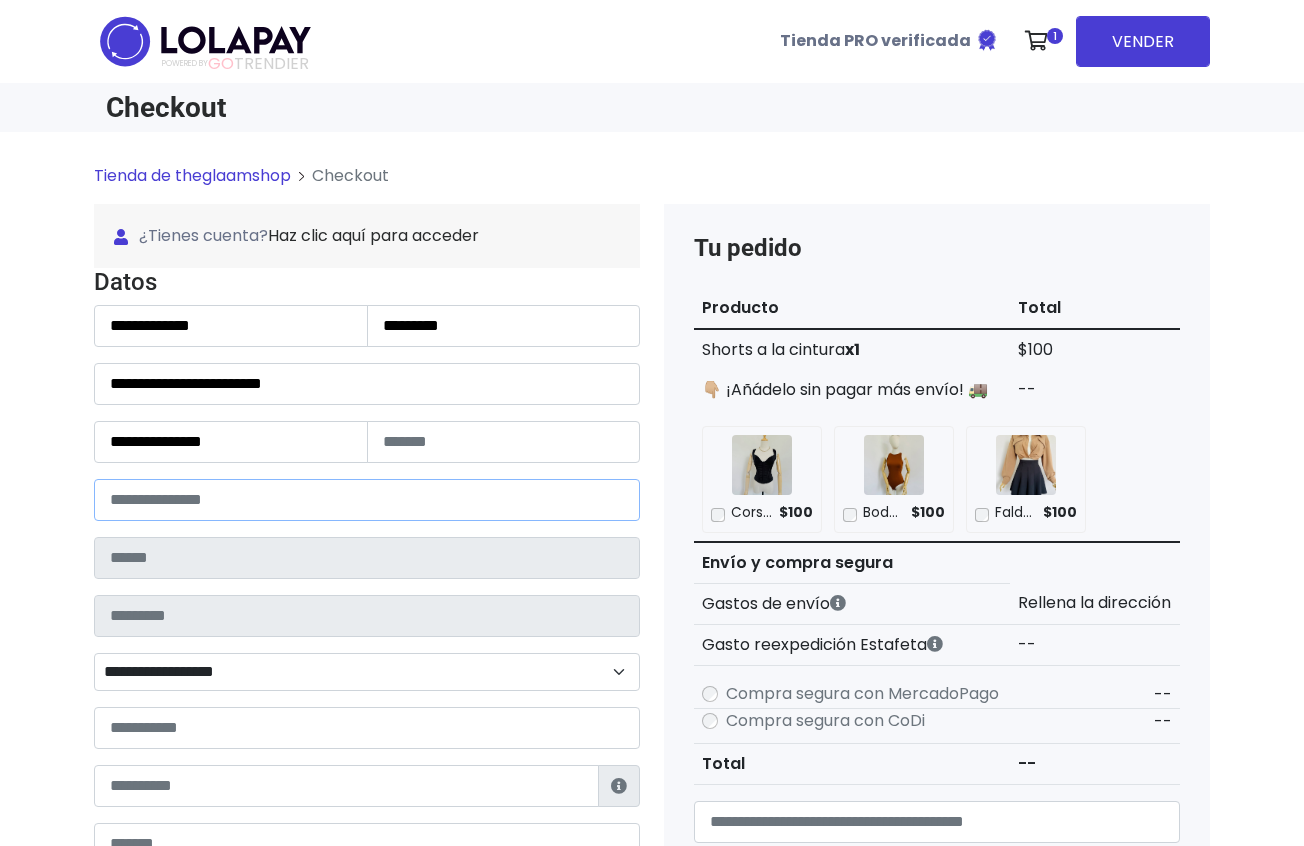 paste on "*****" 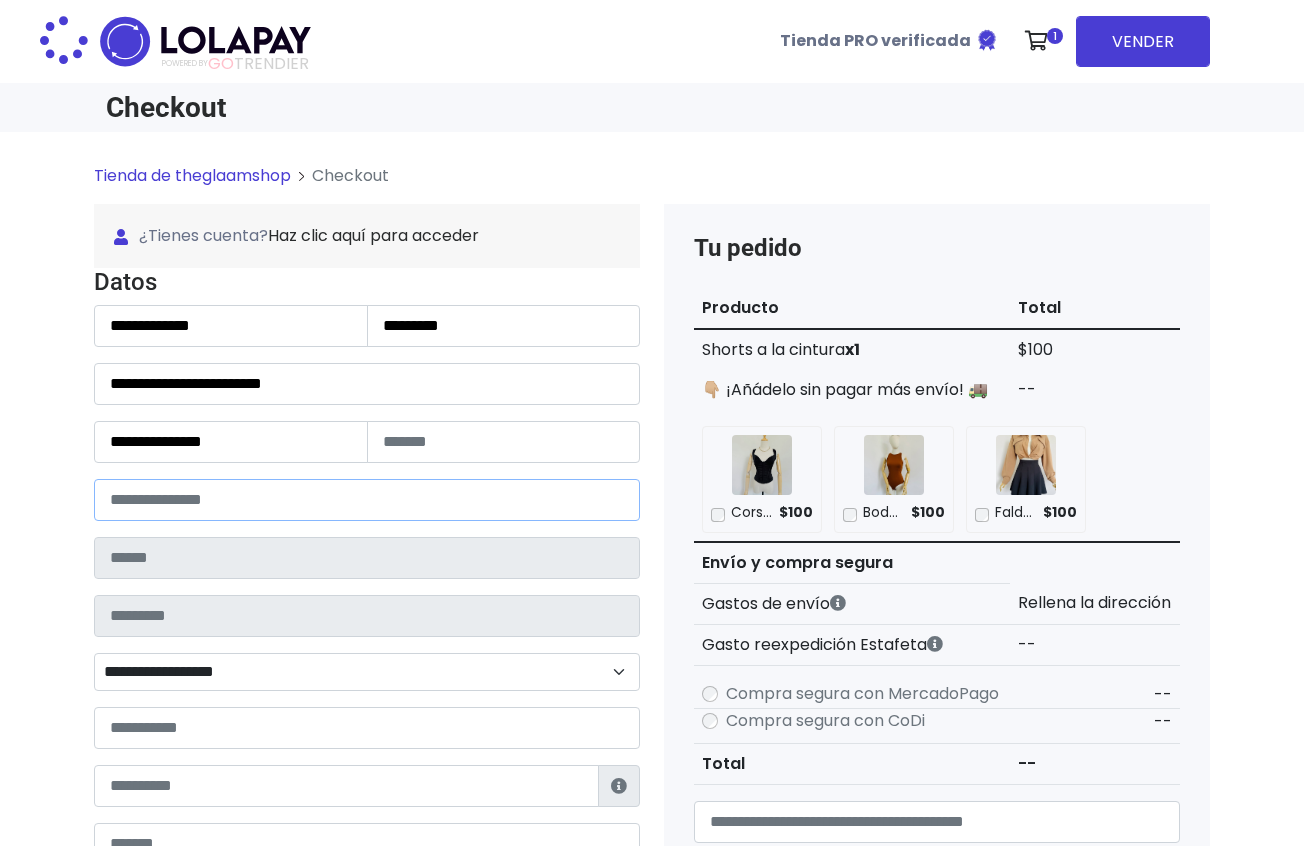 type on "******" 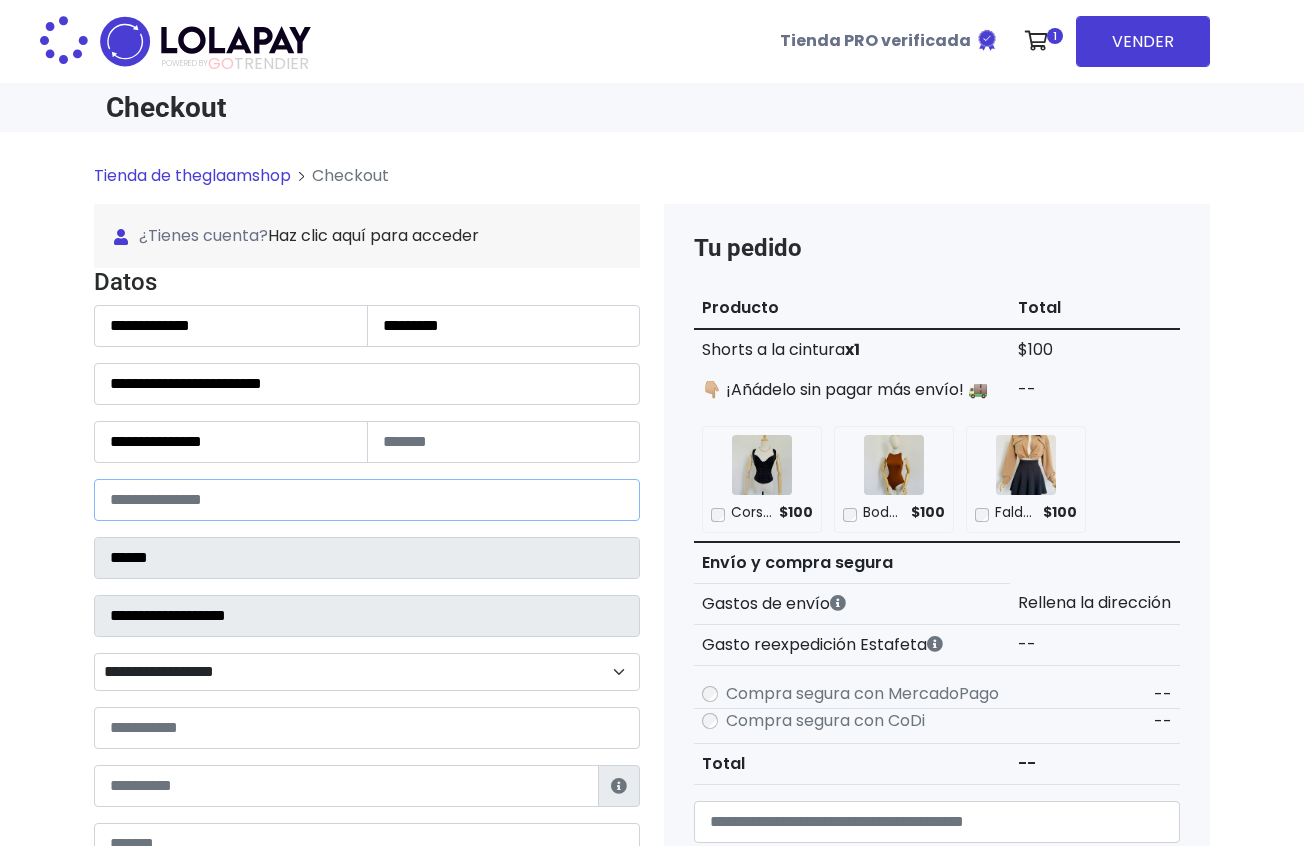 select 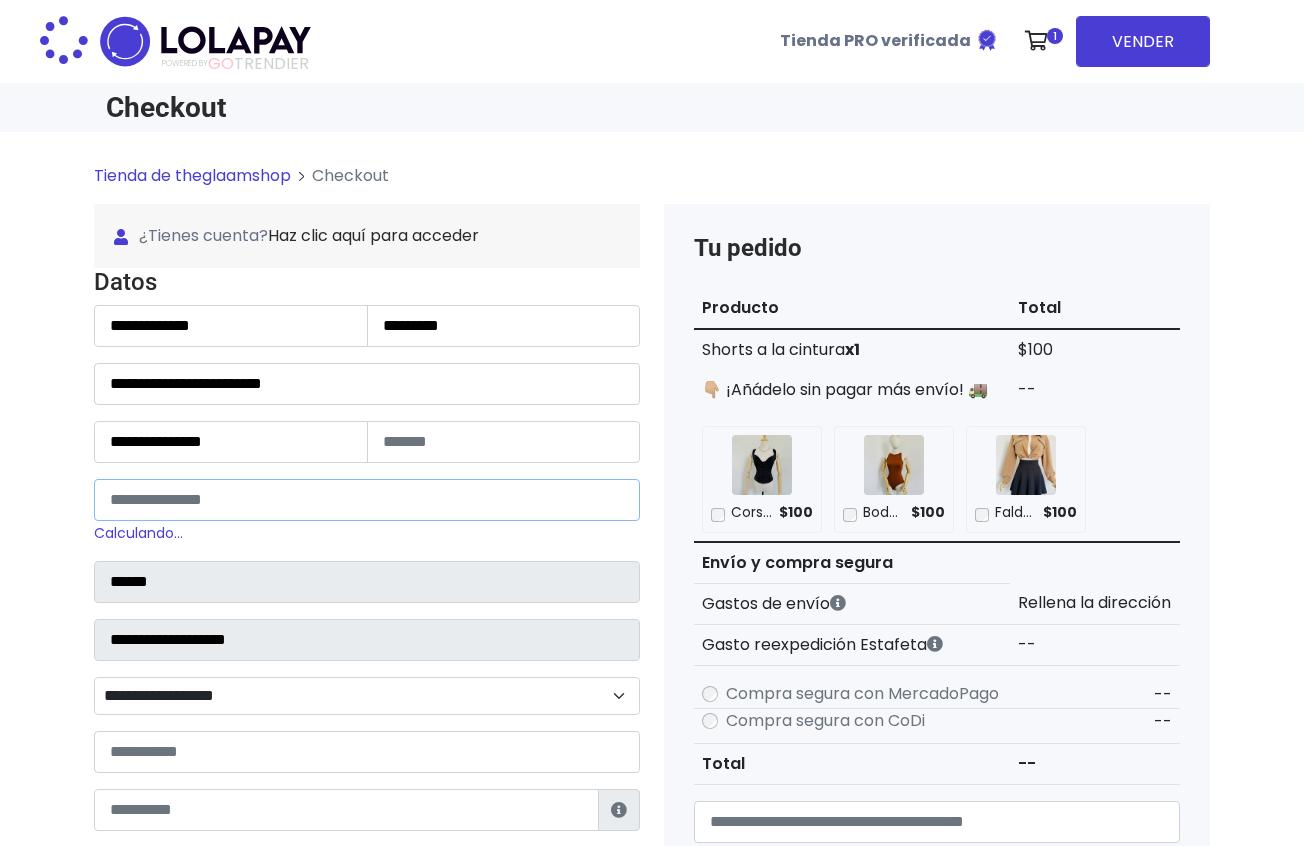 type on "*****" 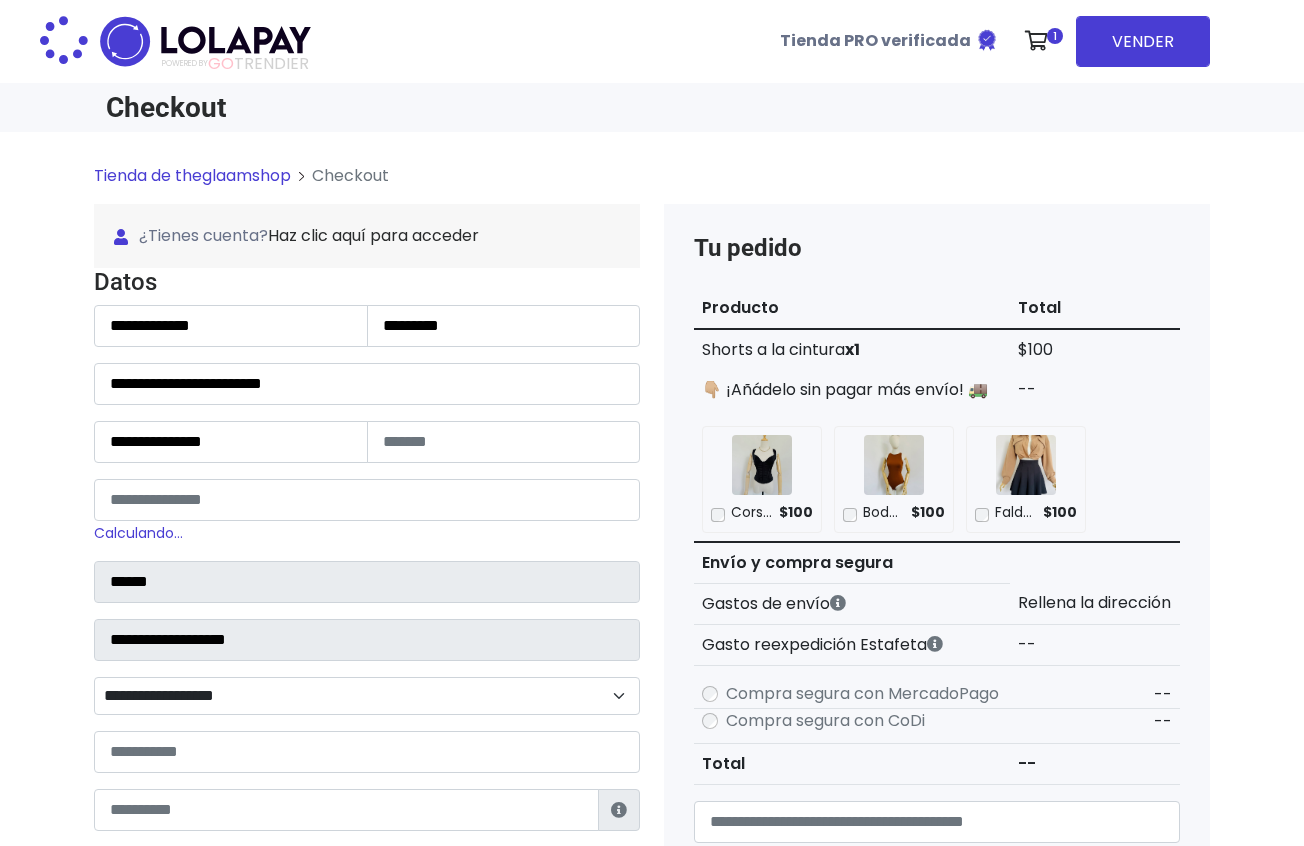 click on "**********" at bounding box center (367, 696) 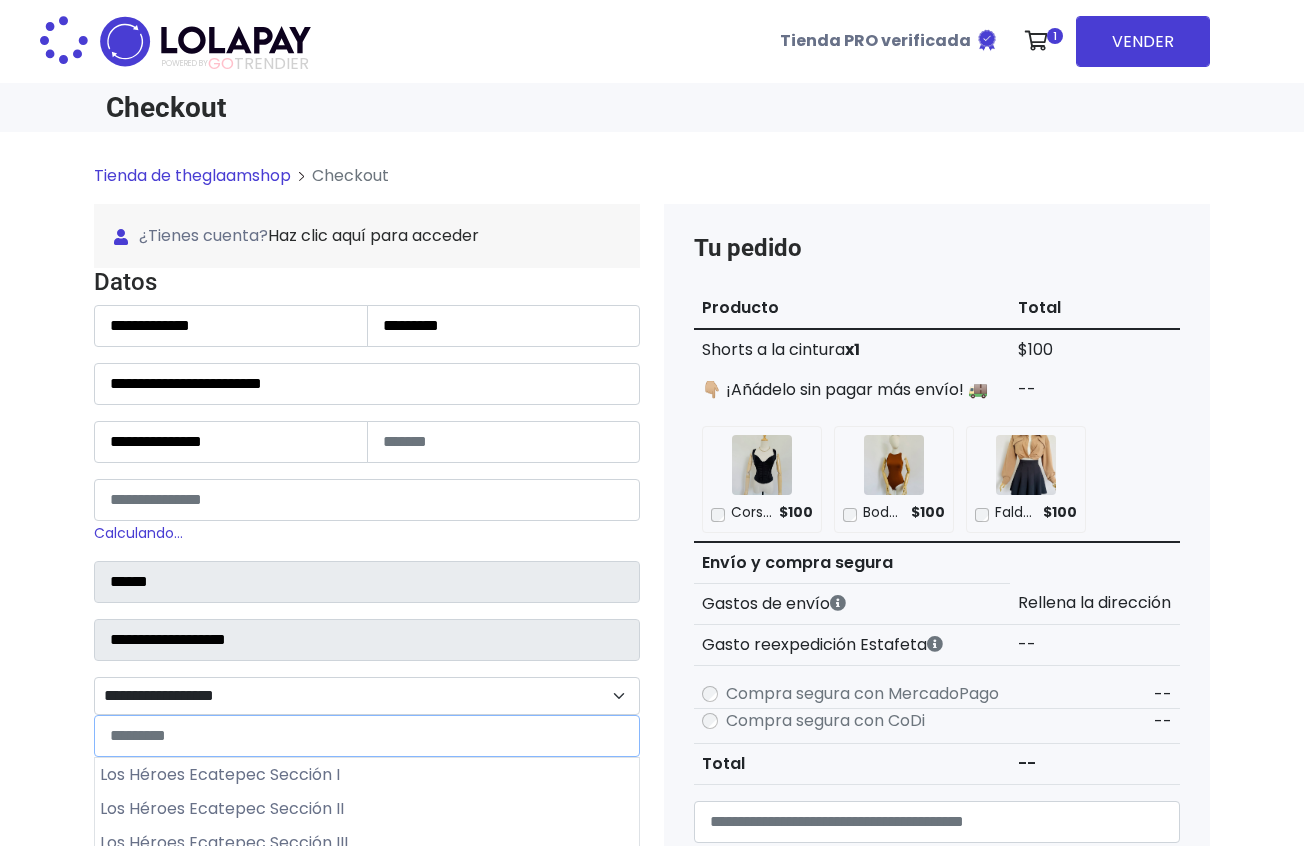 scroll, scrollTop: 93, scrollLeft: 0, axis: vertical 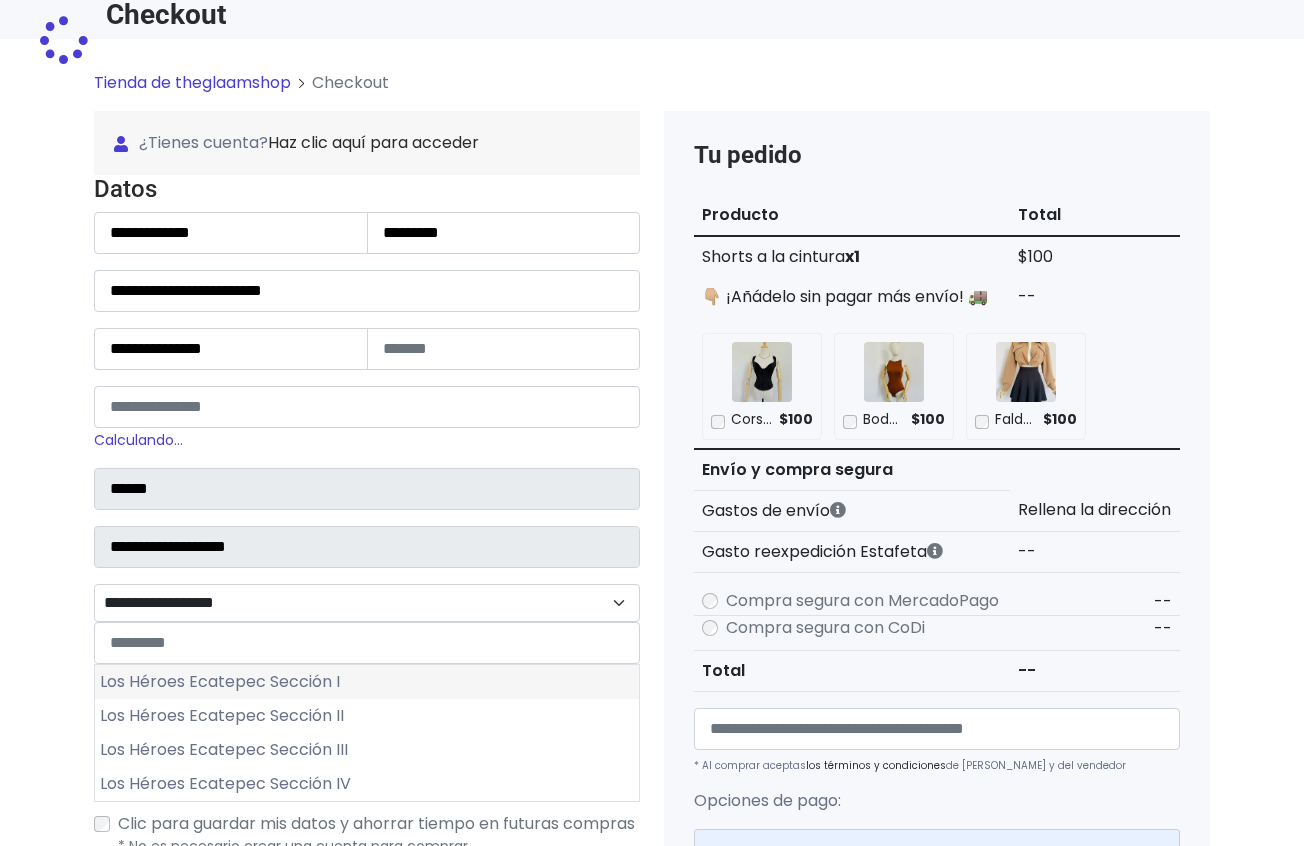 click on "Los Héroes Ecatepec Sección I" at bounding box center [367, 682] 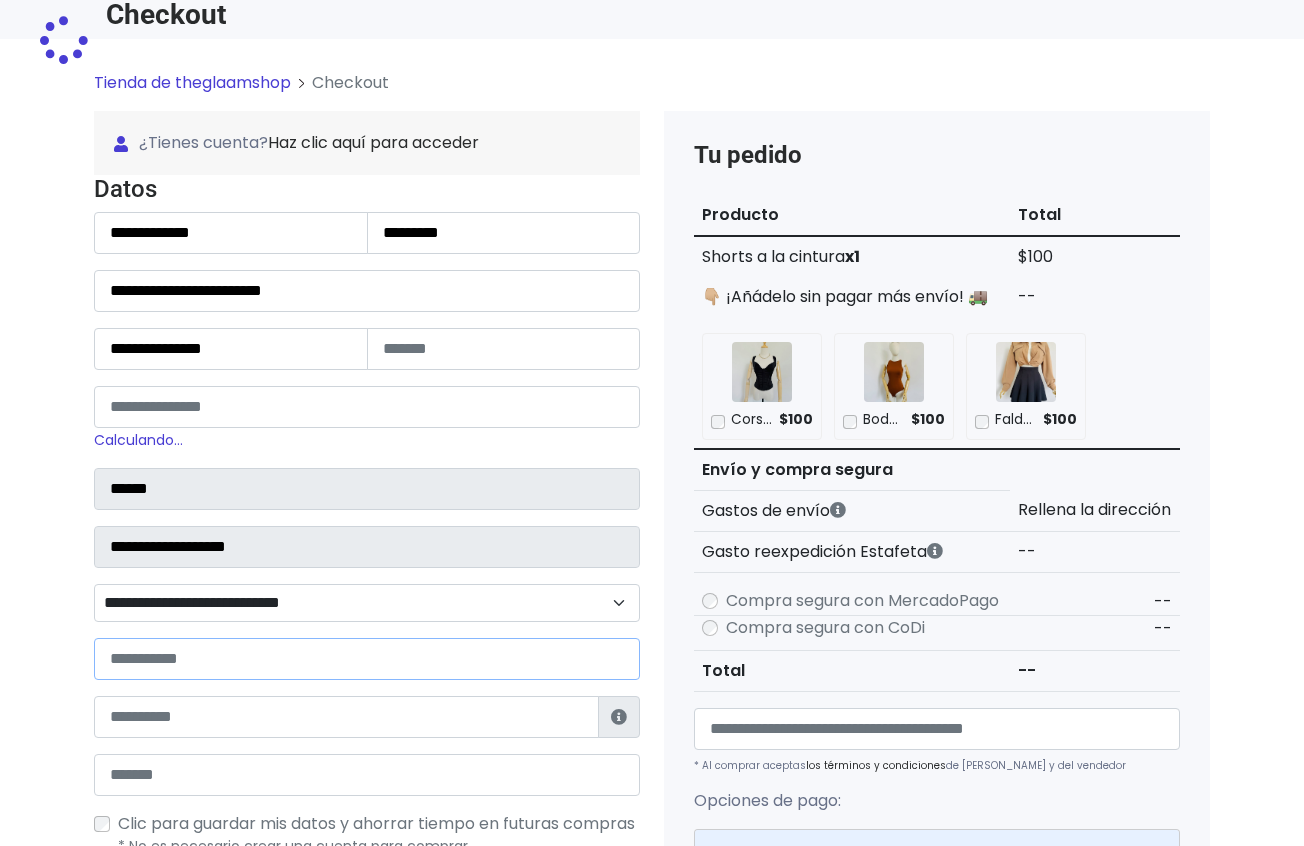 click at bounding box center (367, 659) 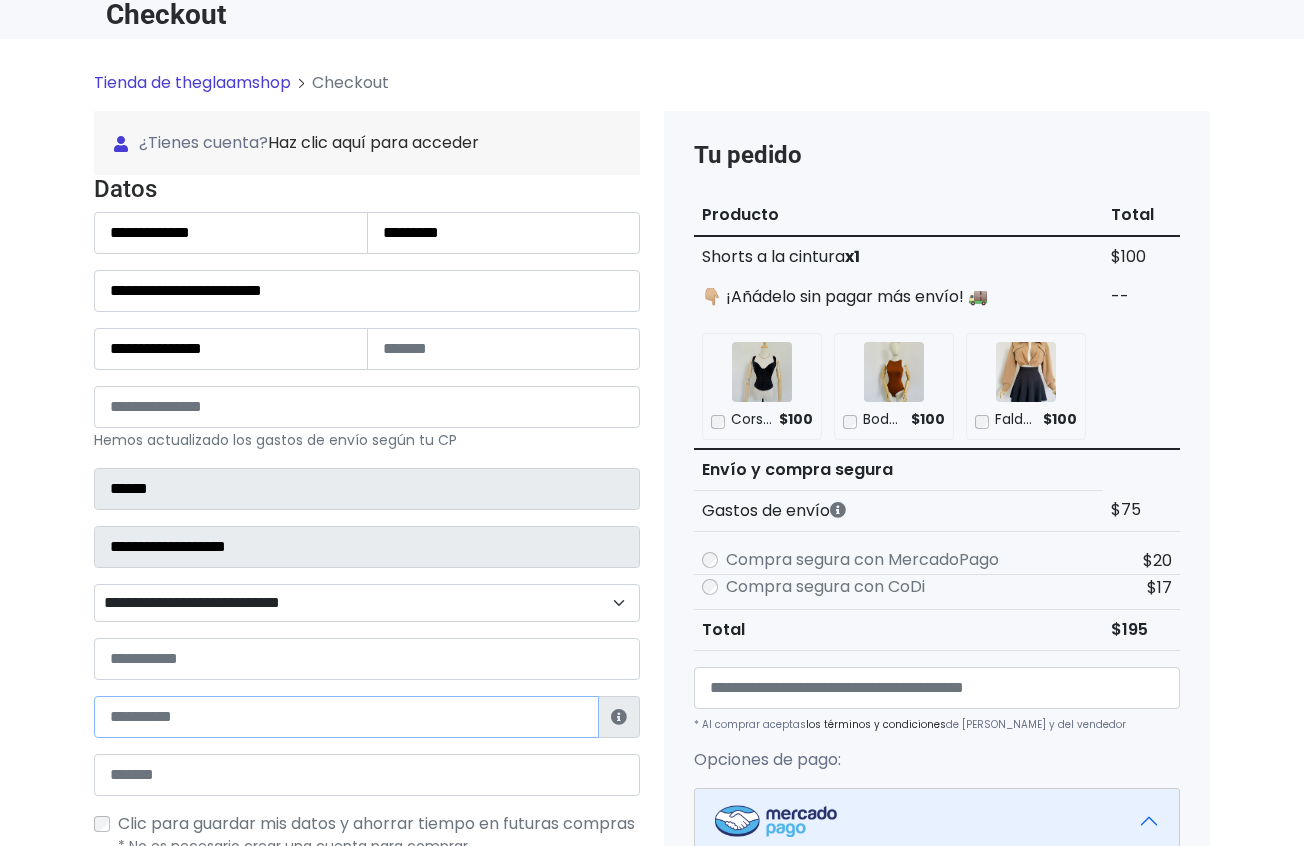 paste on "**********" 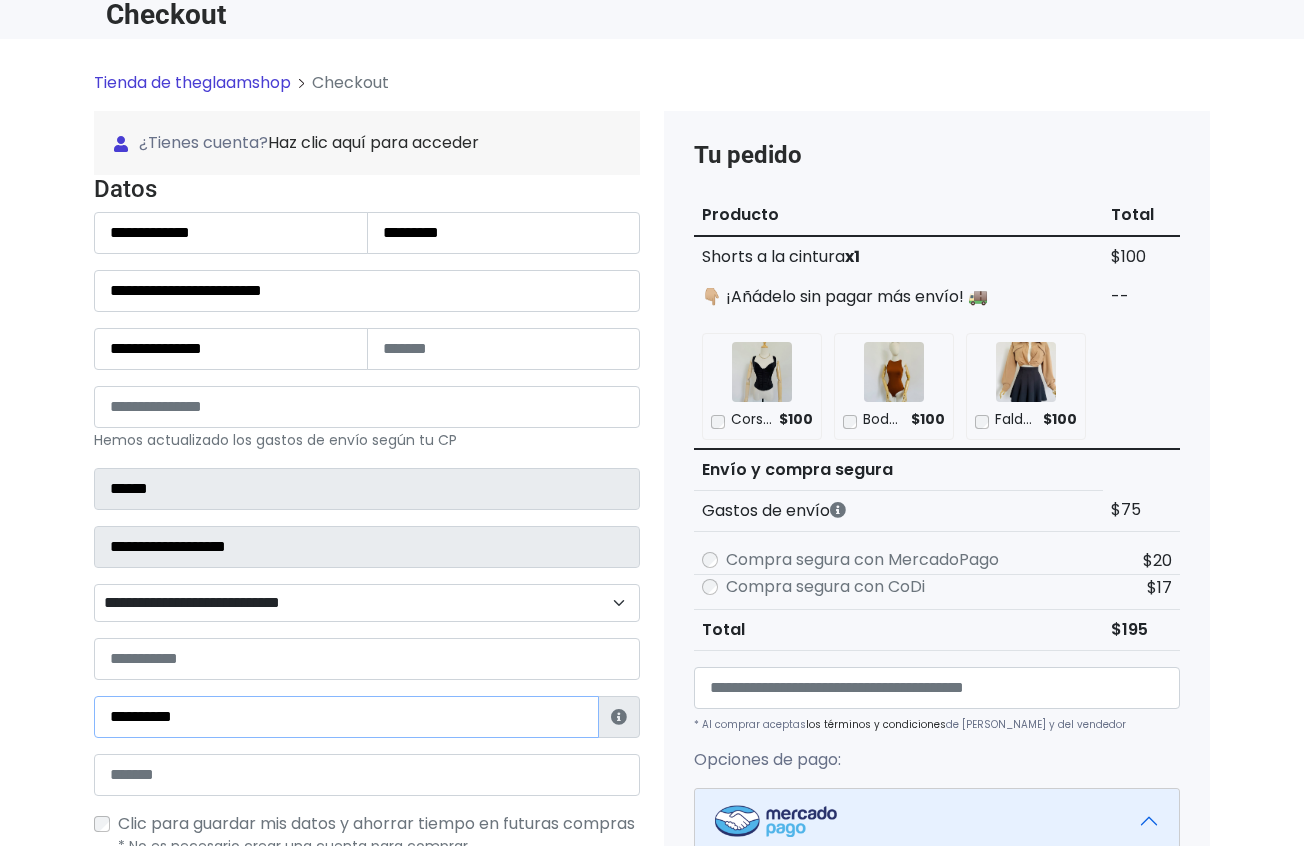 type on "**********" 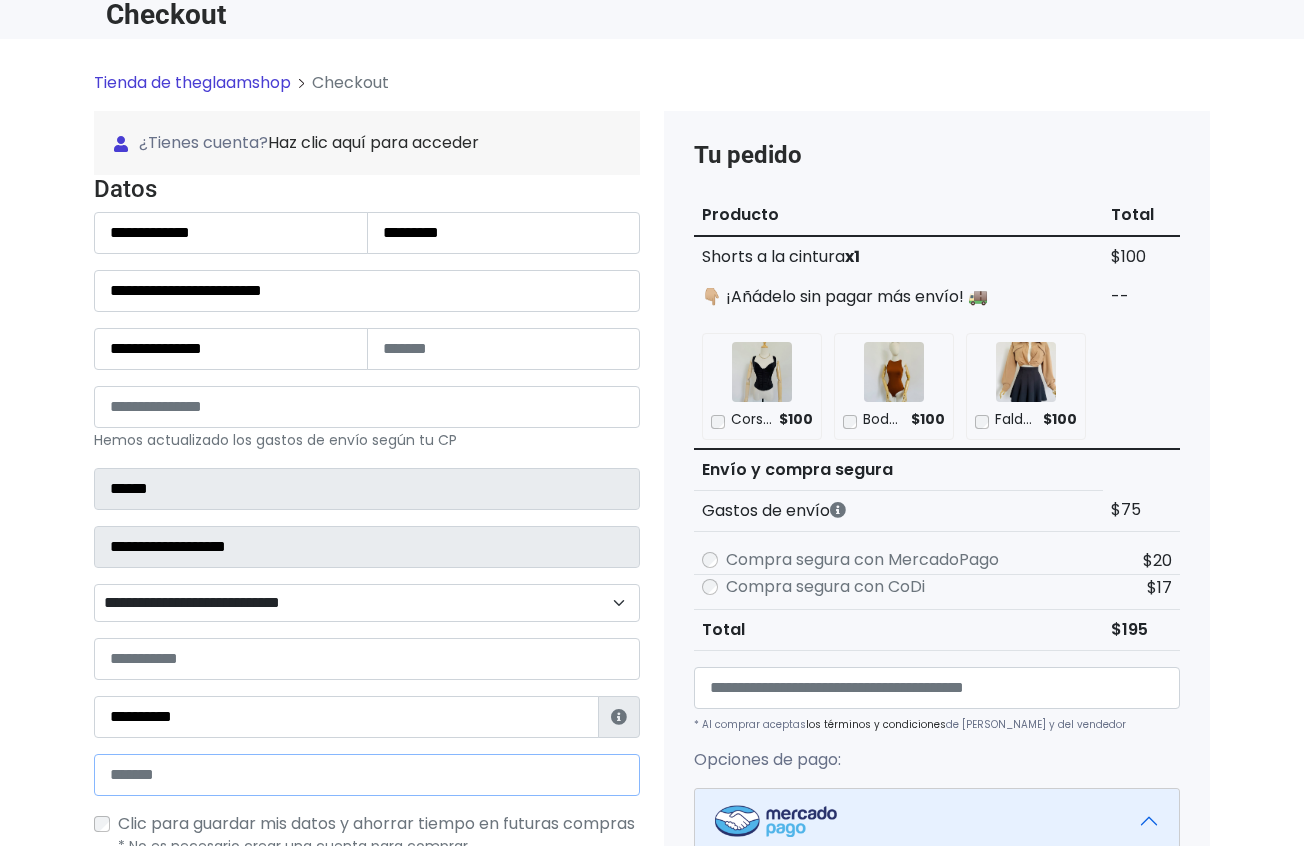 paste on "**********" 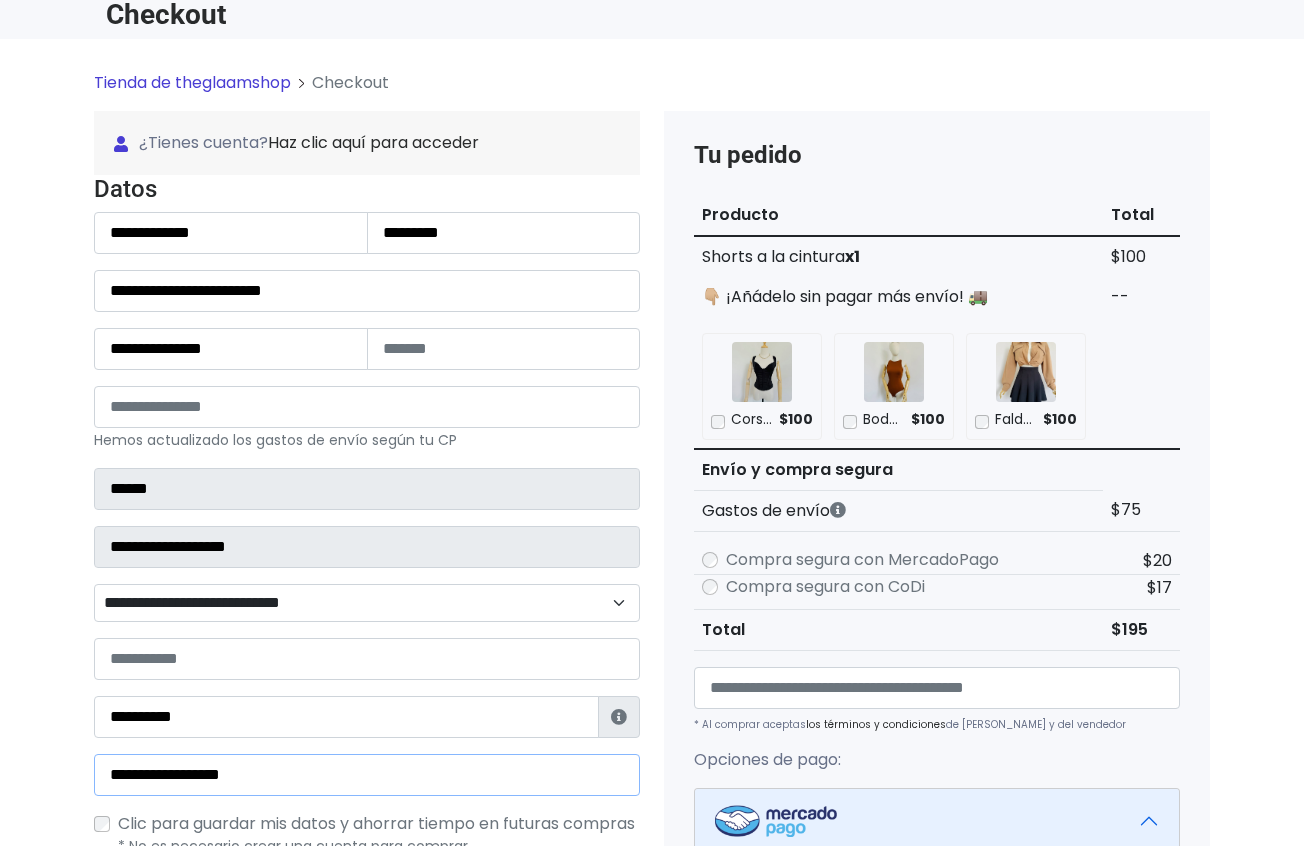 click on "**********" at bounding box center [367, 775] 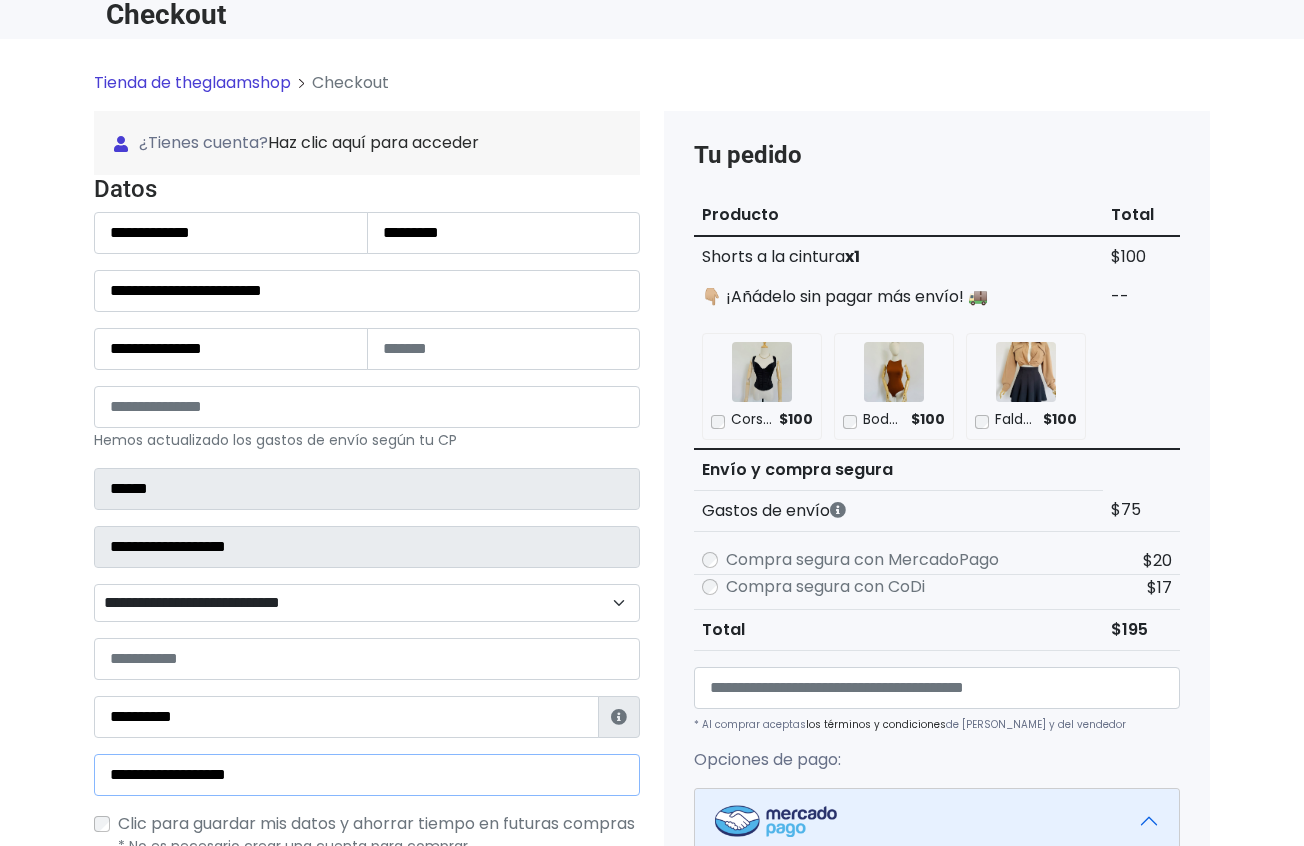 type on "**********" 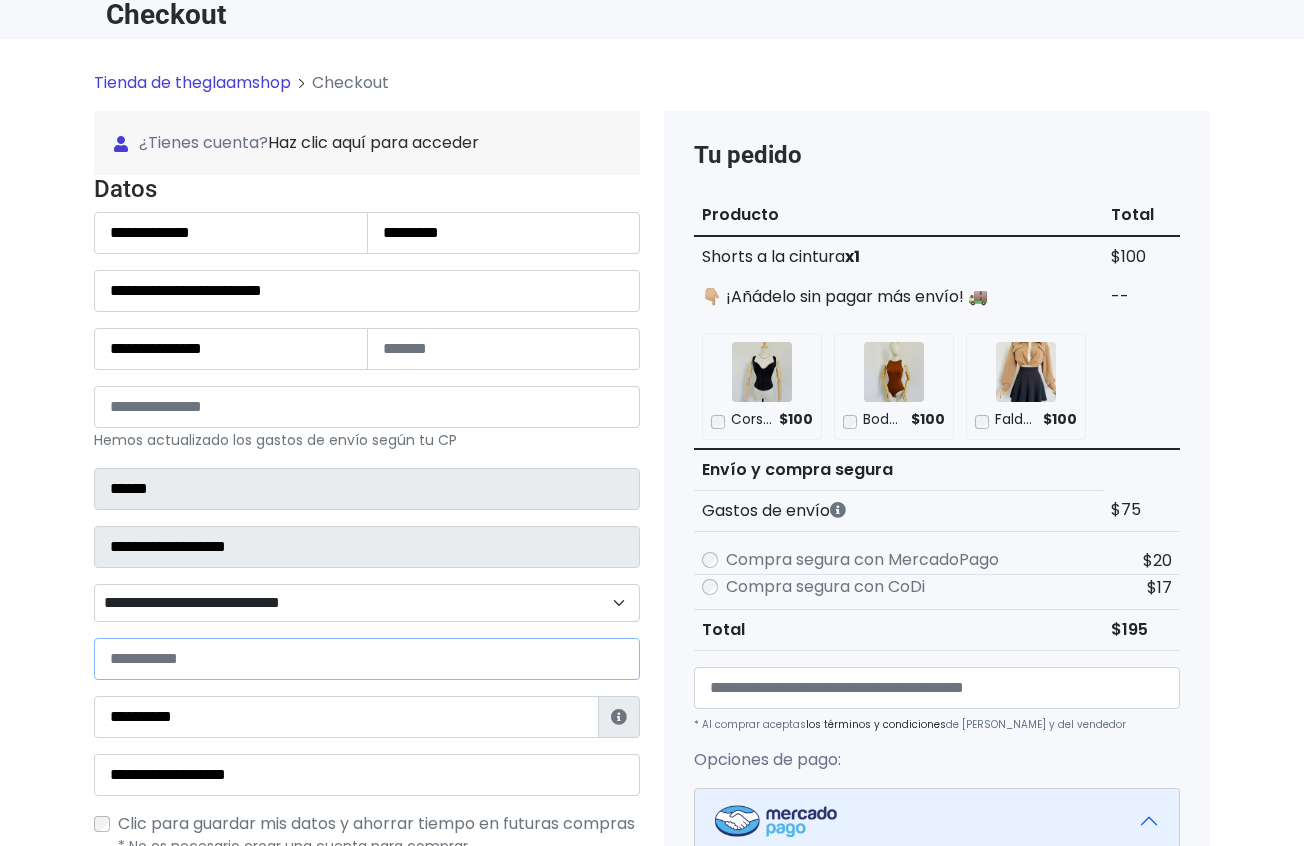 click at bounding box center (367, 659) 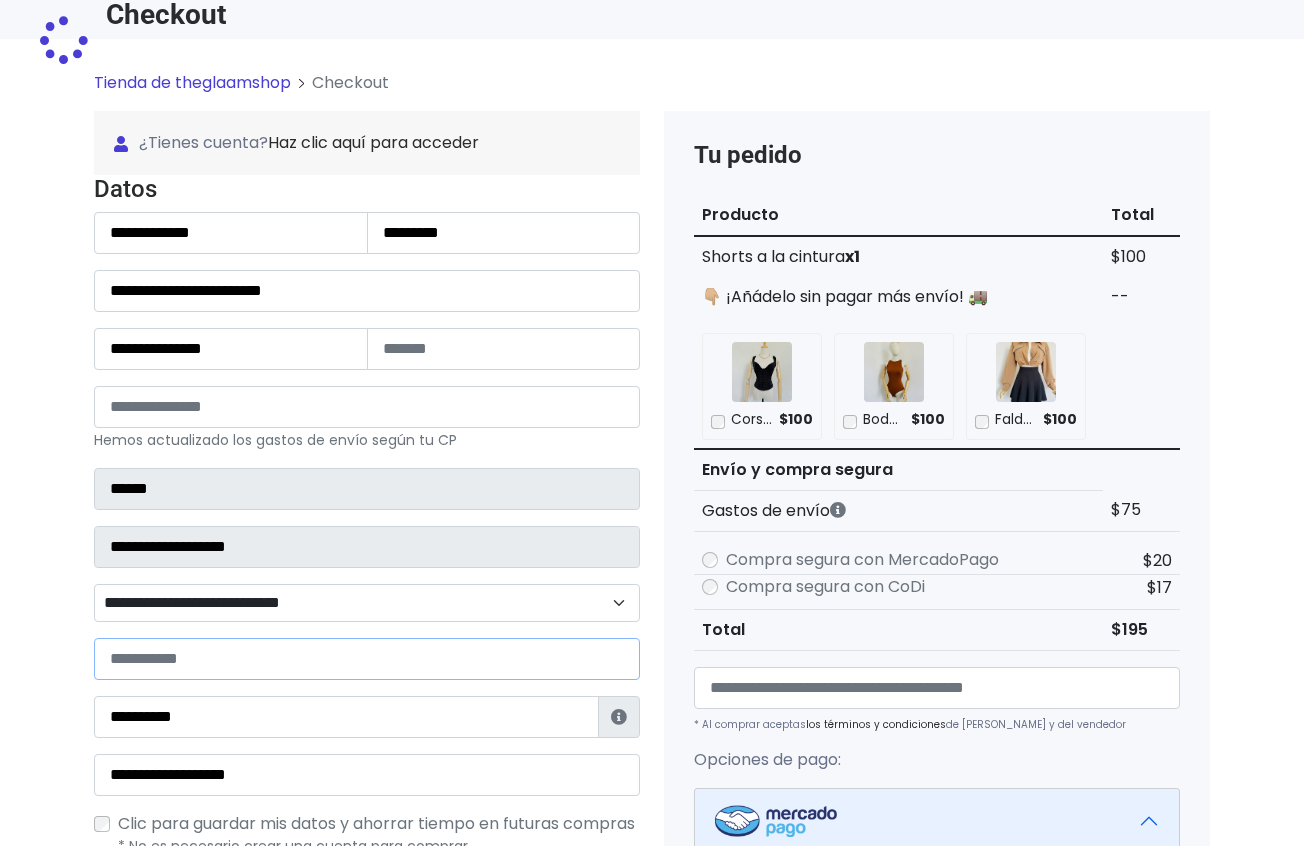 paste on "**********" 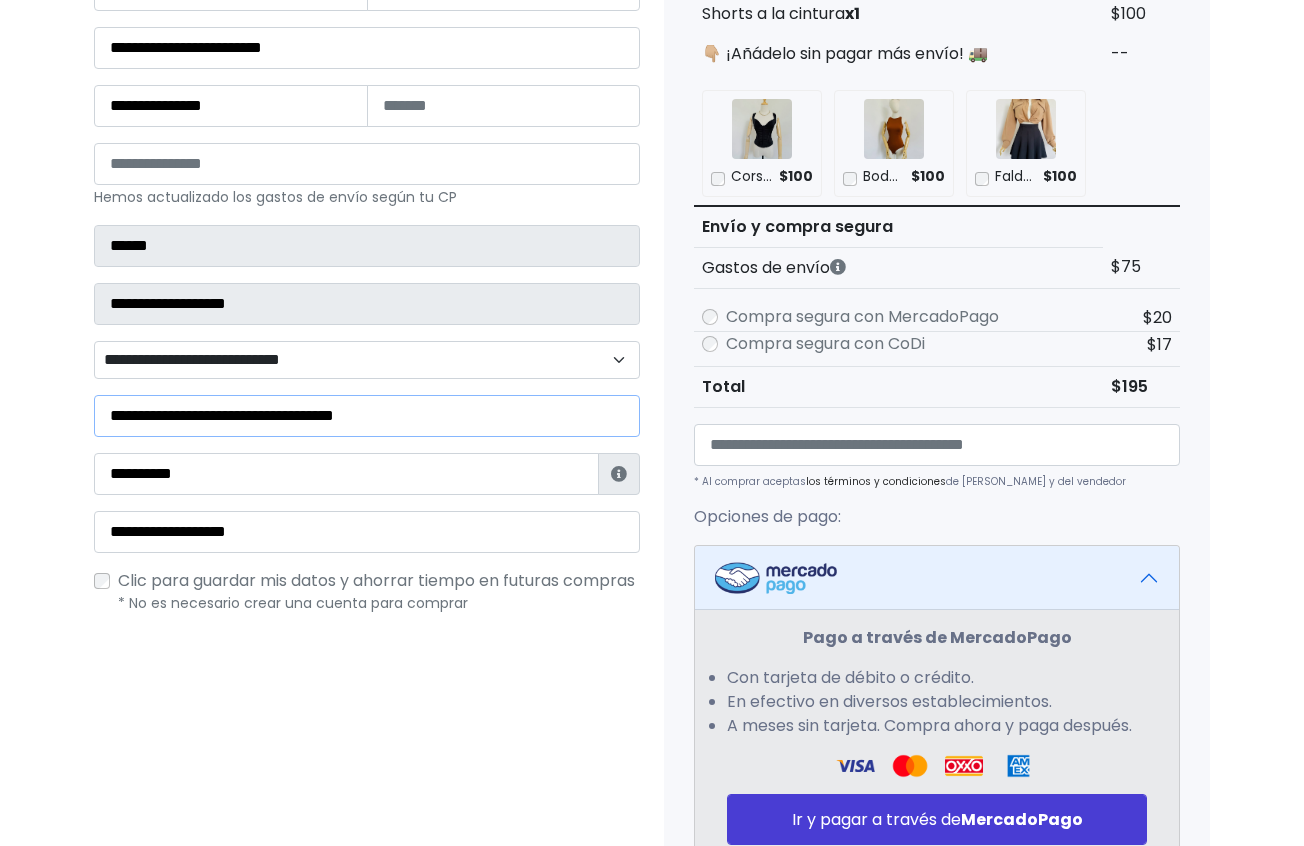 scroll, scrollTop: 393, scrollLeft: 0, axis: vertical 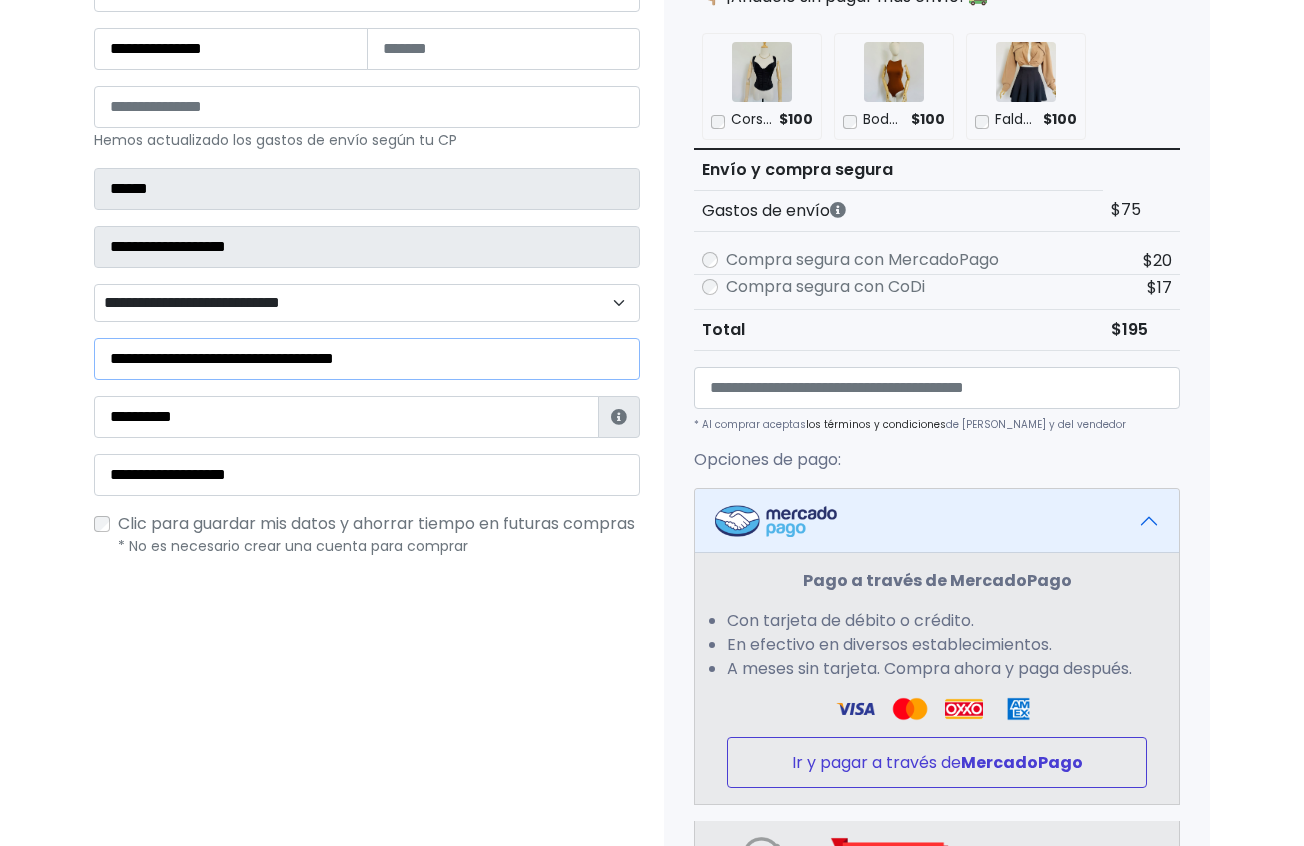 type on "**********" 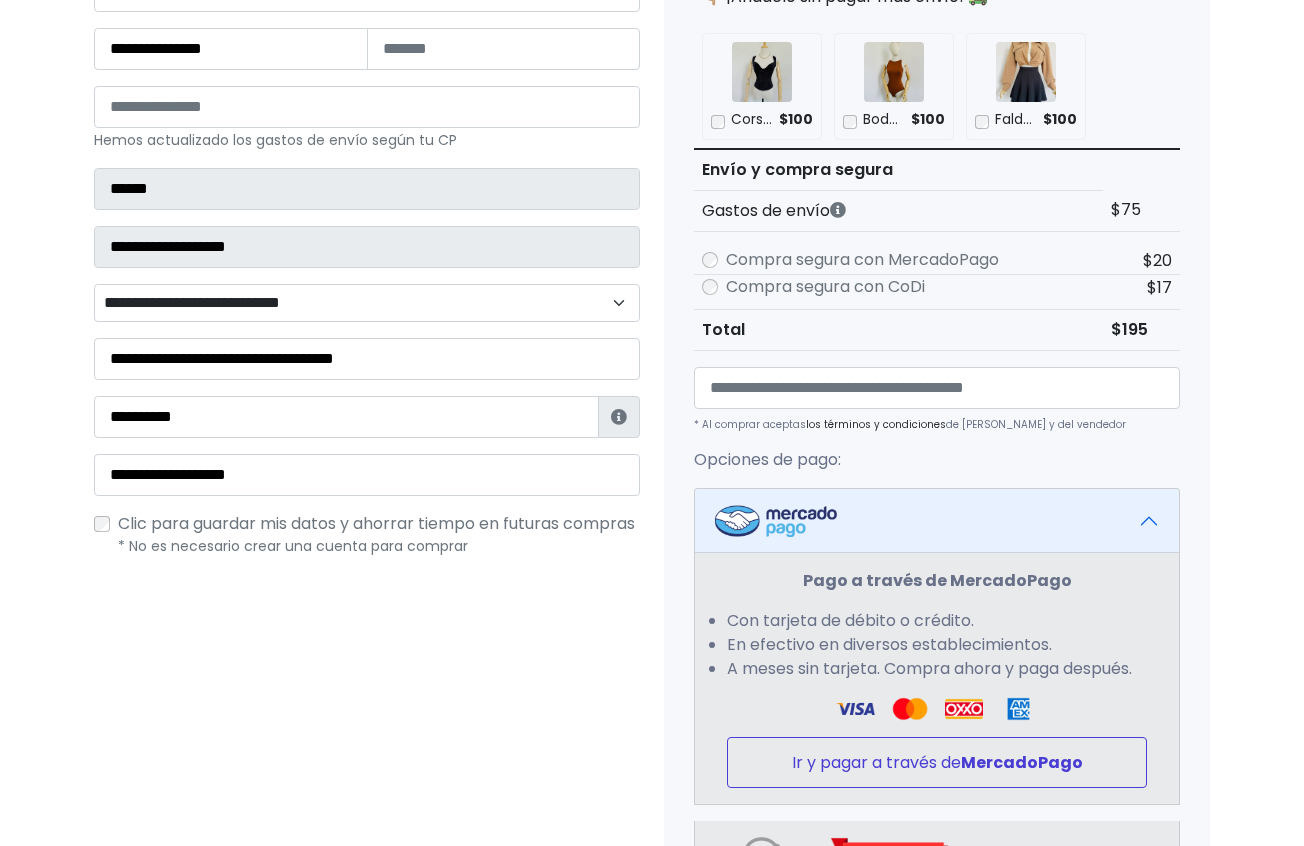 click on "Ir y pagar a través de  MercadoPago" at bounding box center (937, 762) 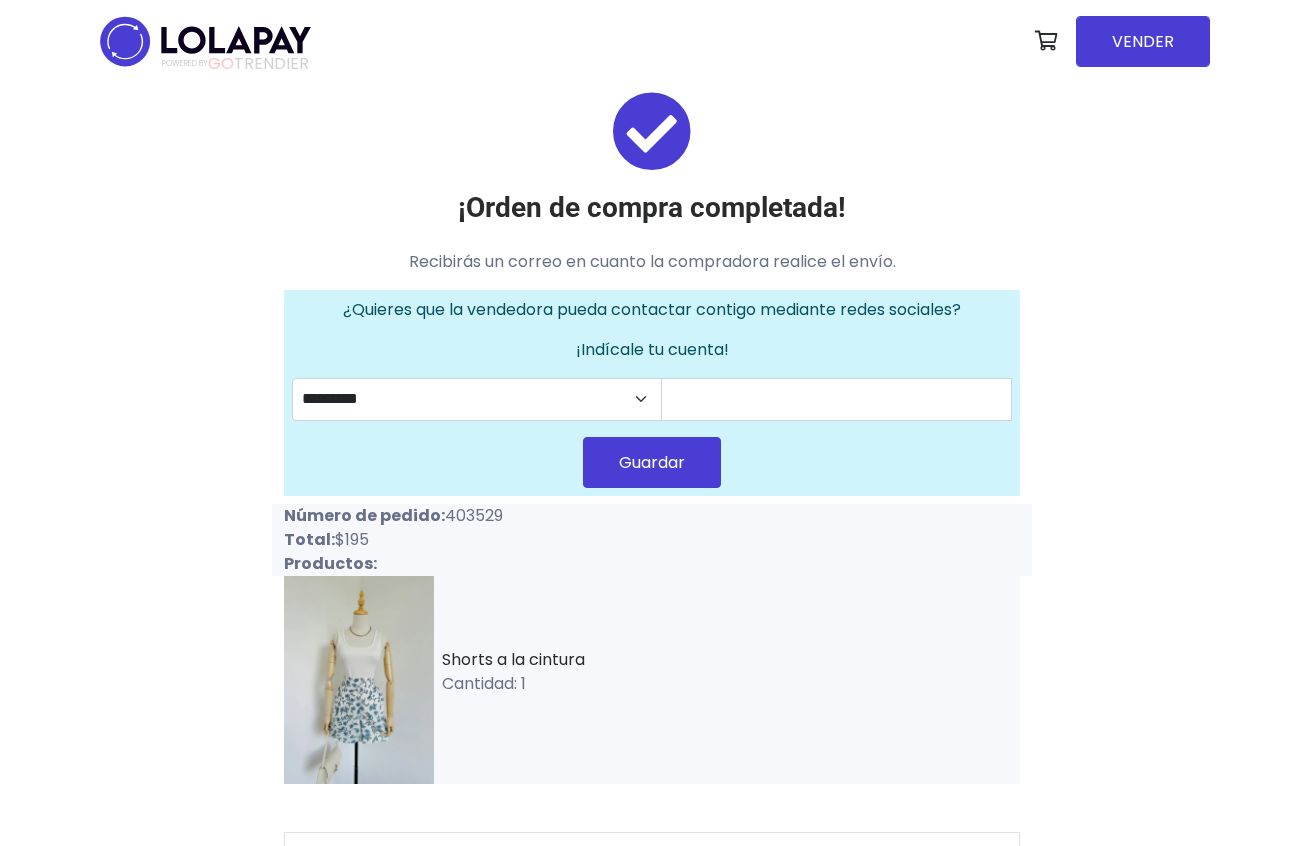 scroll, scrollTop: 0, scrollLeft: 0, axis: both 